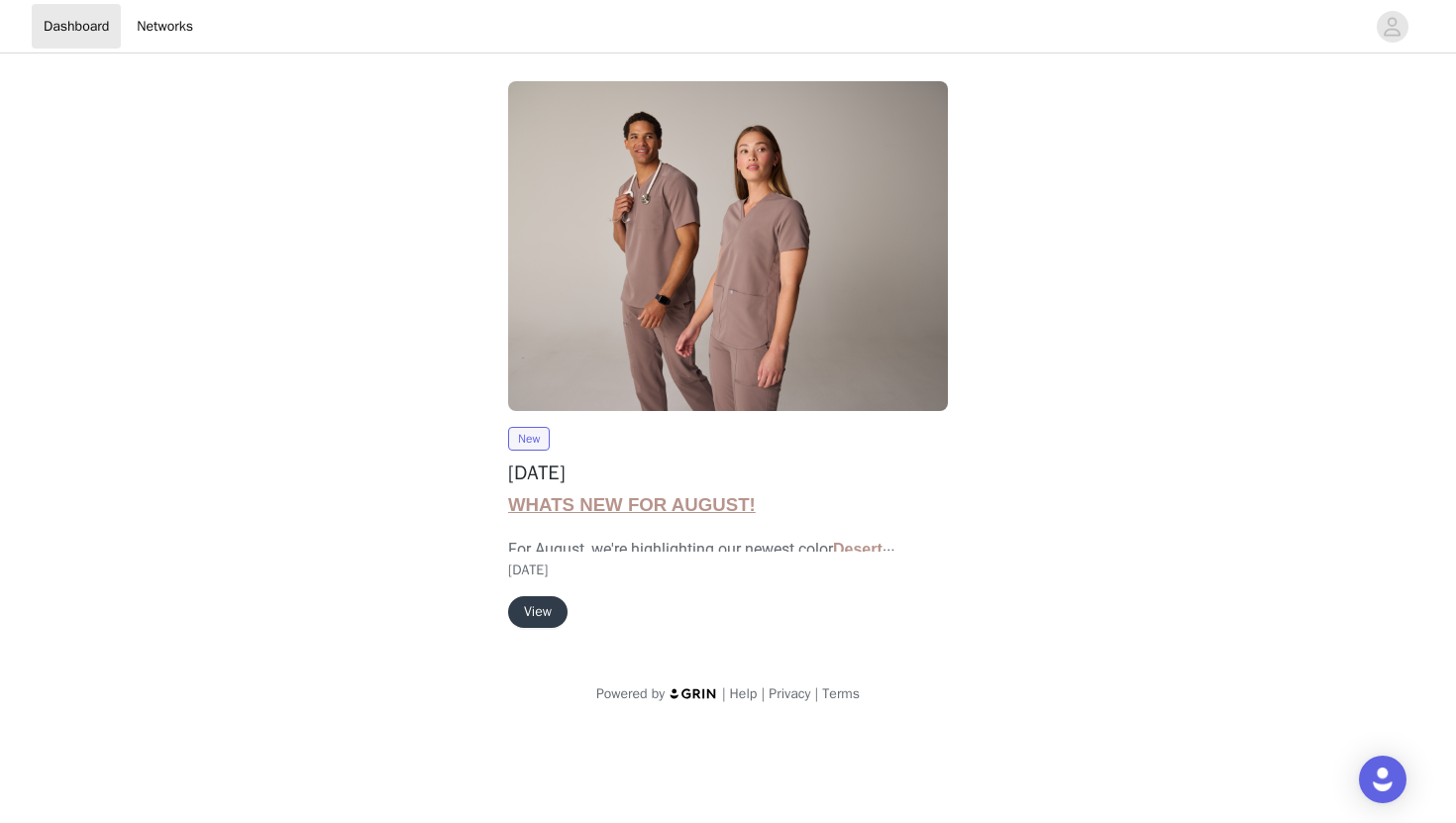 scroll, scrollTop: 0, scrollLeft: 0, axis: both 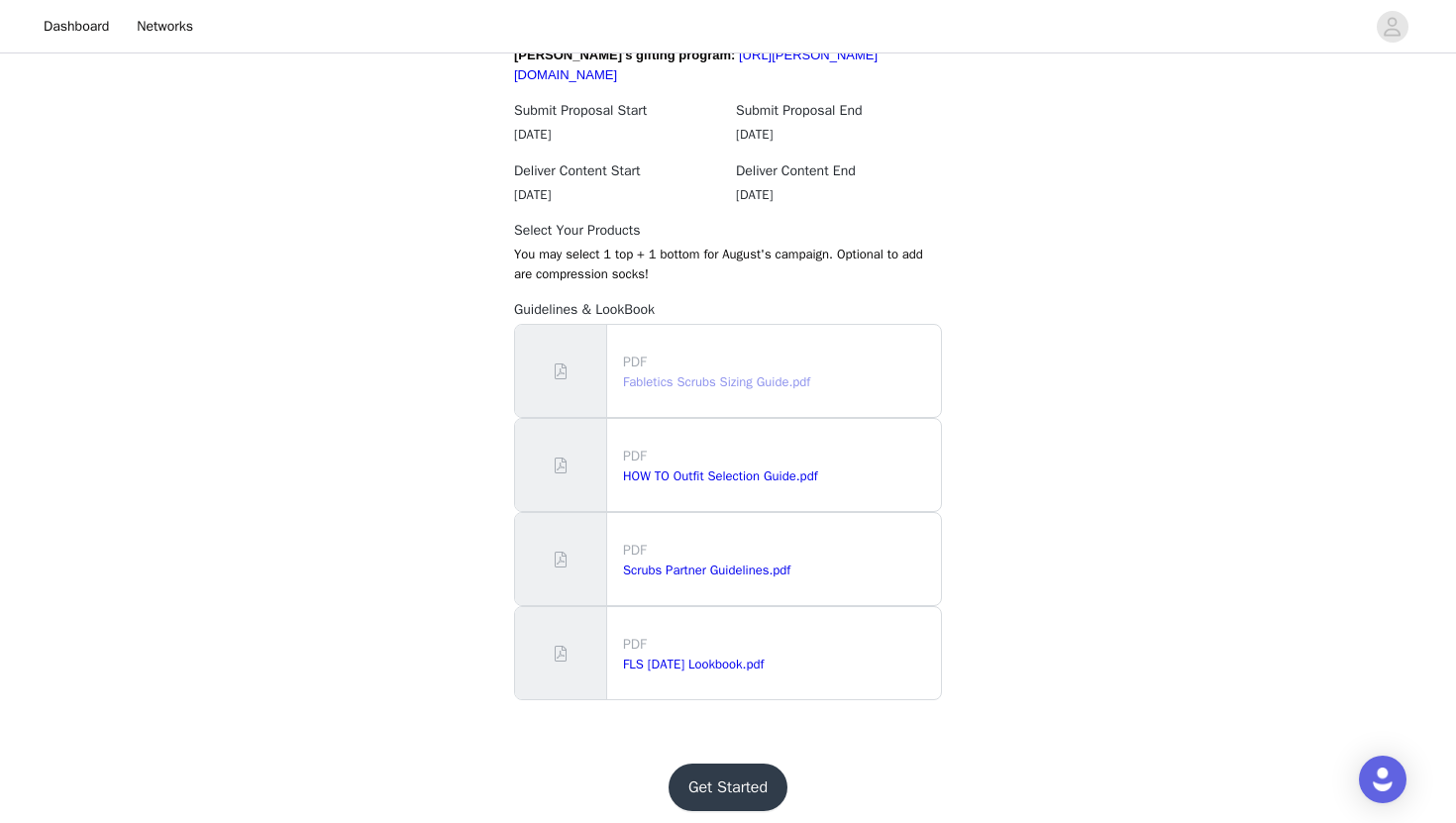 click on "Fabletics Scrubs Sizing Guide.pdf" at bounding box center (716, 381) 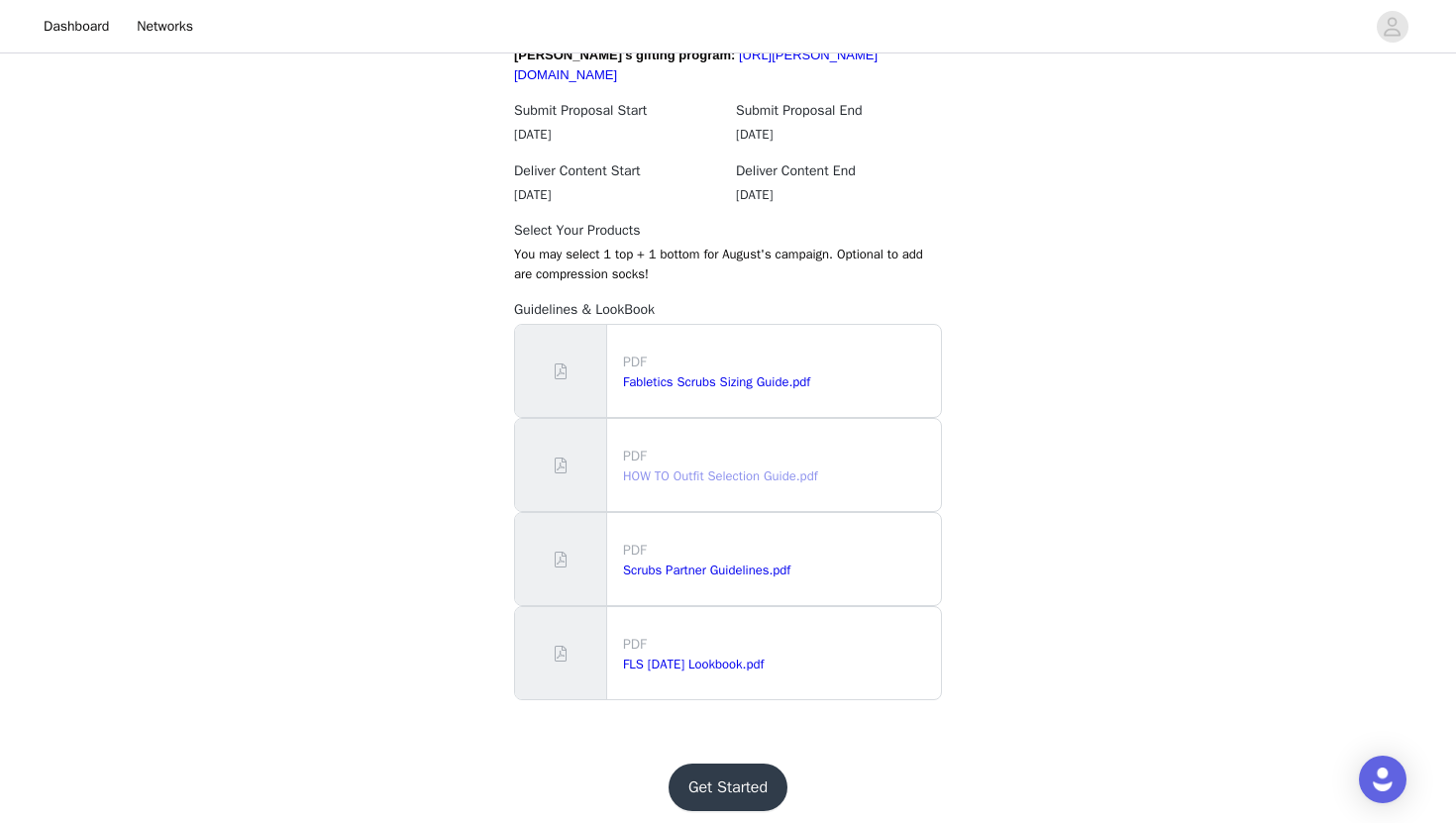 click on "HOW TO Outfit Selection Guide.pdf" at bounding box center (720, 475) 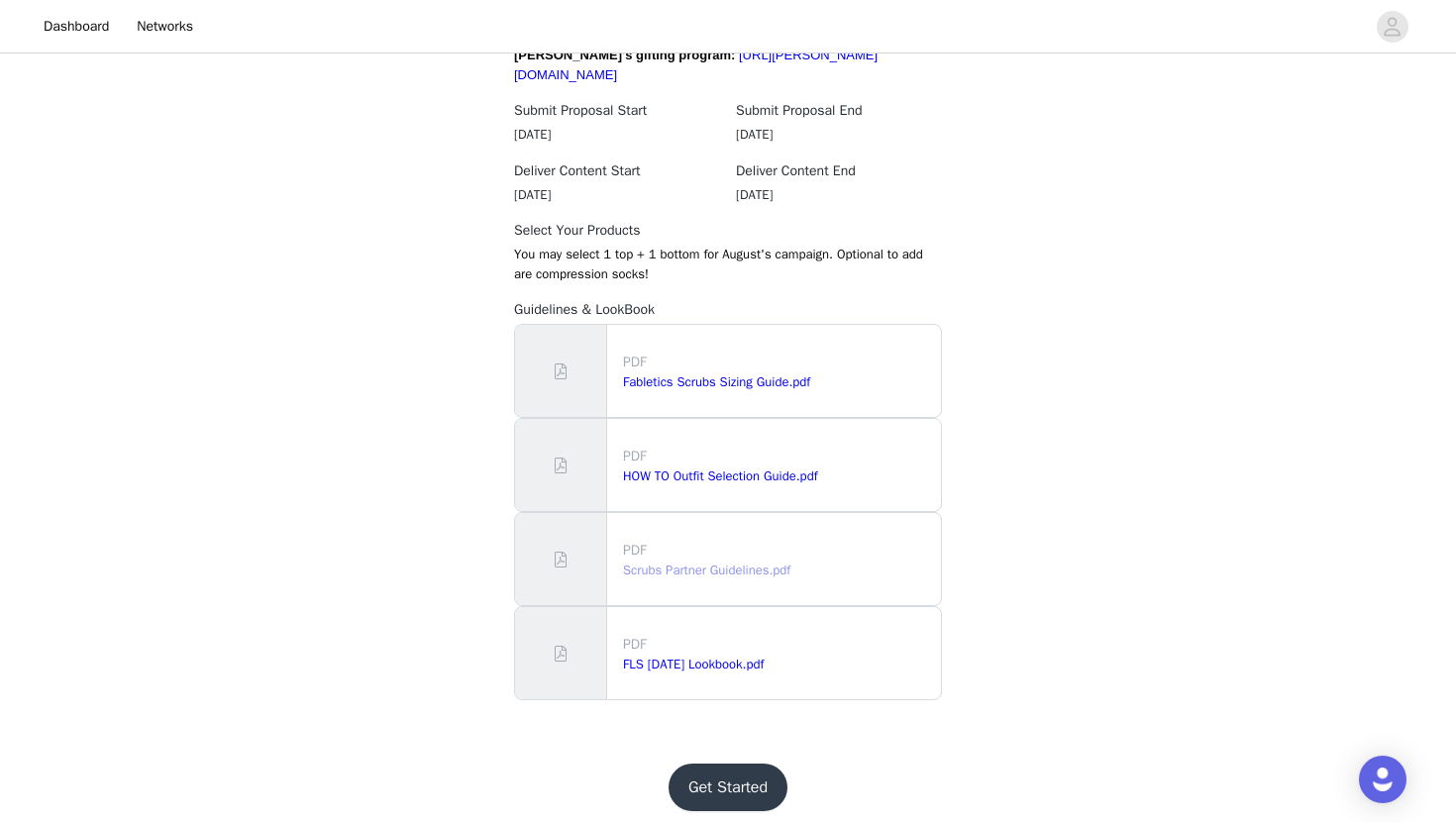 click on "Scrubs Partner Guidelines.pdf" at bounding box center (706, 569) 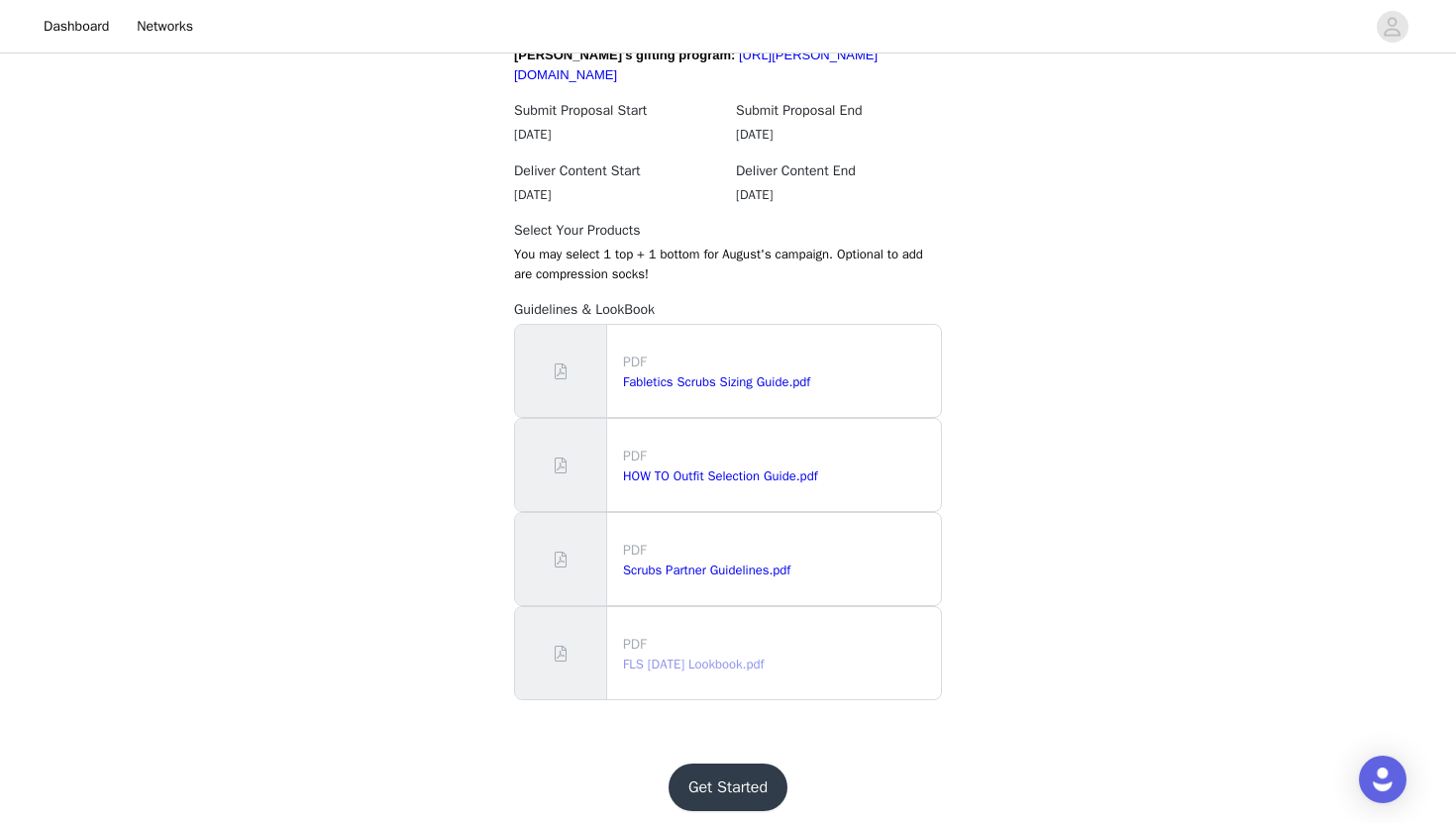 click on "FLS Aug 2025 Lookbook.pdf" at bounding box center [693, 664] 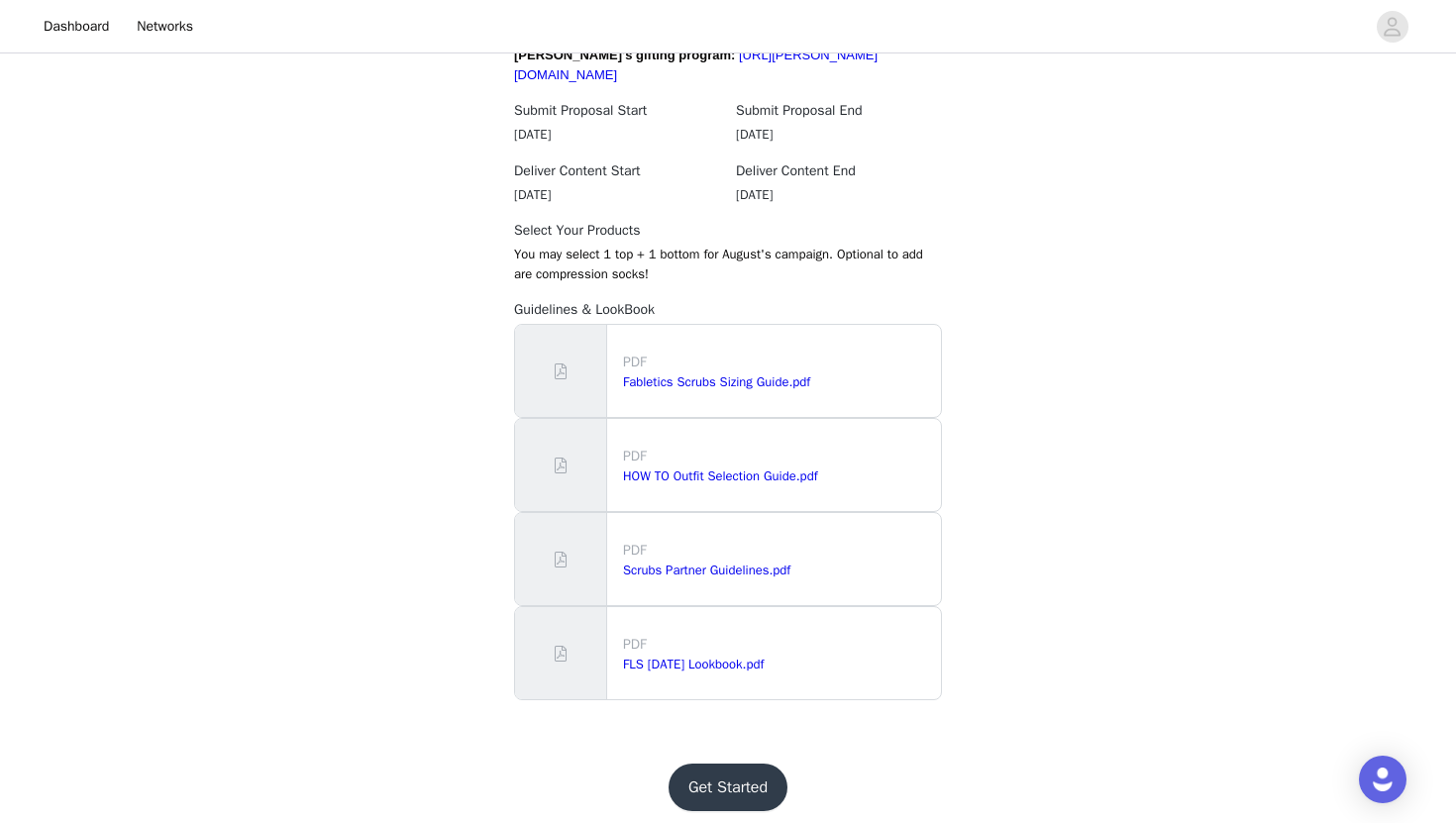 click on "Get Started" at bounding box center [728, 787] 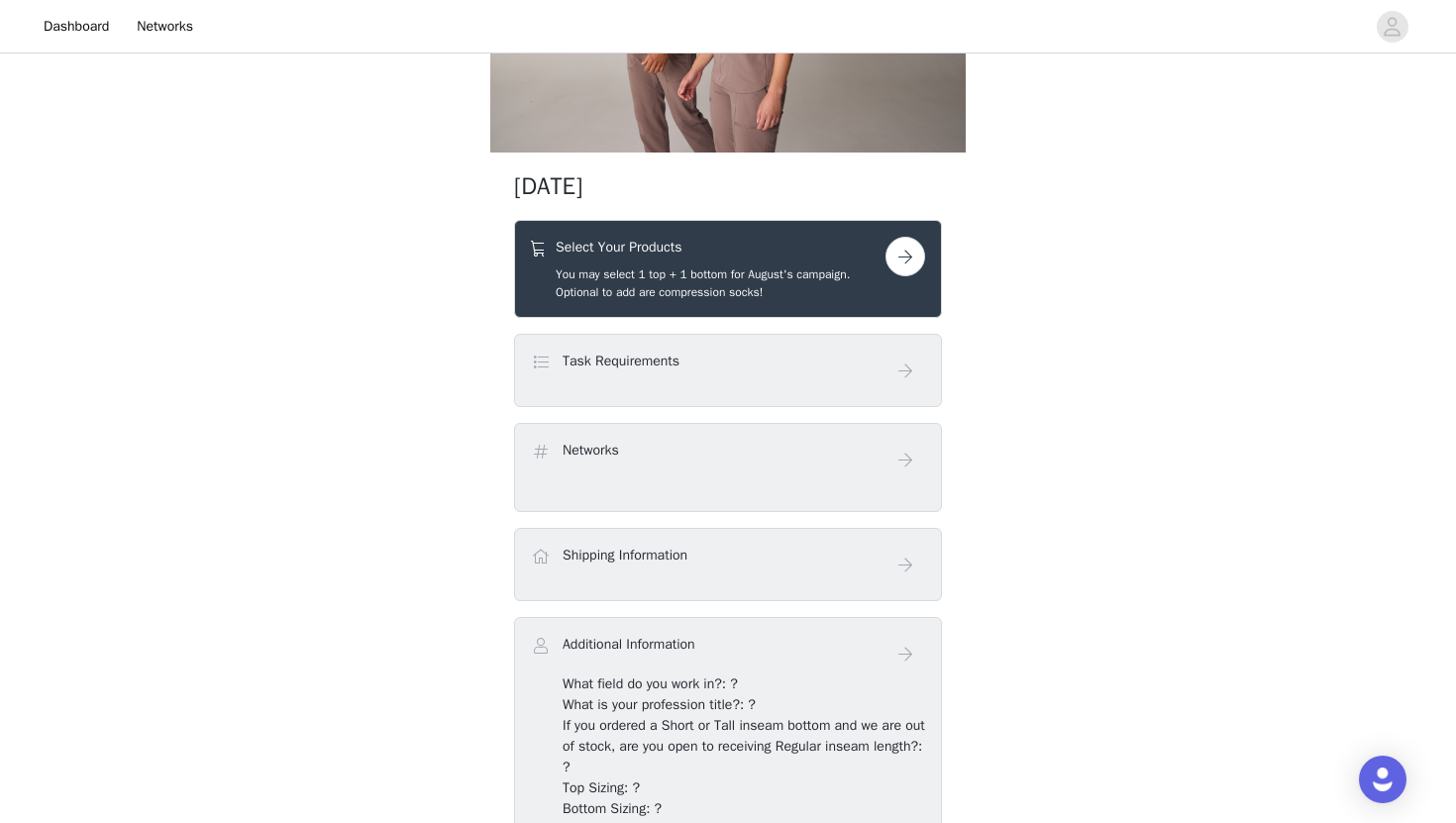 scroll, scrollTop: 218, scrollLeft: 0, axis: vertical 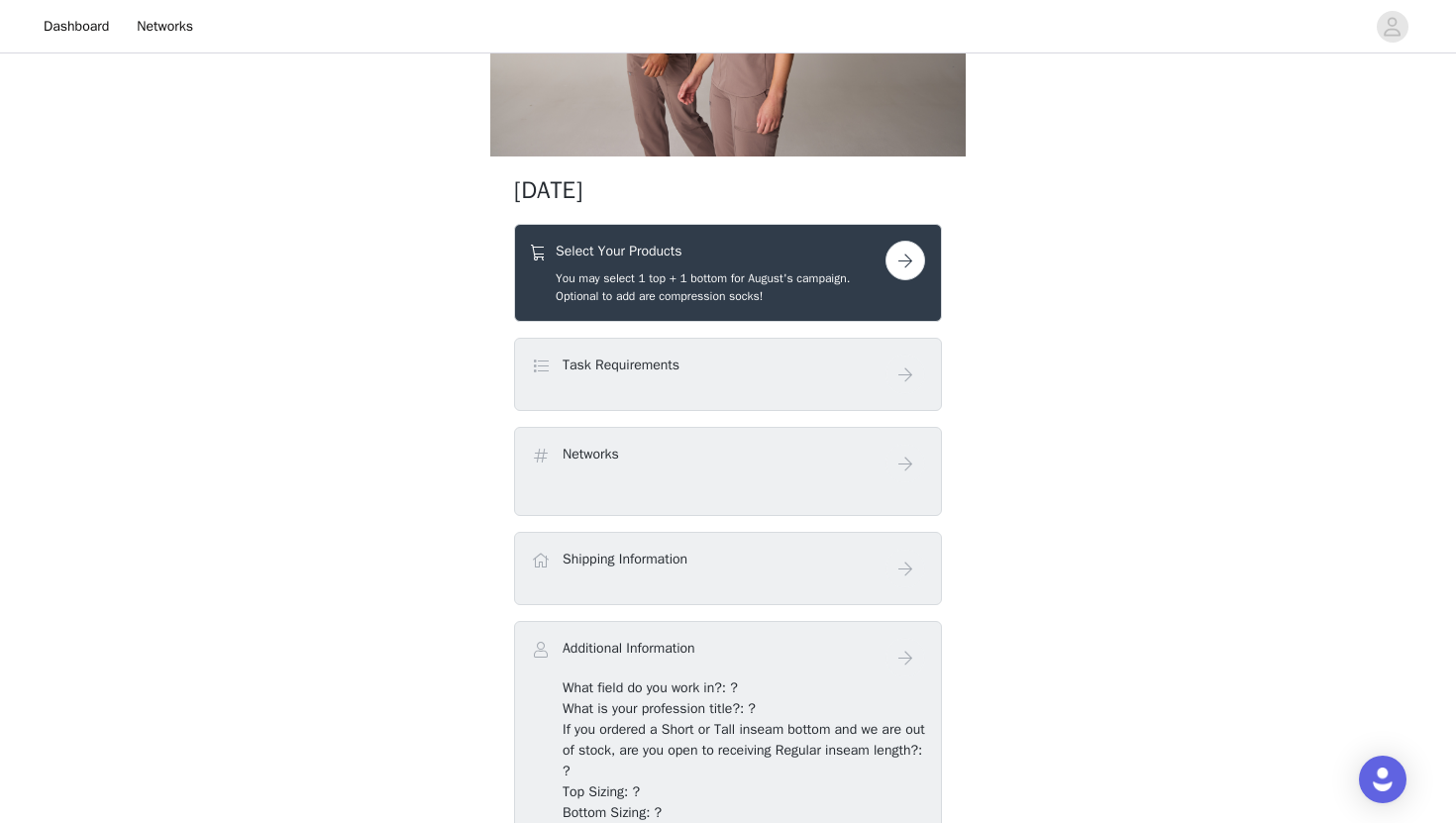 click at bounding box center (905, 260) 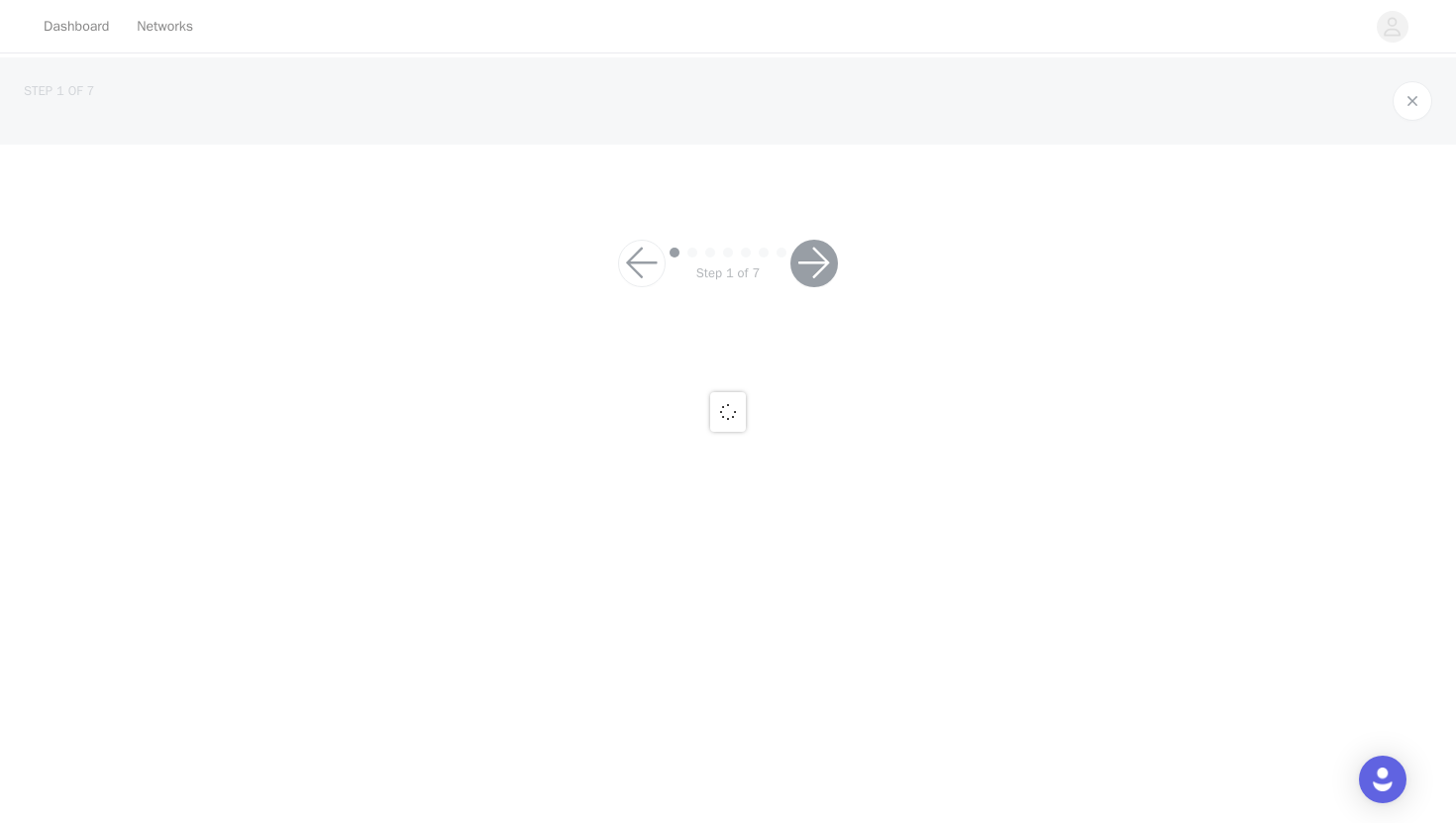 scroll, scrollTop: 0, scrollLeft: 0, axis: both 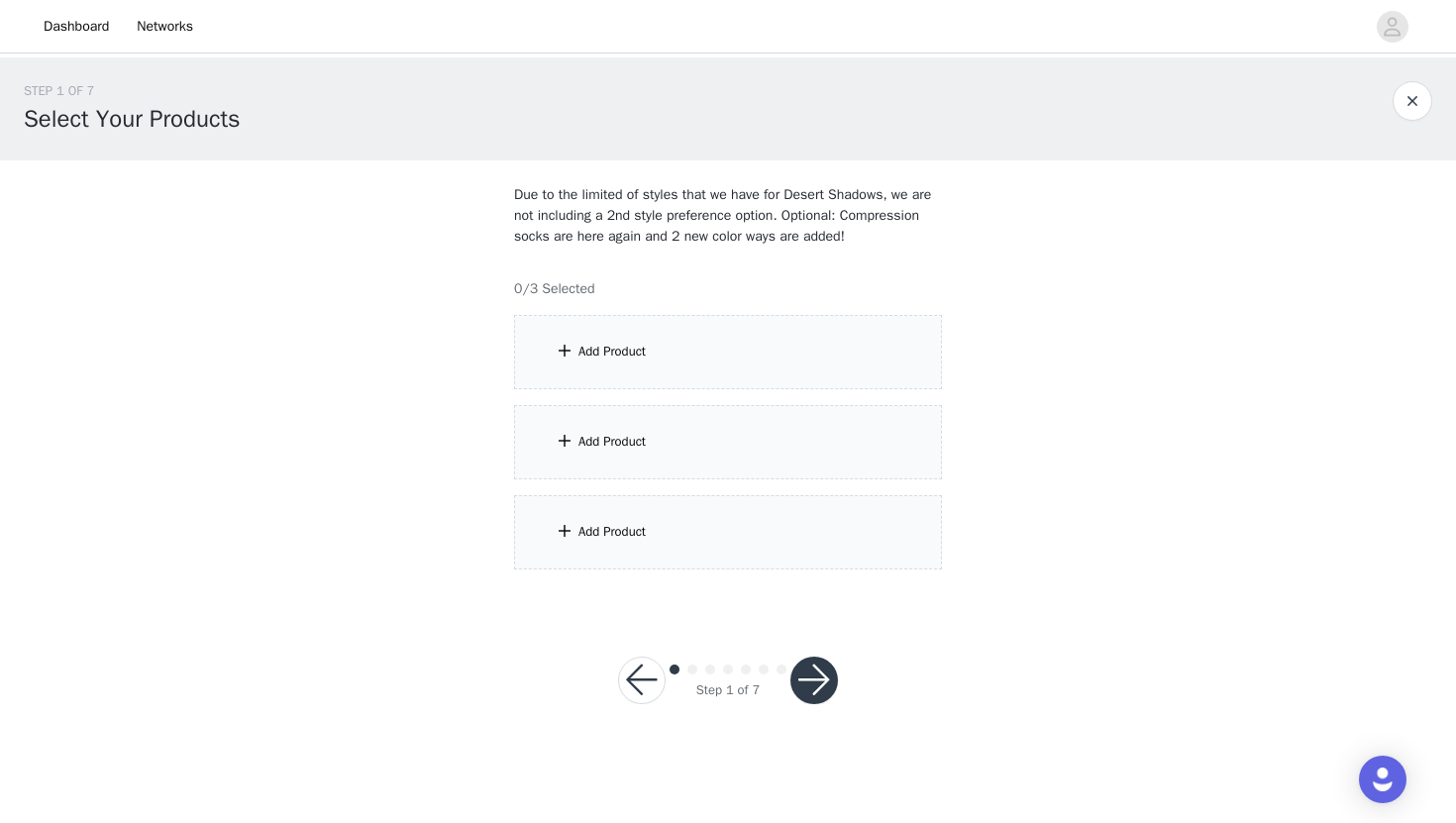 click on "Add Product" at bounding box center (612, 352) 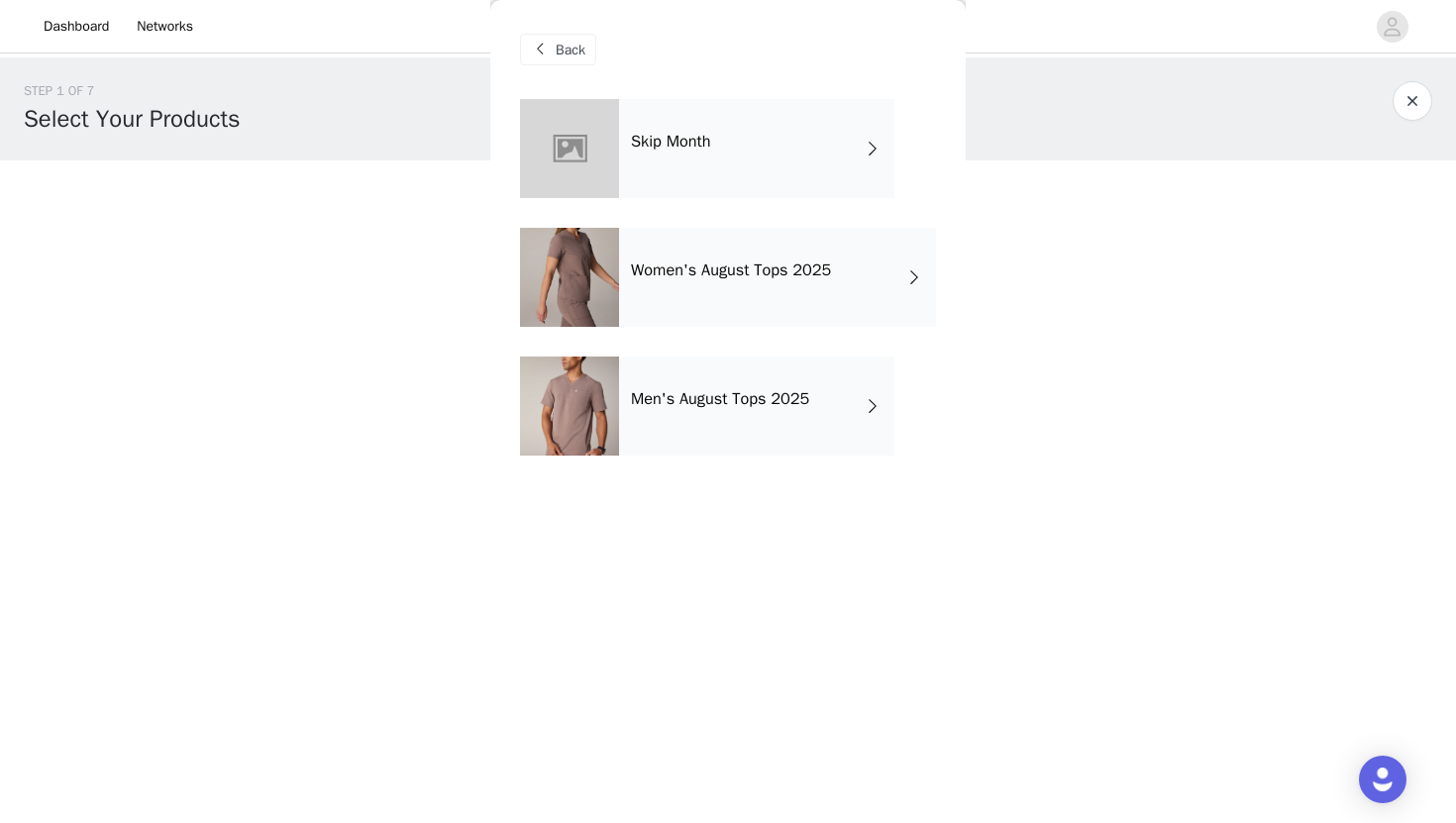 click on "Women's August Tops 2025" at bounding box center (778, 277) 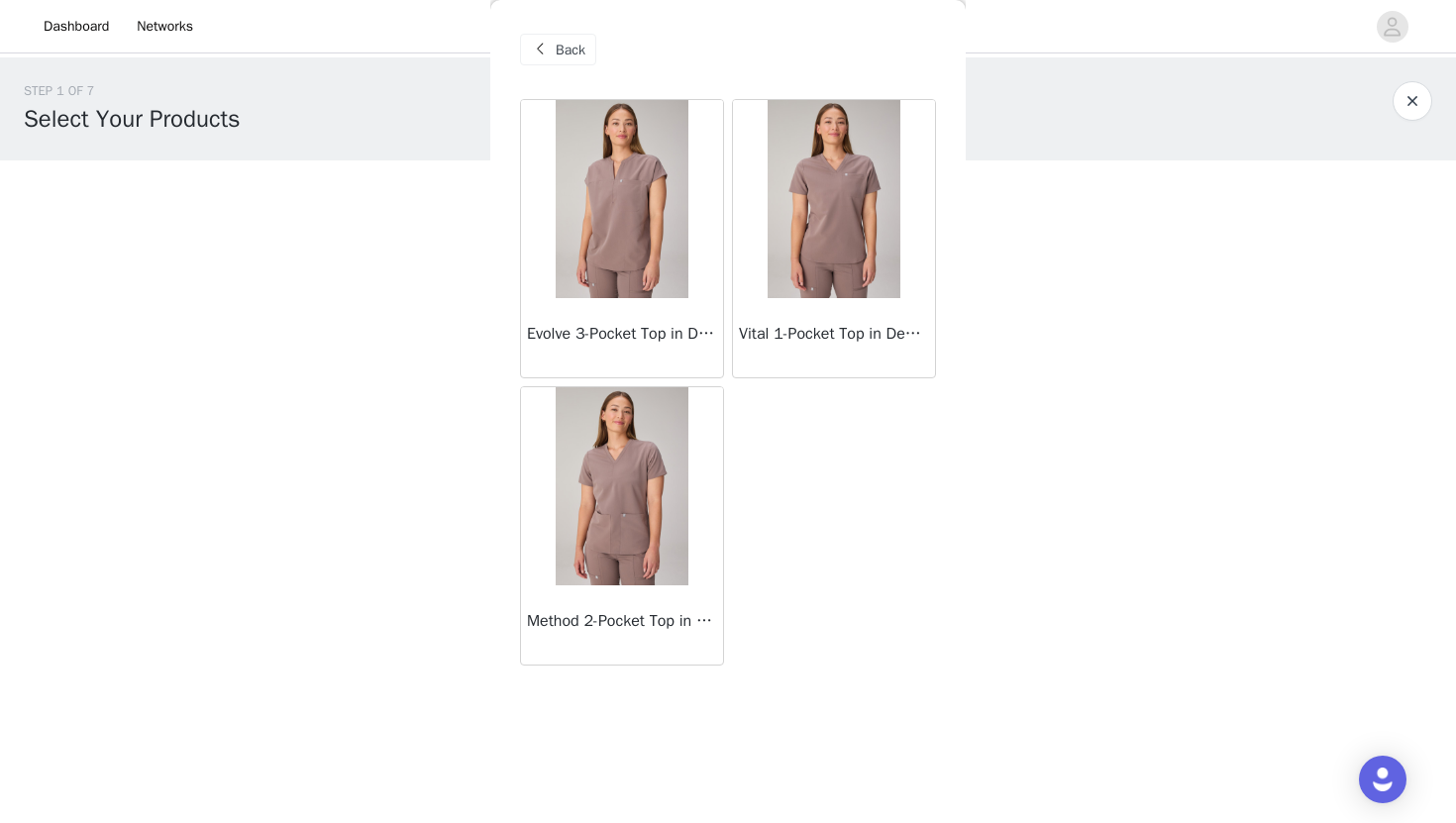 click at bounding box center (621, 199) 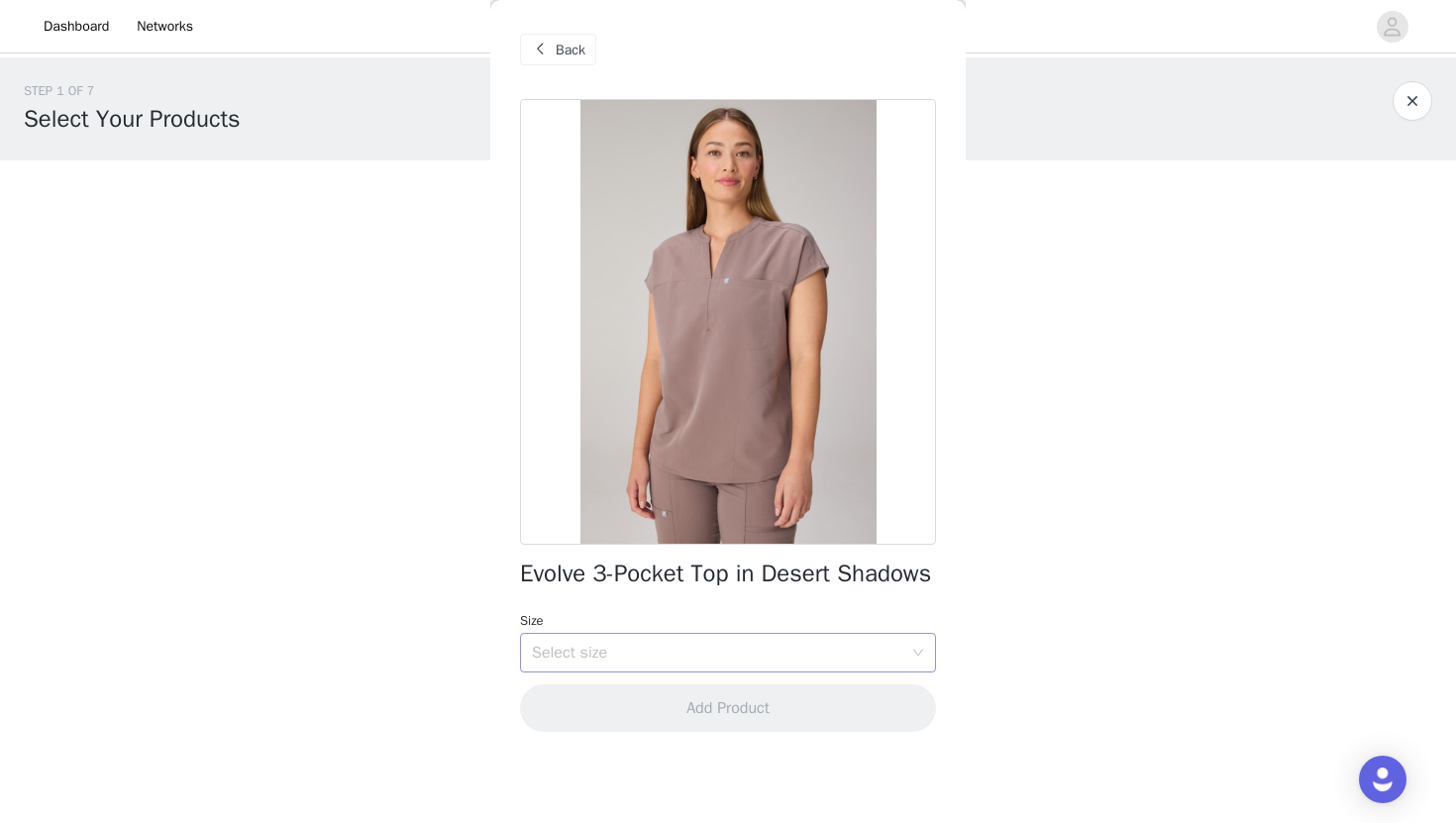 click on "Select size" at bounding box center (717, 653) 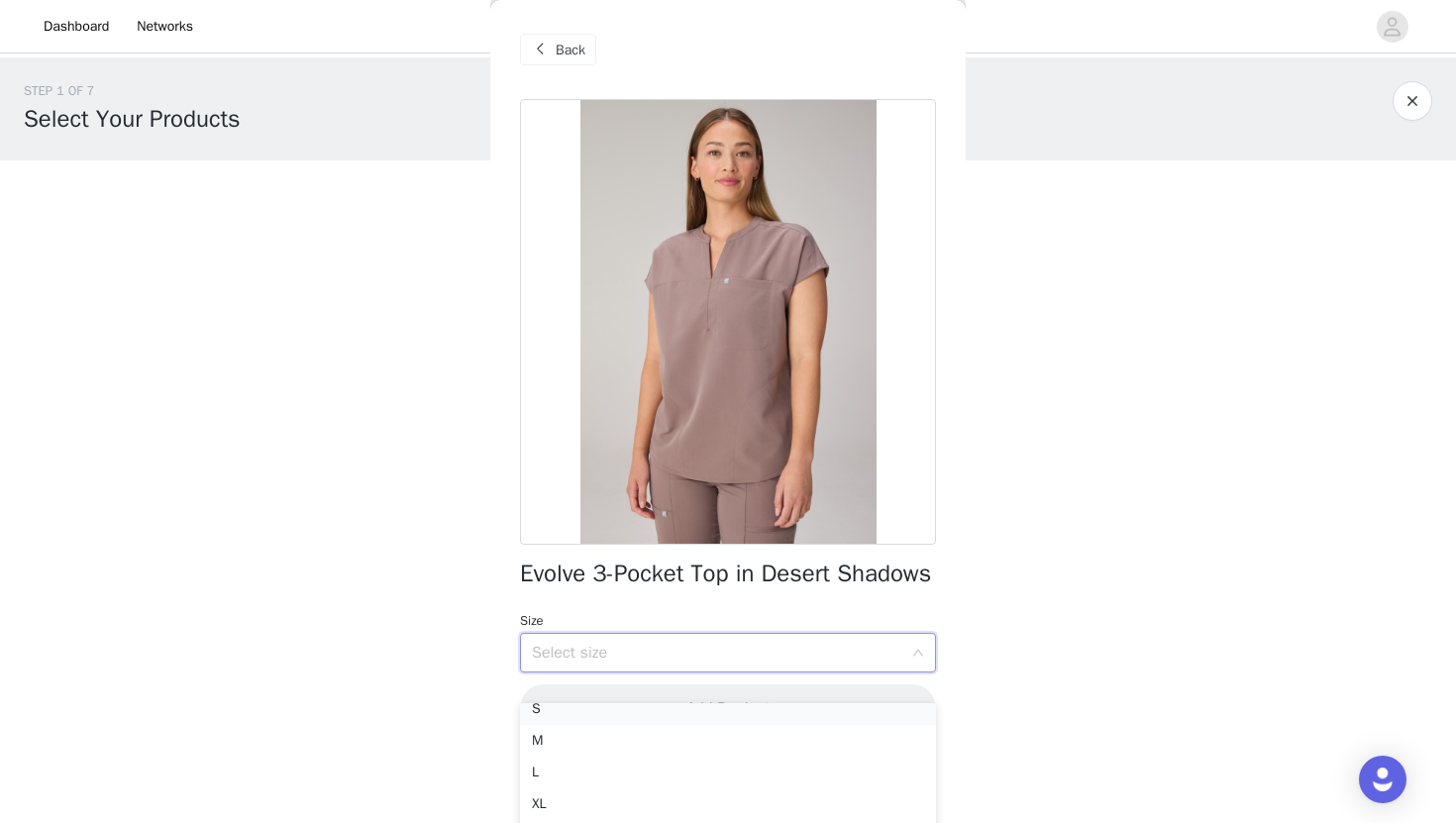 scroll, scrollTop: 67, scrollLeft: 0, axis: vertical 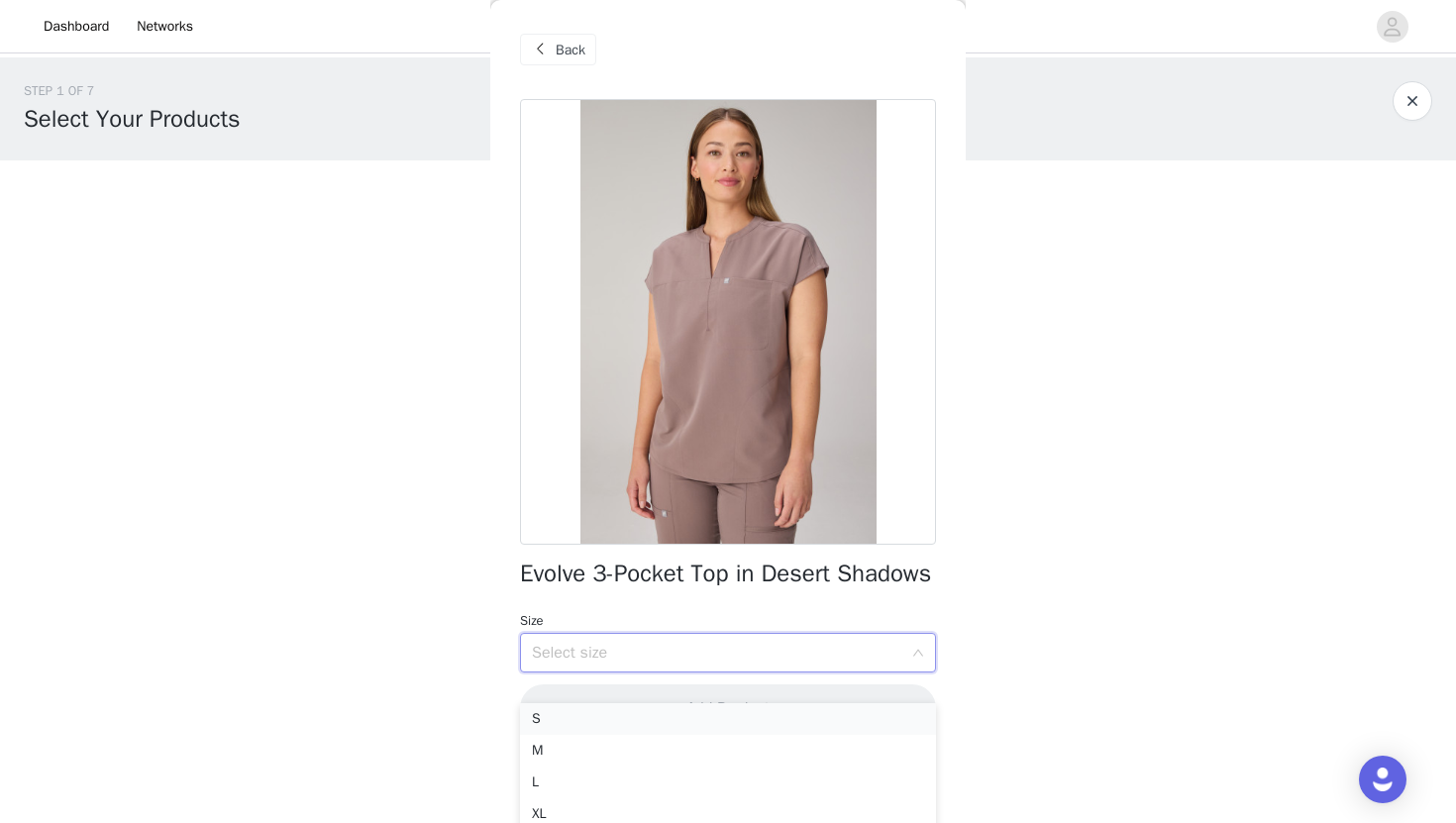 click on "S" at bounding box center [728, 719] 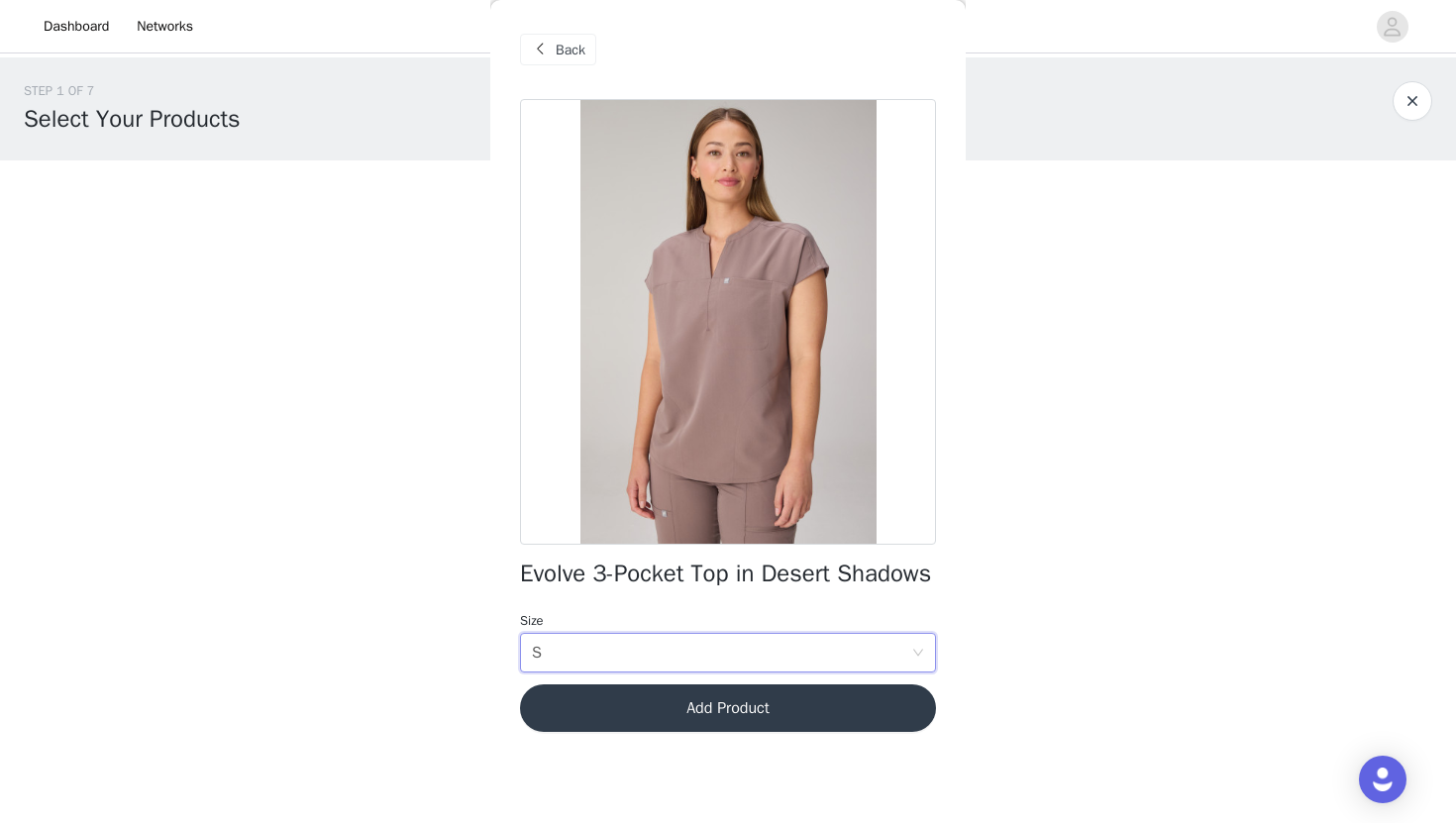 click on "Add Product" at bounding box center (728, 708) 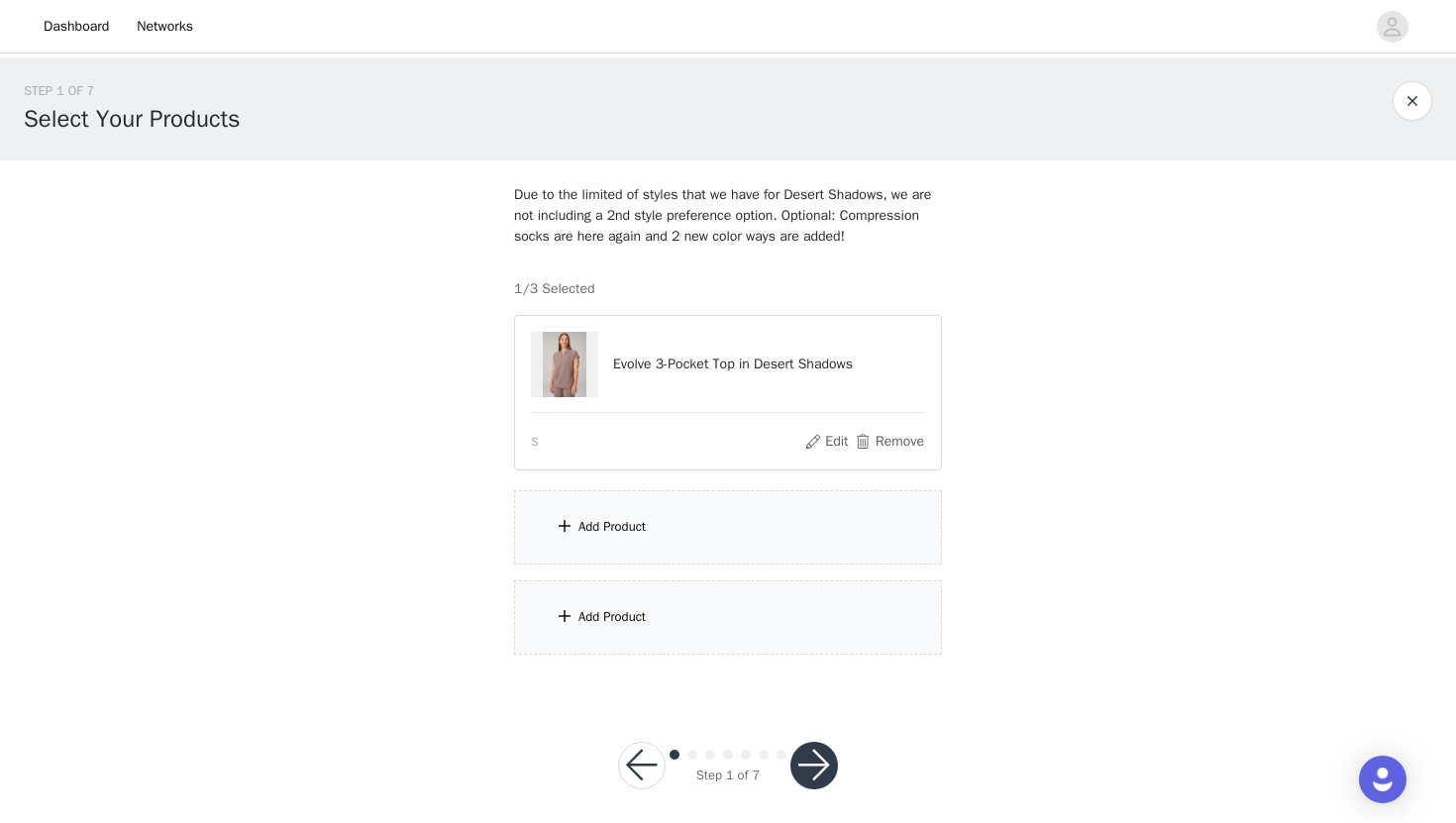 click on "Add Product" at bounding box center [728, 527] 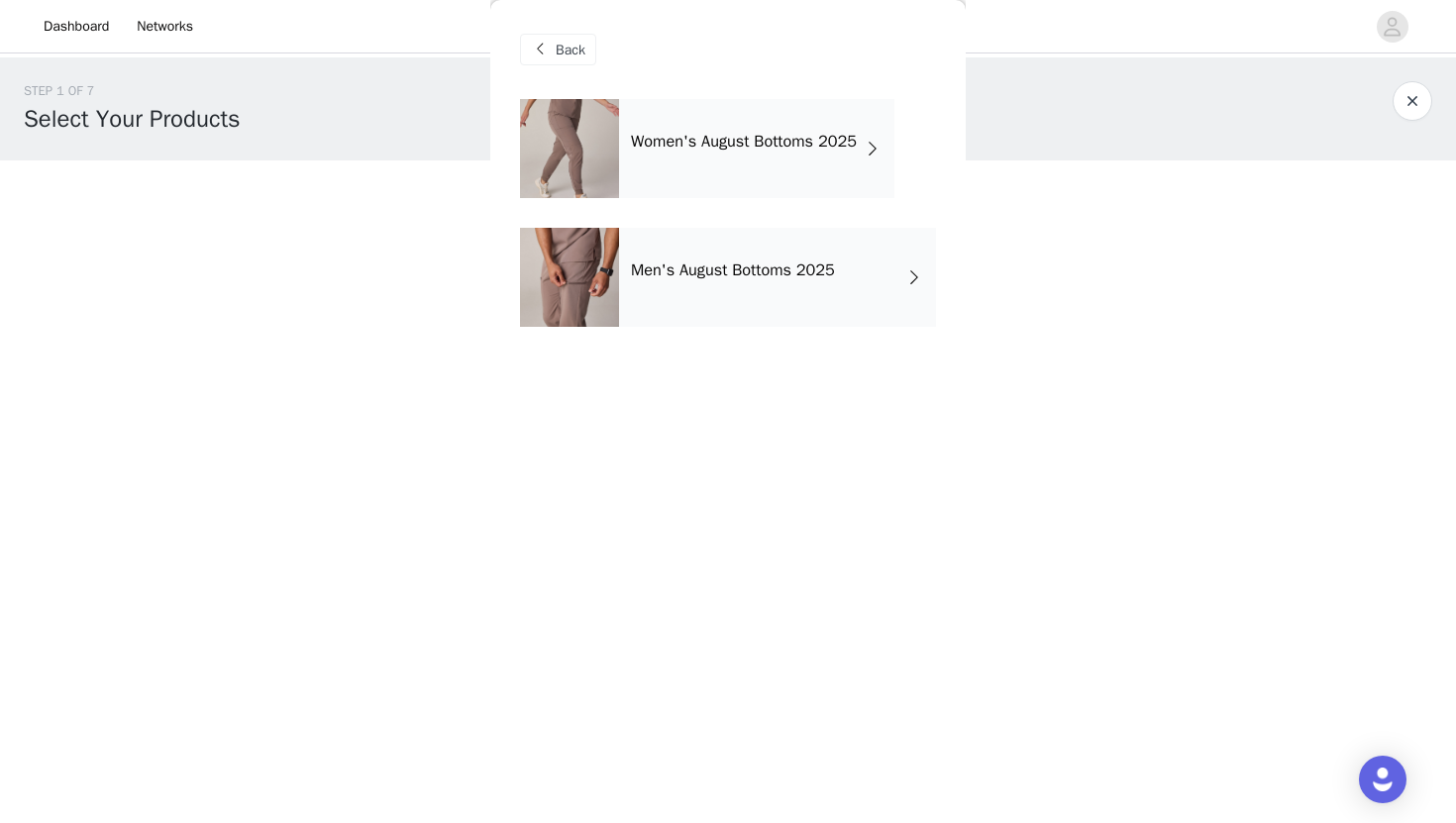 click on "Women's August Bottoms 2025" at bounding box center (757, 149) 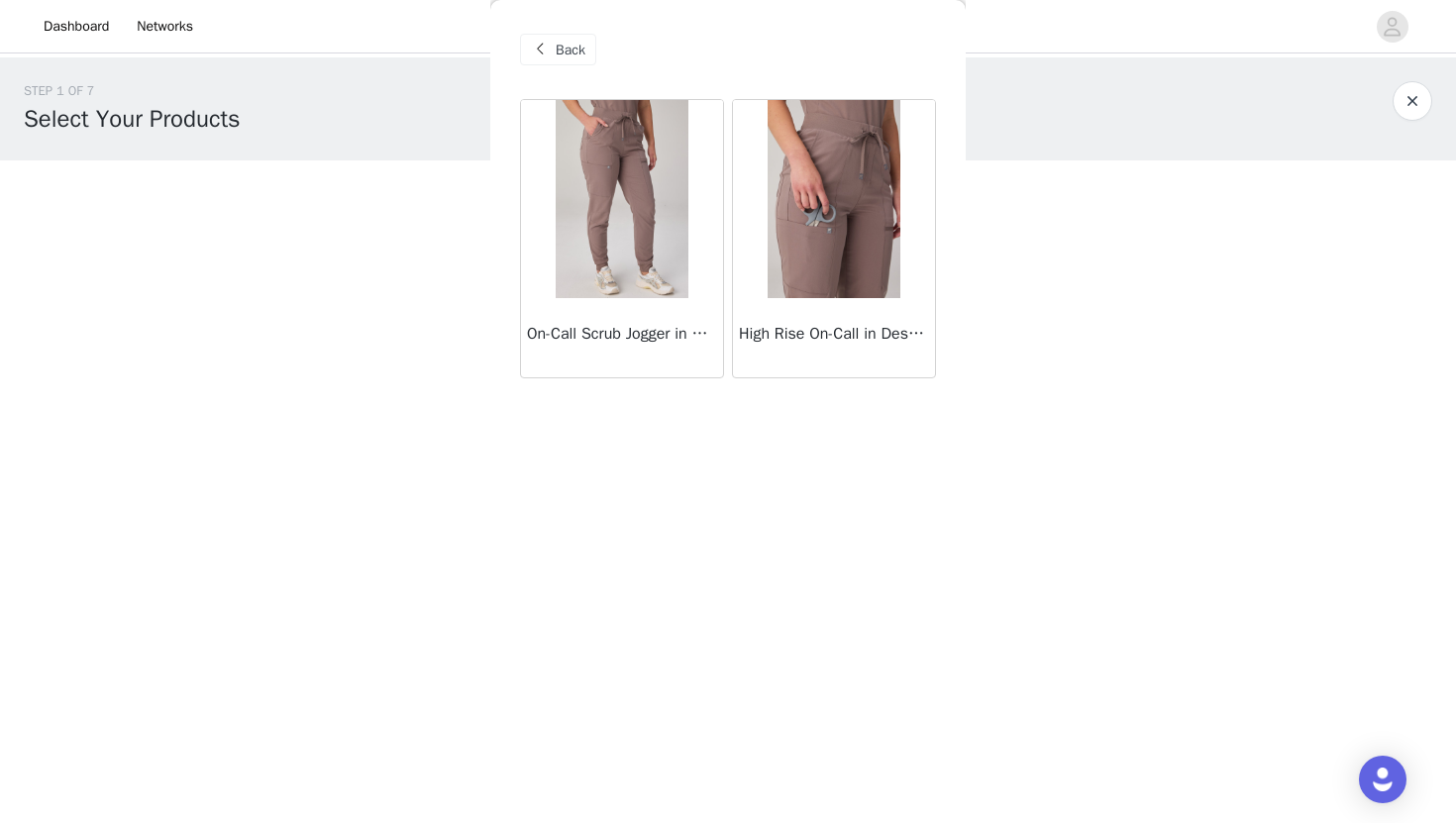 click at bounding box center (833, 199) 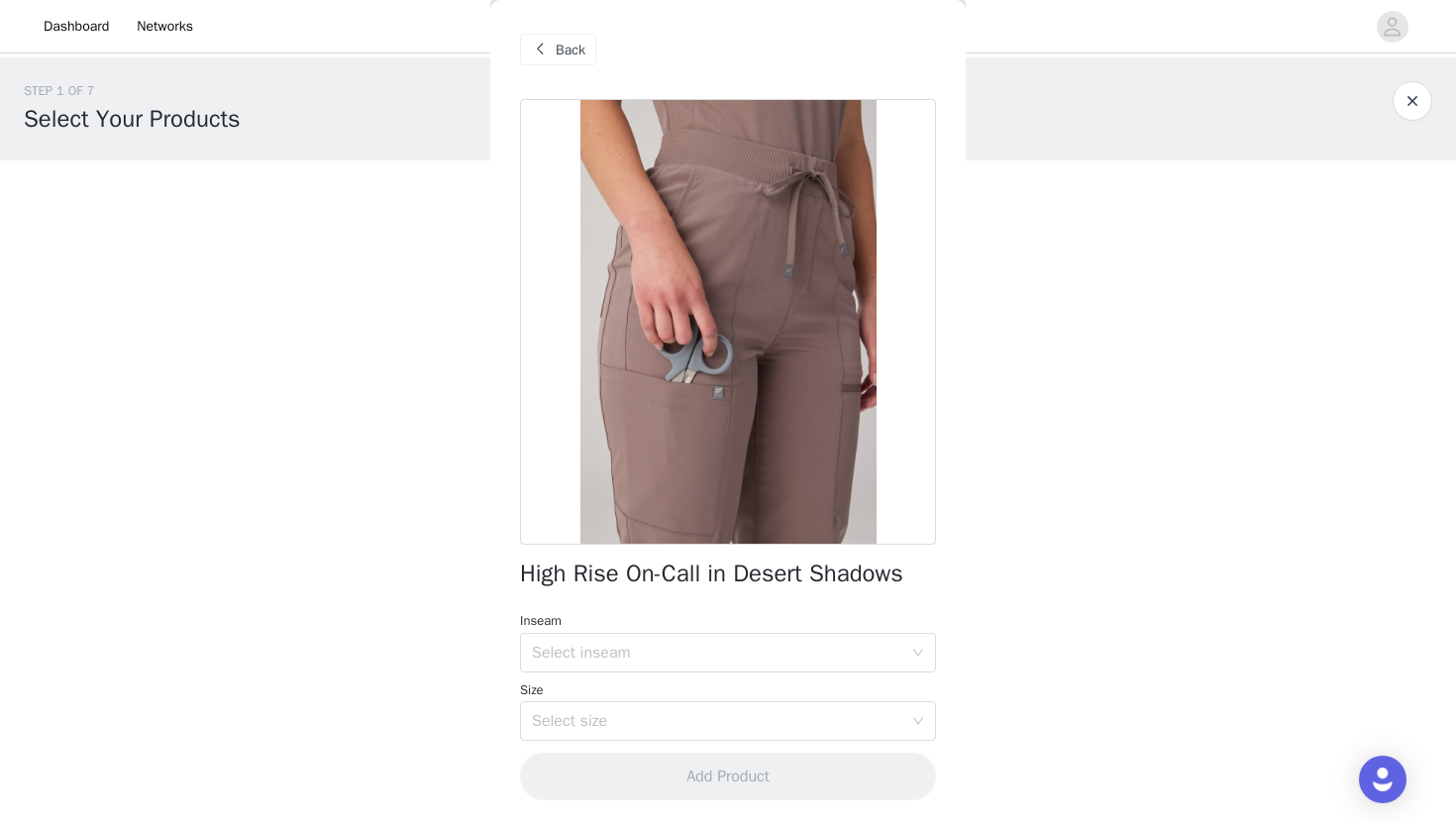 scroll, scrollTop: 1, scrollLeft: 0, axis: vertical 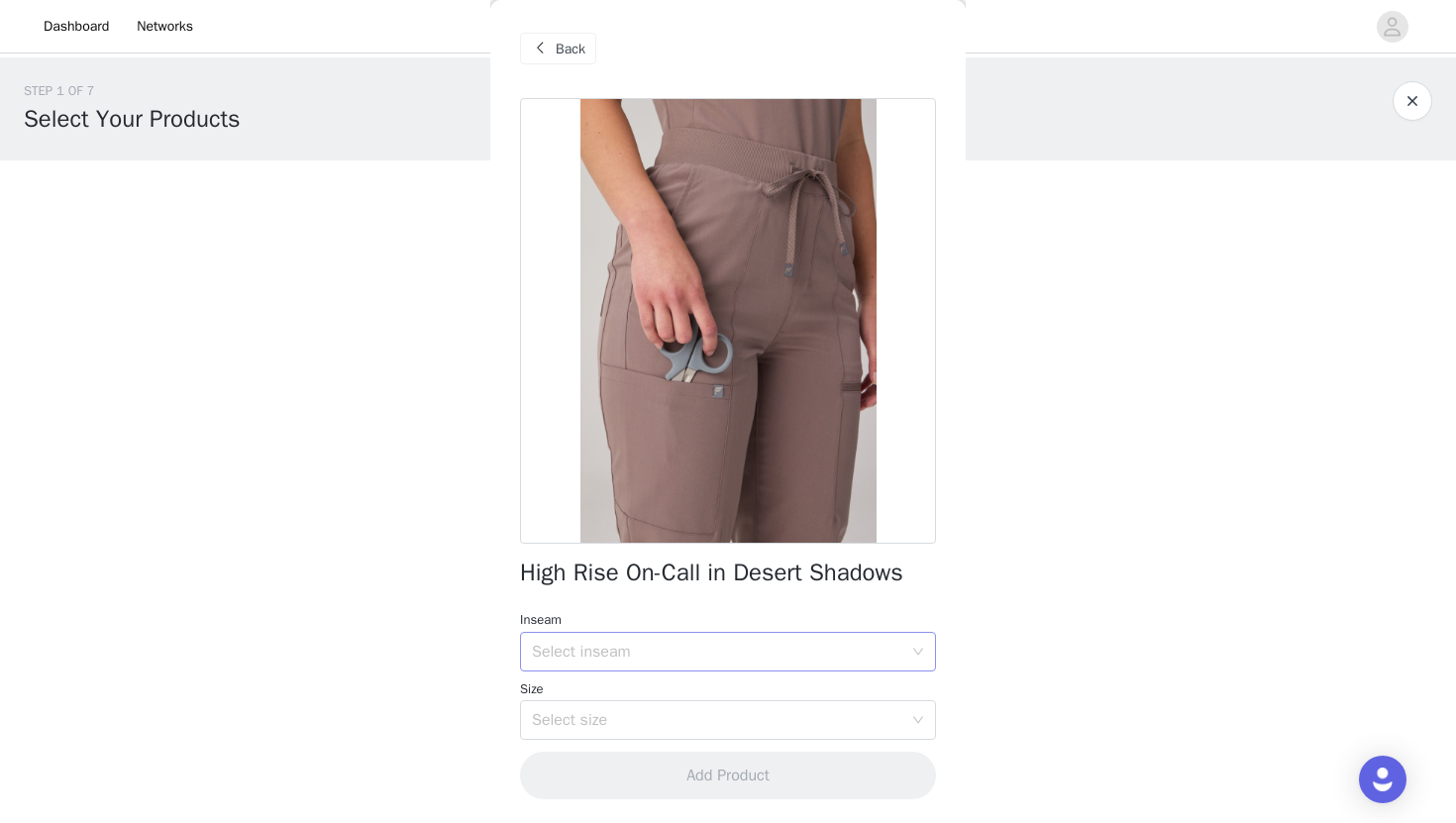 click on "Select inseam" at bounding box center (721, 652) 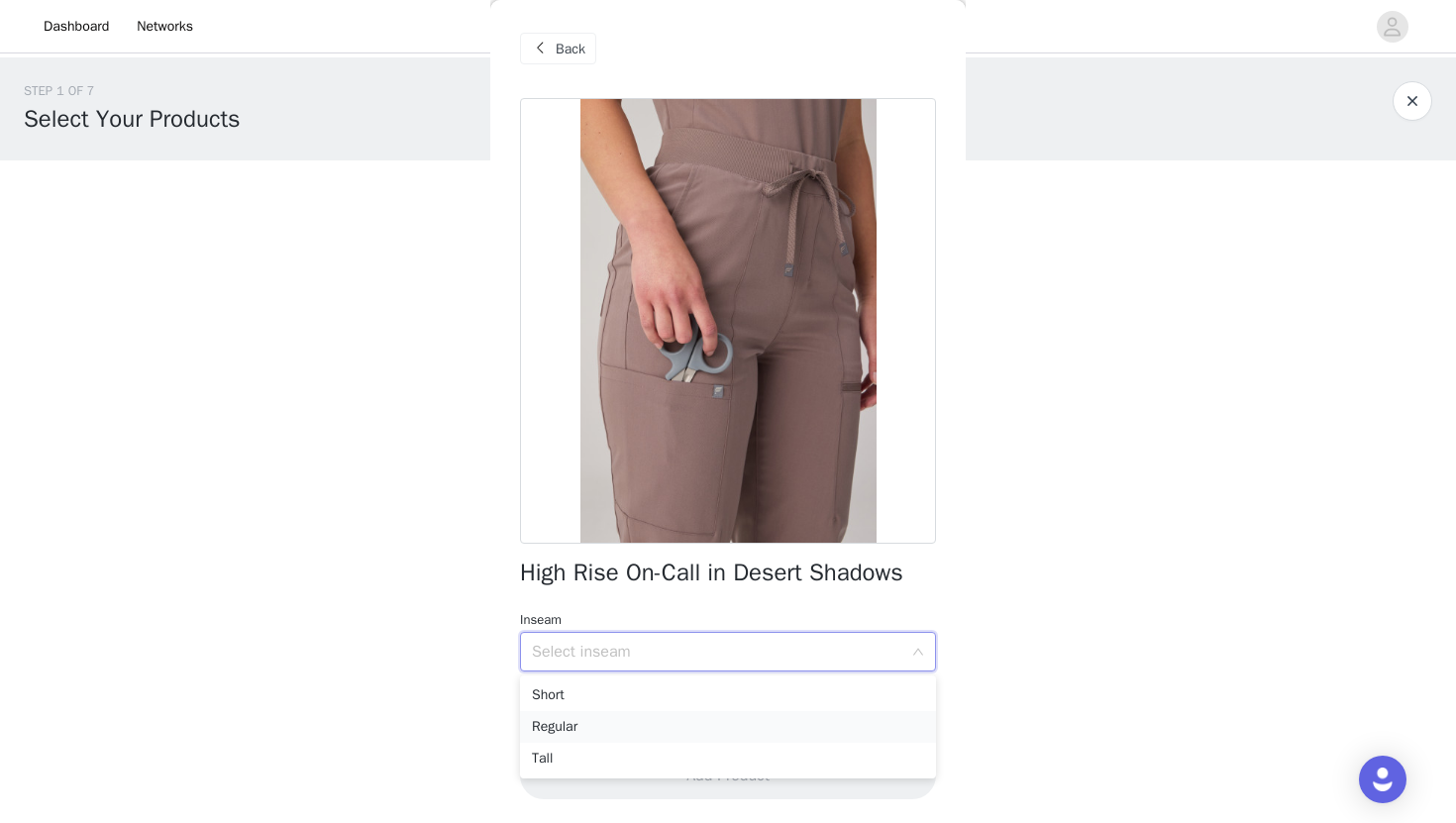 click on "Regular" at bounding box center [728, 727] 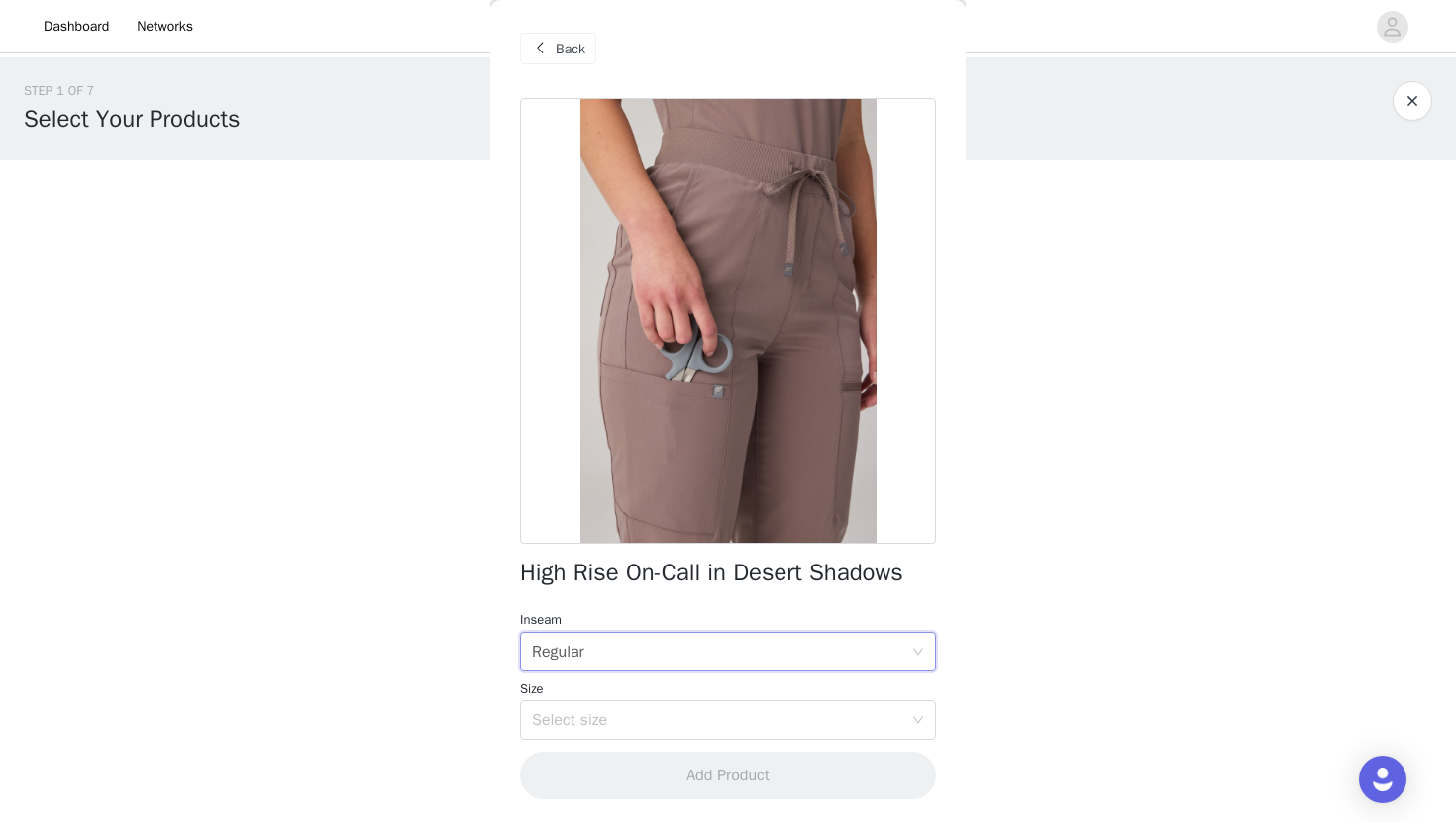 click on "Size" at bounding box center [728, 689] 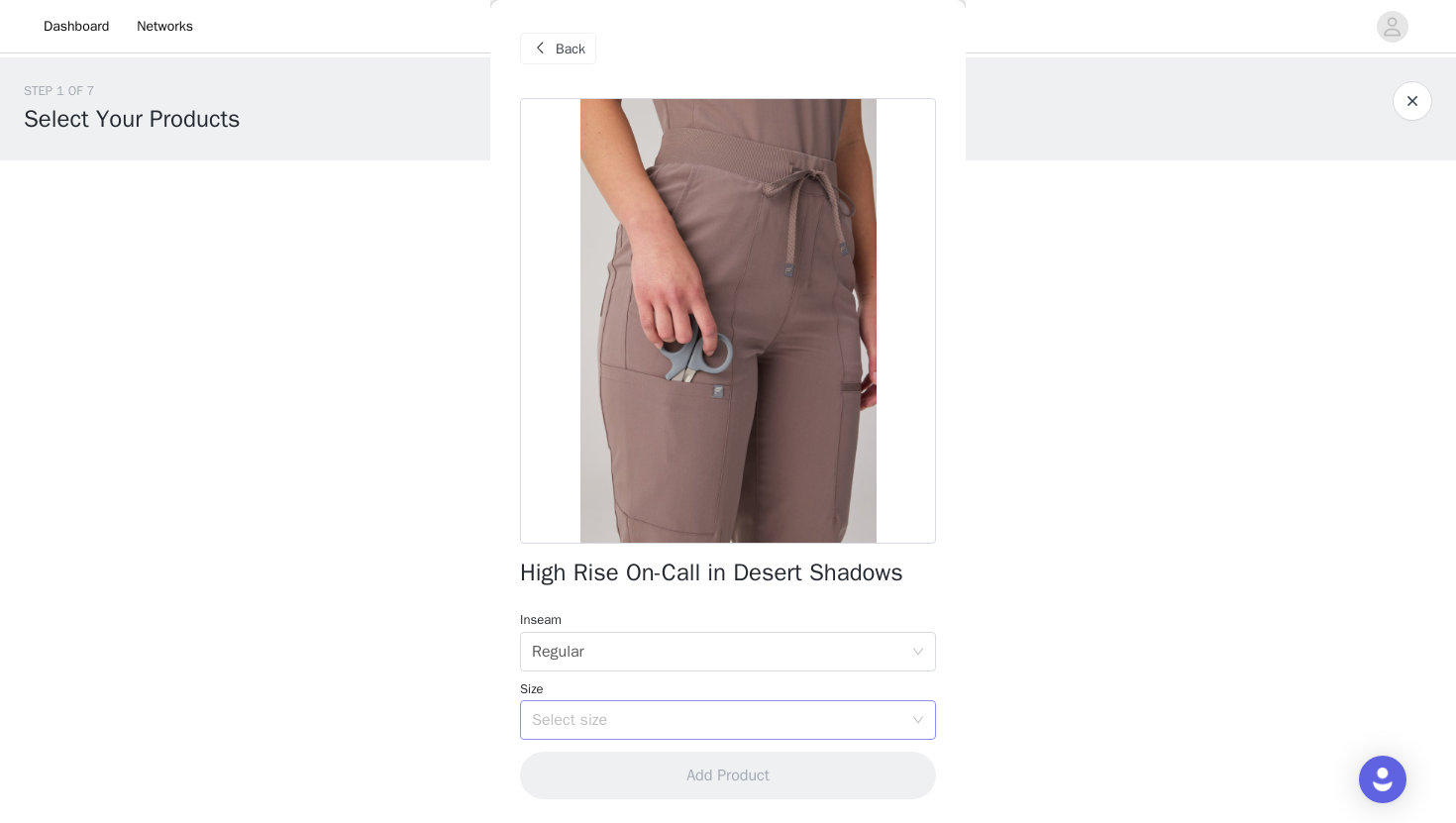 click on "Select size" at bounding box center [717, 720] 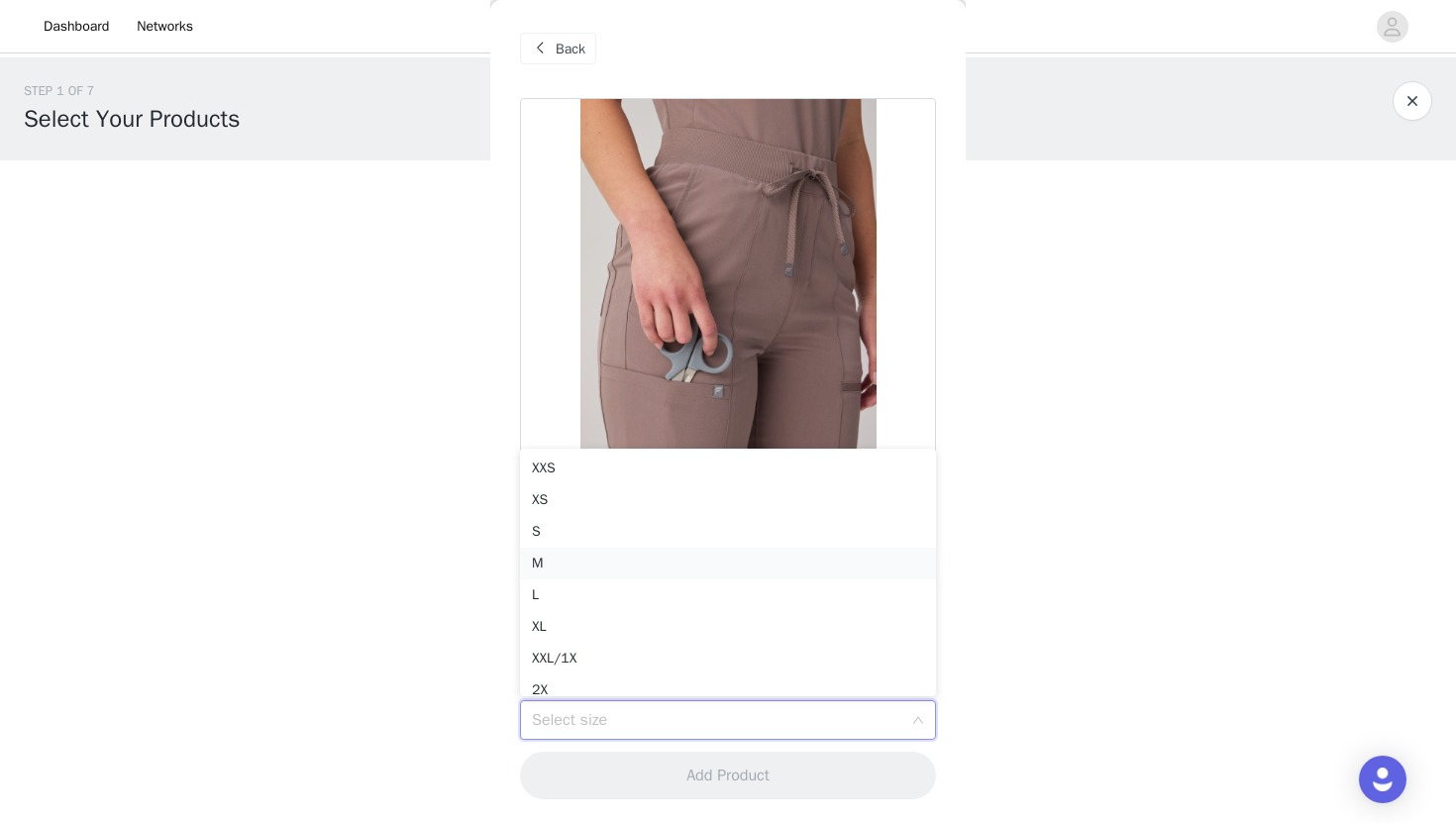 click on "M" at bounding box center [728, 564] 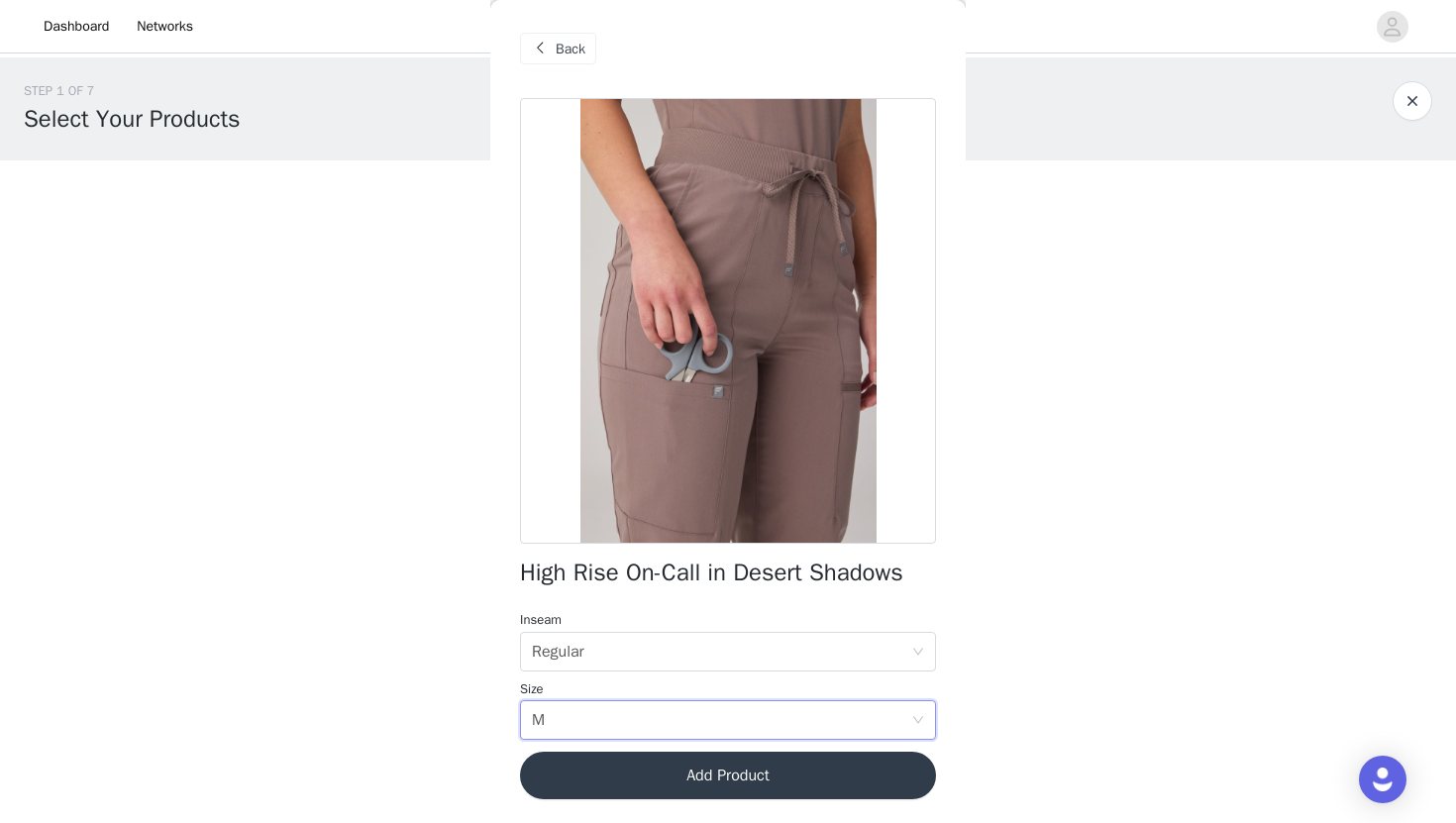 click on "Add Product" at bounding box center (728, 775) 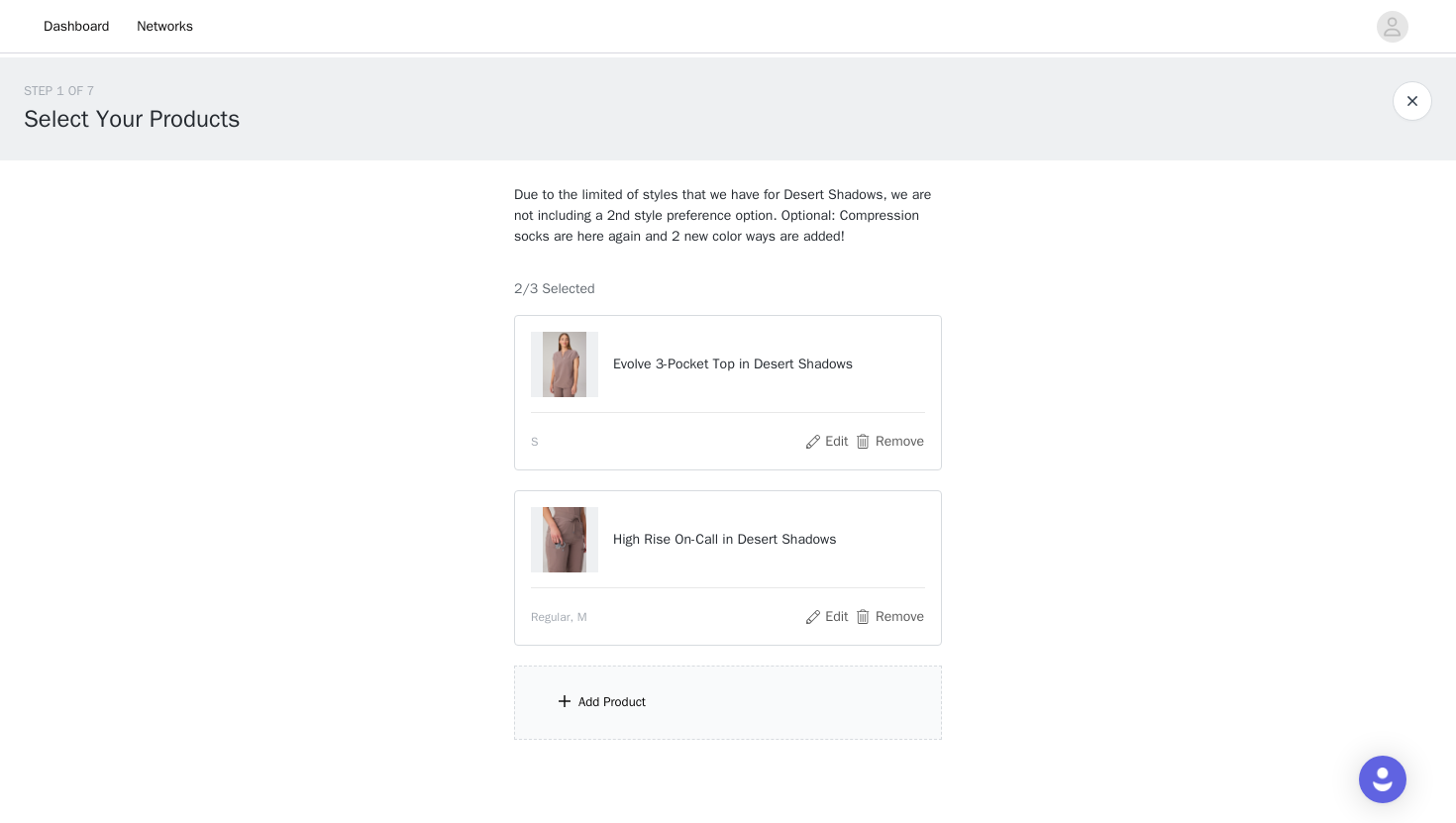 scroll, scrollTop: 119, scrollLeft: 0, axis: vertical 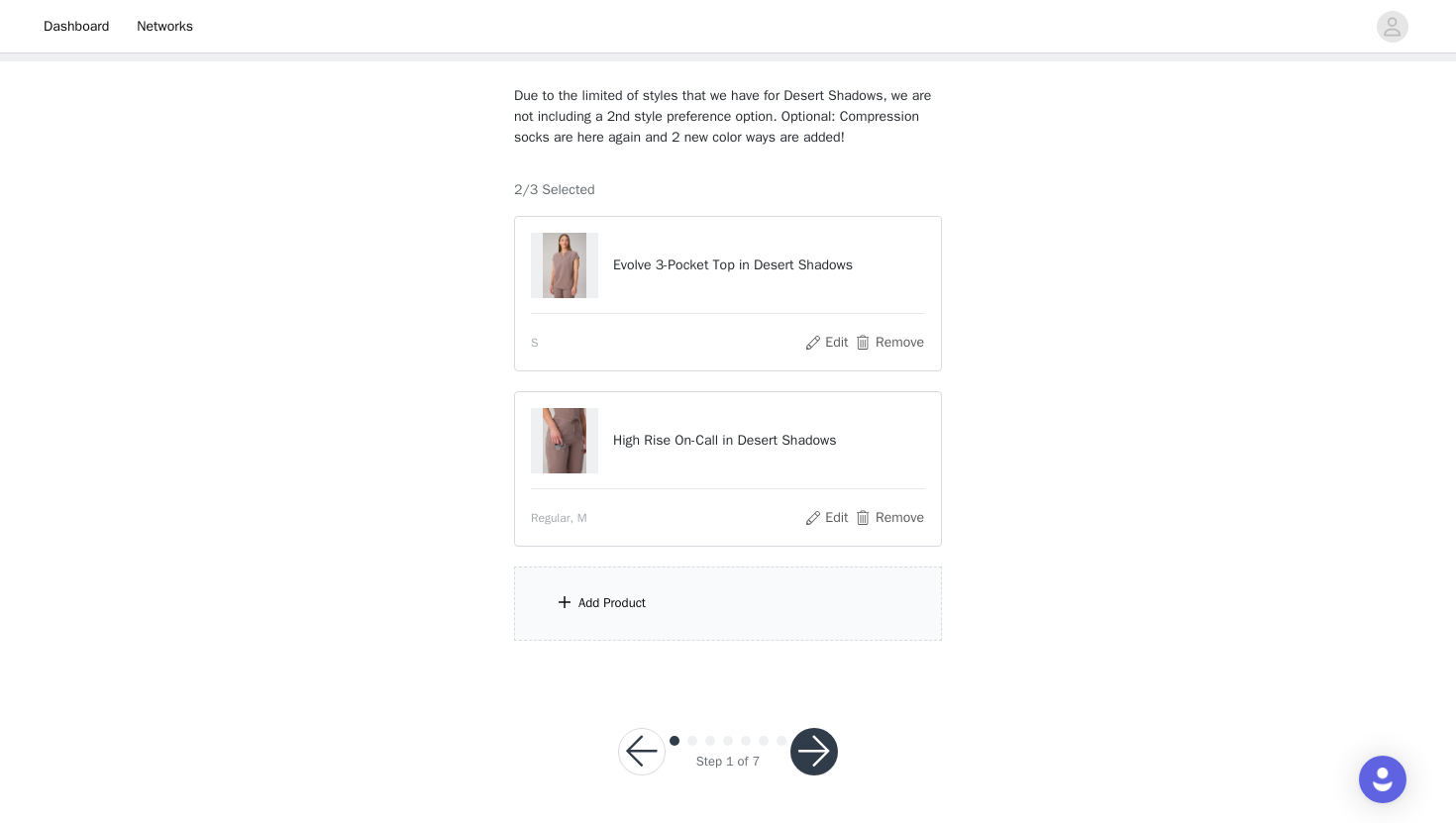 click at bounding box center [814, 752] 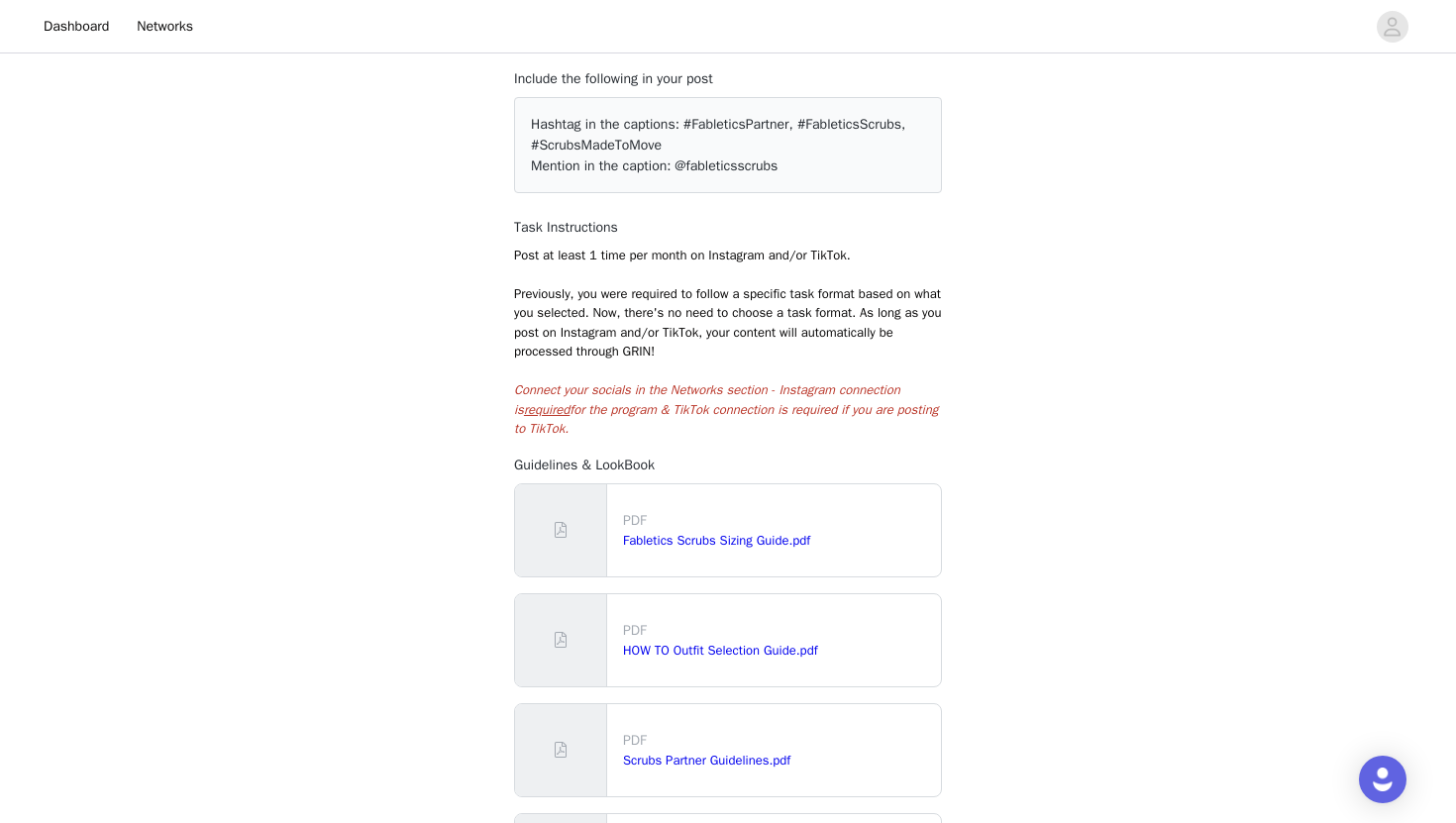 scroll, scrollTop: 381, scrollLeft: 0, axis: vertical 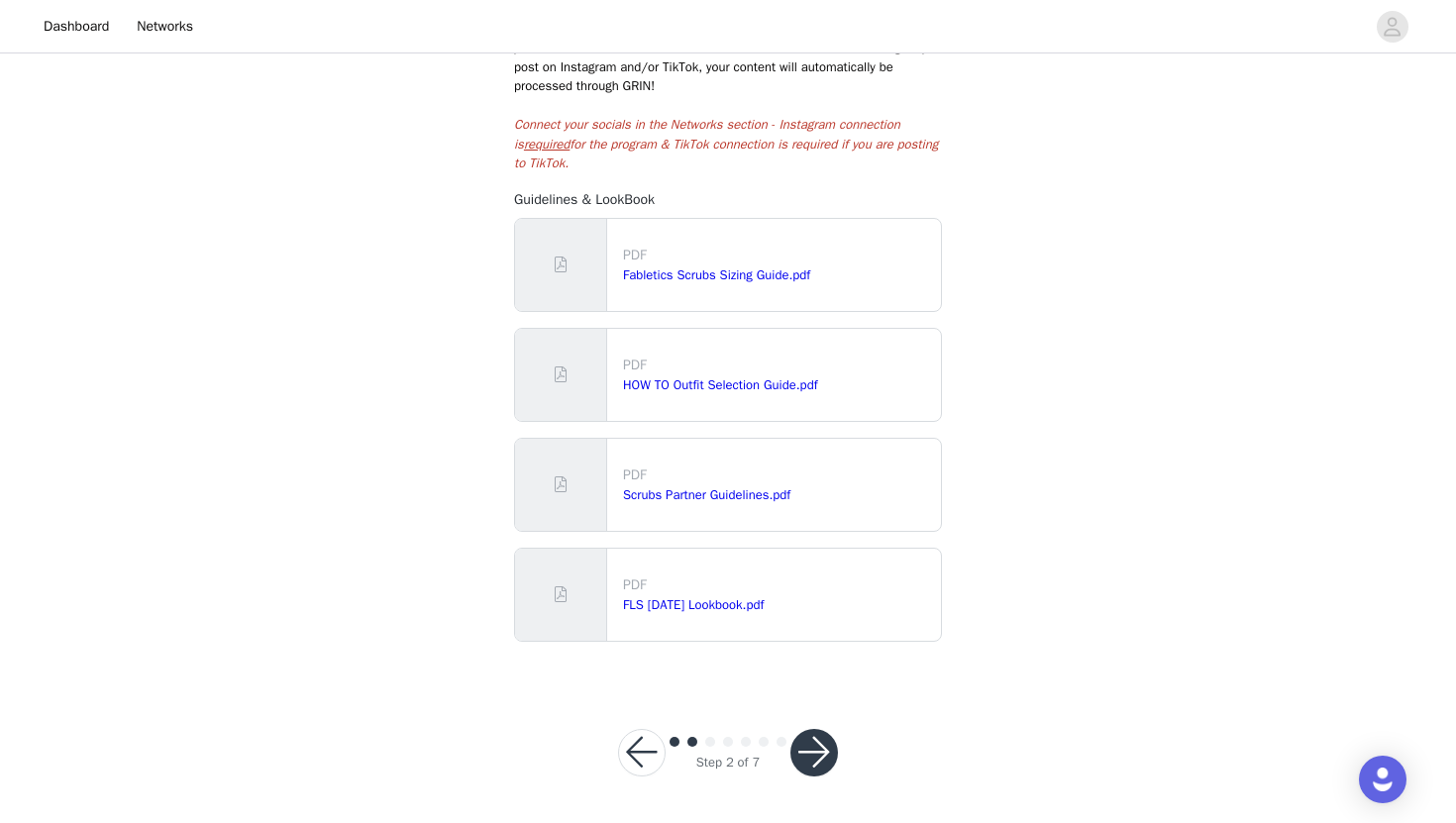 click at bounding box center (642, 753) 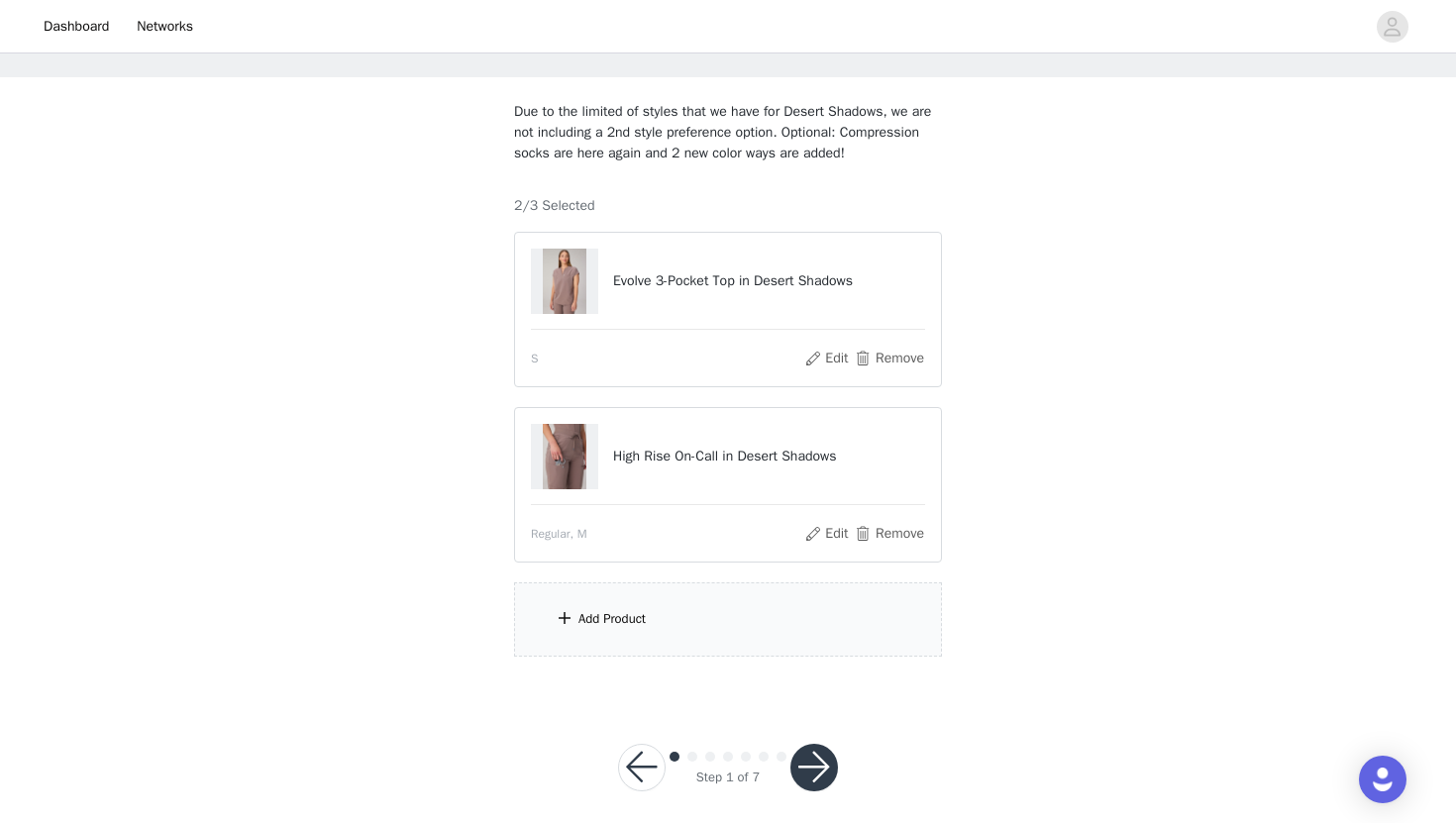 scroll, scrollTop: 114, scrollLeft: 0, axis: vertical 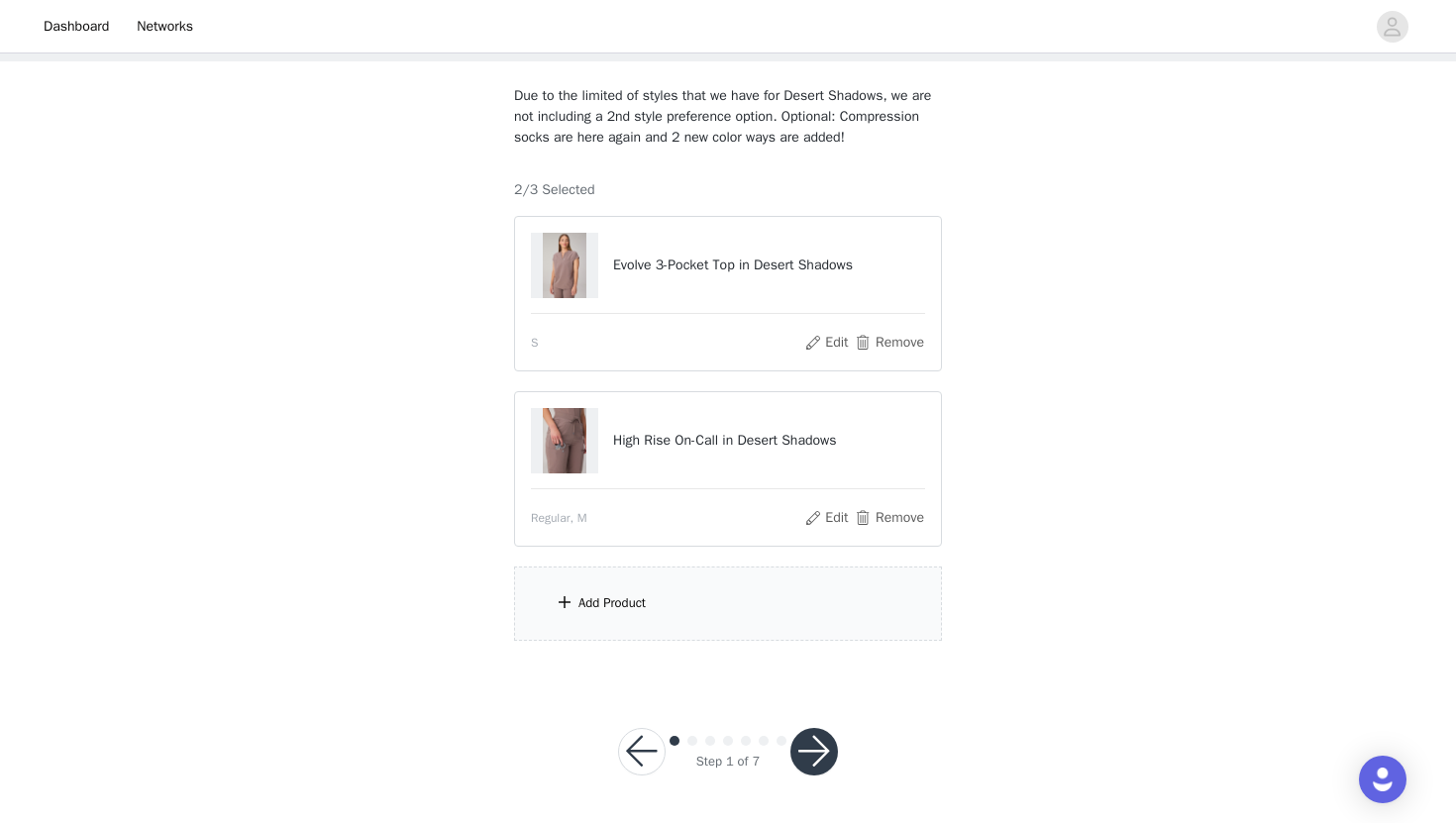 click on "Add Product" at bounding box center [728, 603] 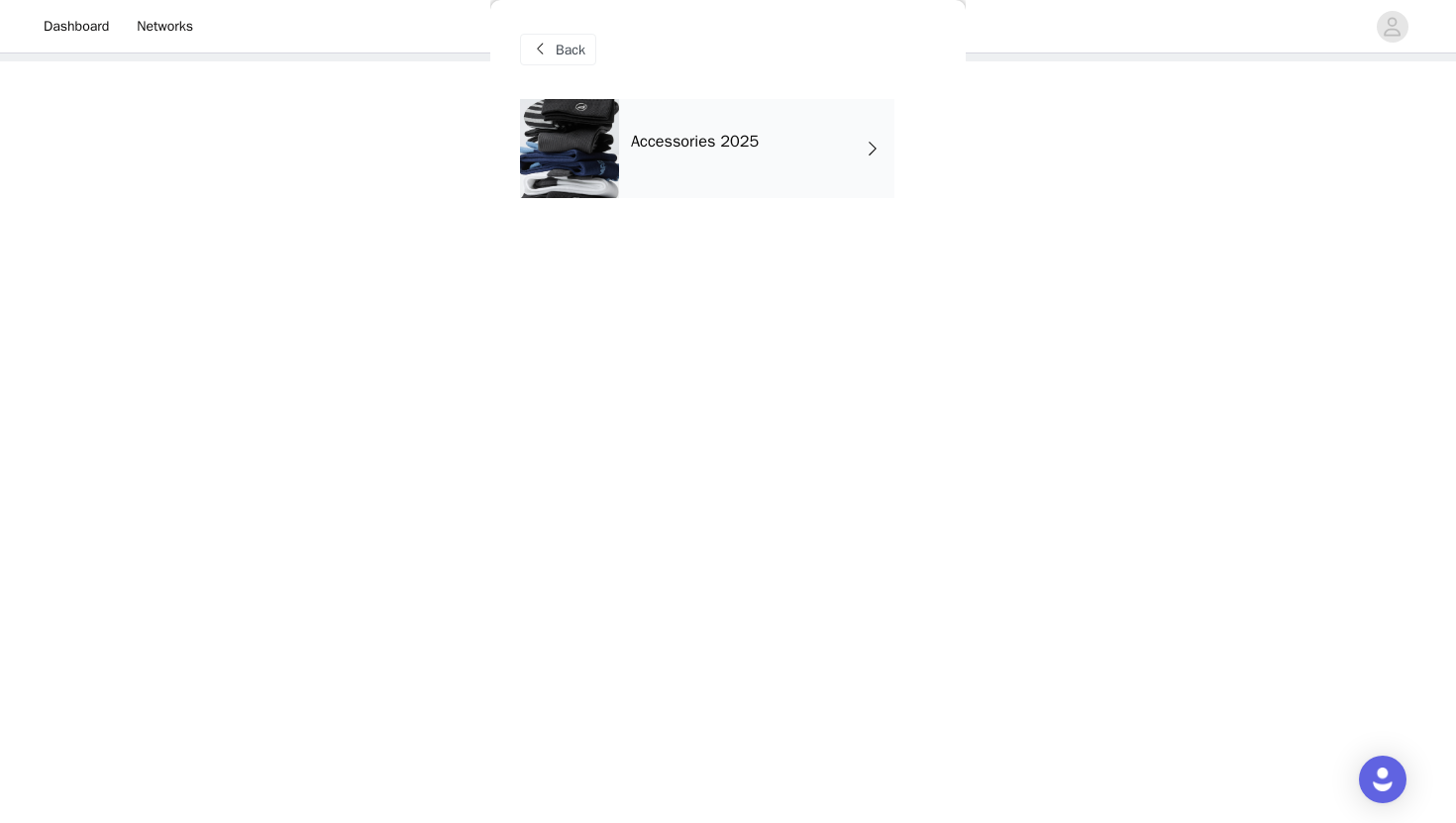 click on "Accessories 2025" at bounding box center (757, 149) 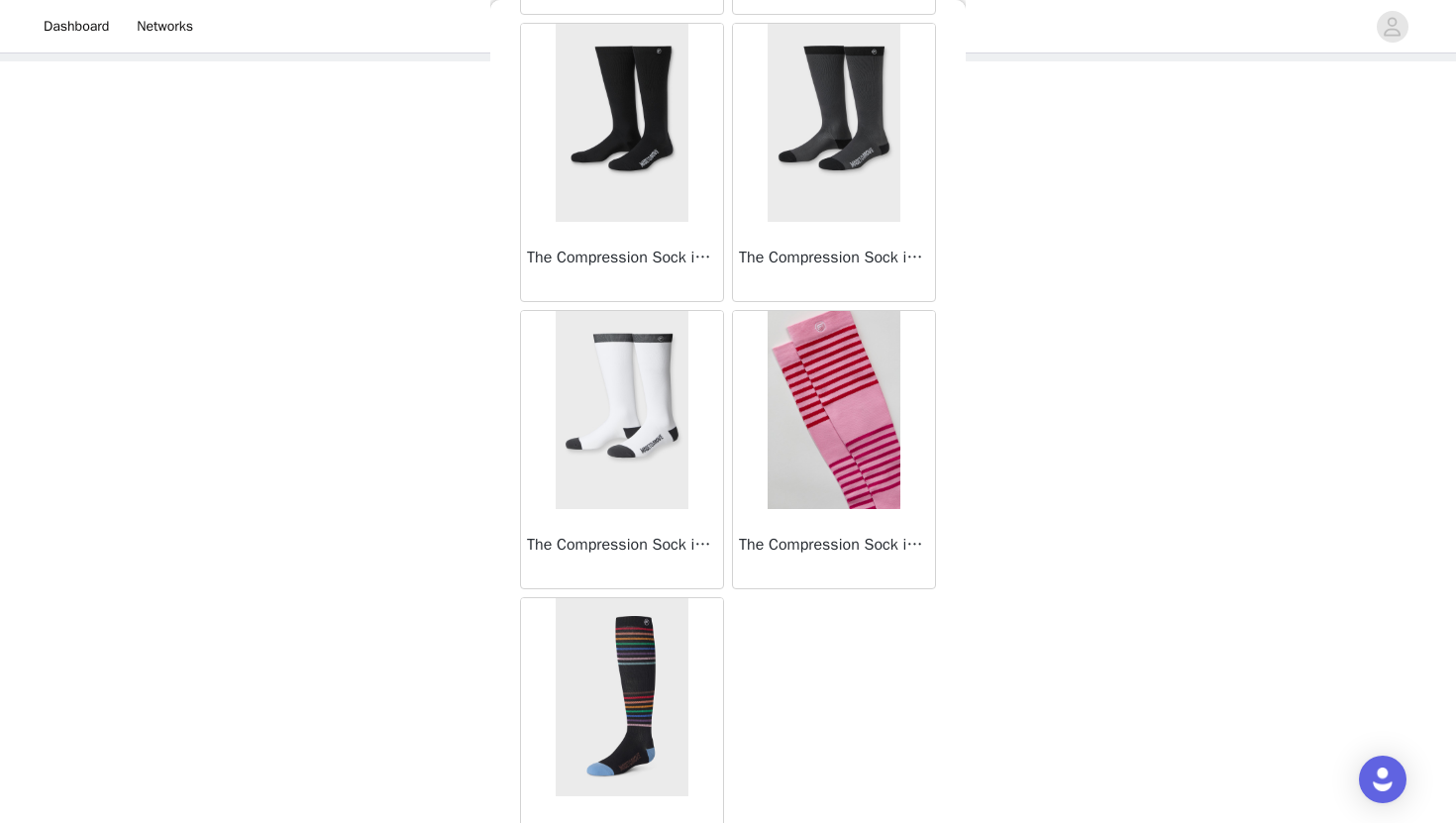 scroll, scrollTop: 364, scrollLeft: 0, axis: vertical 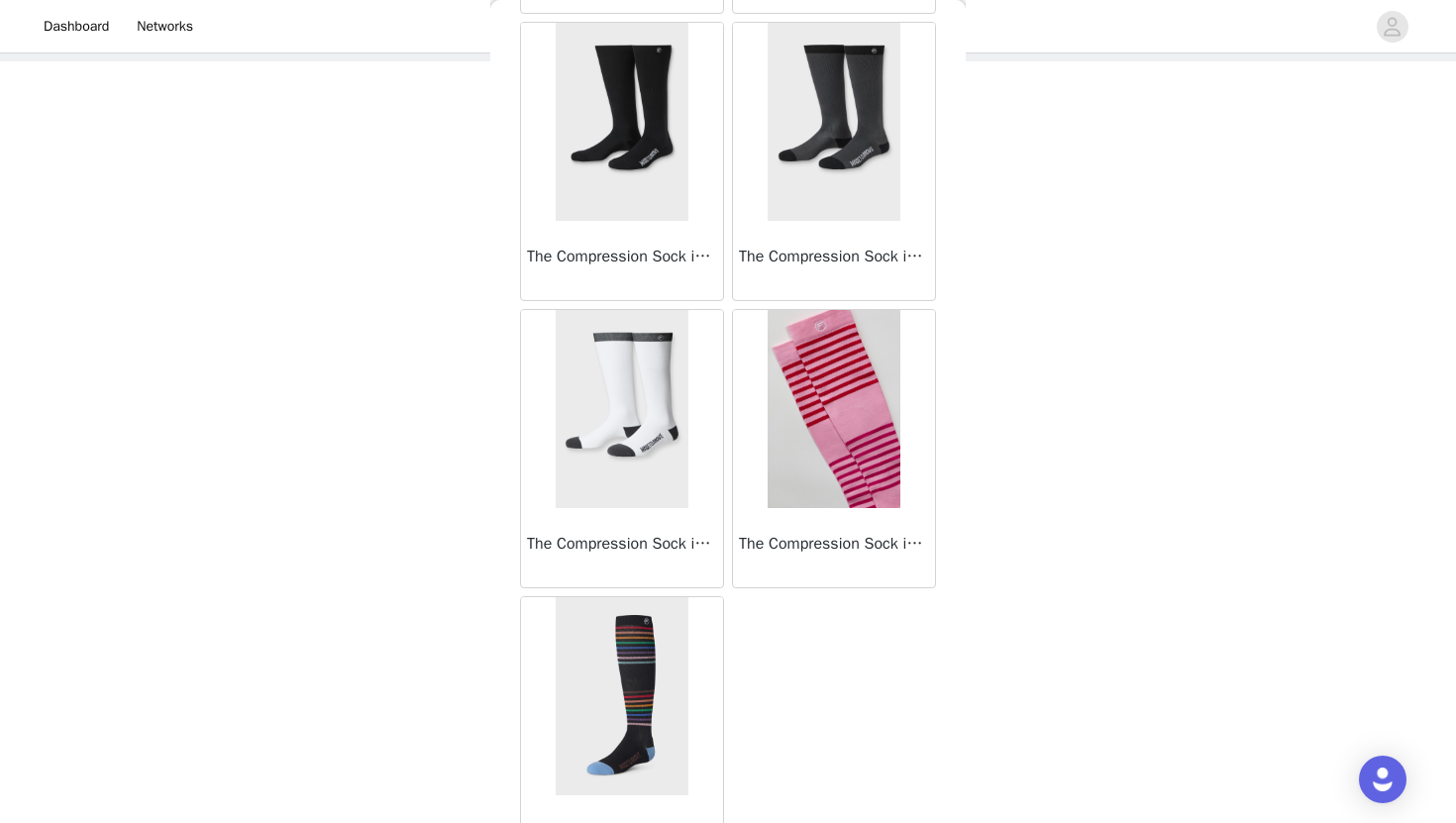 click at bounding box center [833, 409] 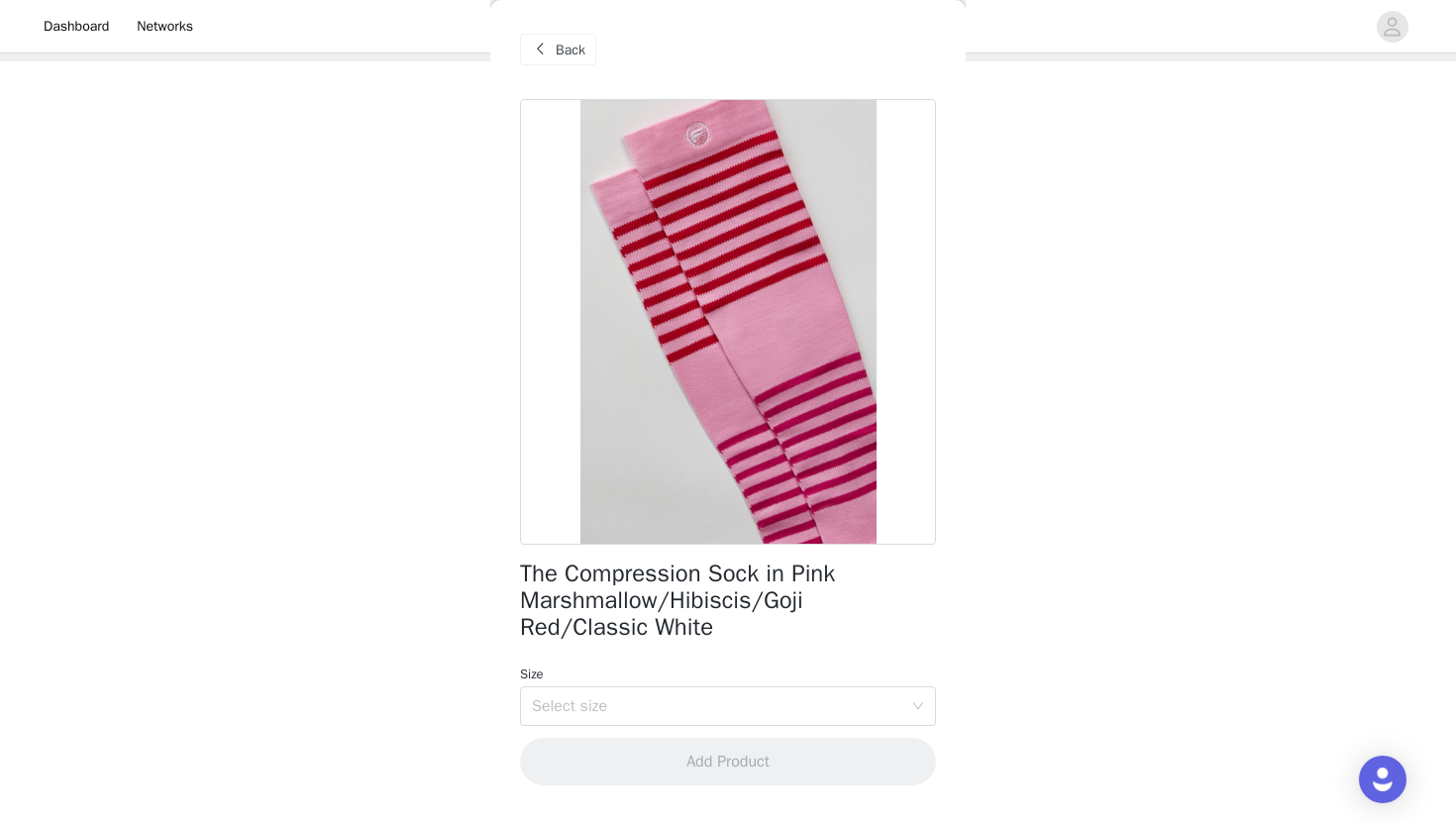 scroll, scrollTop: 0, scrollLeft: 0, axis: both 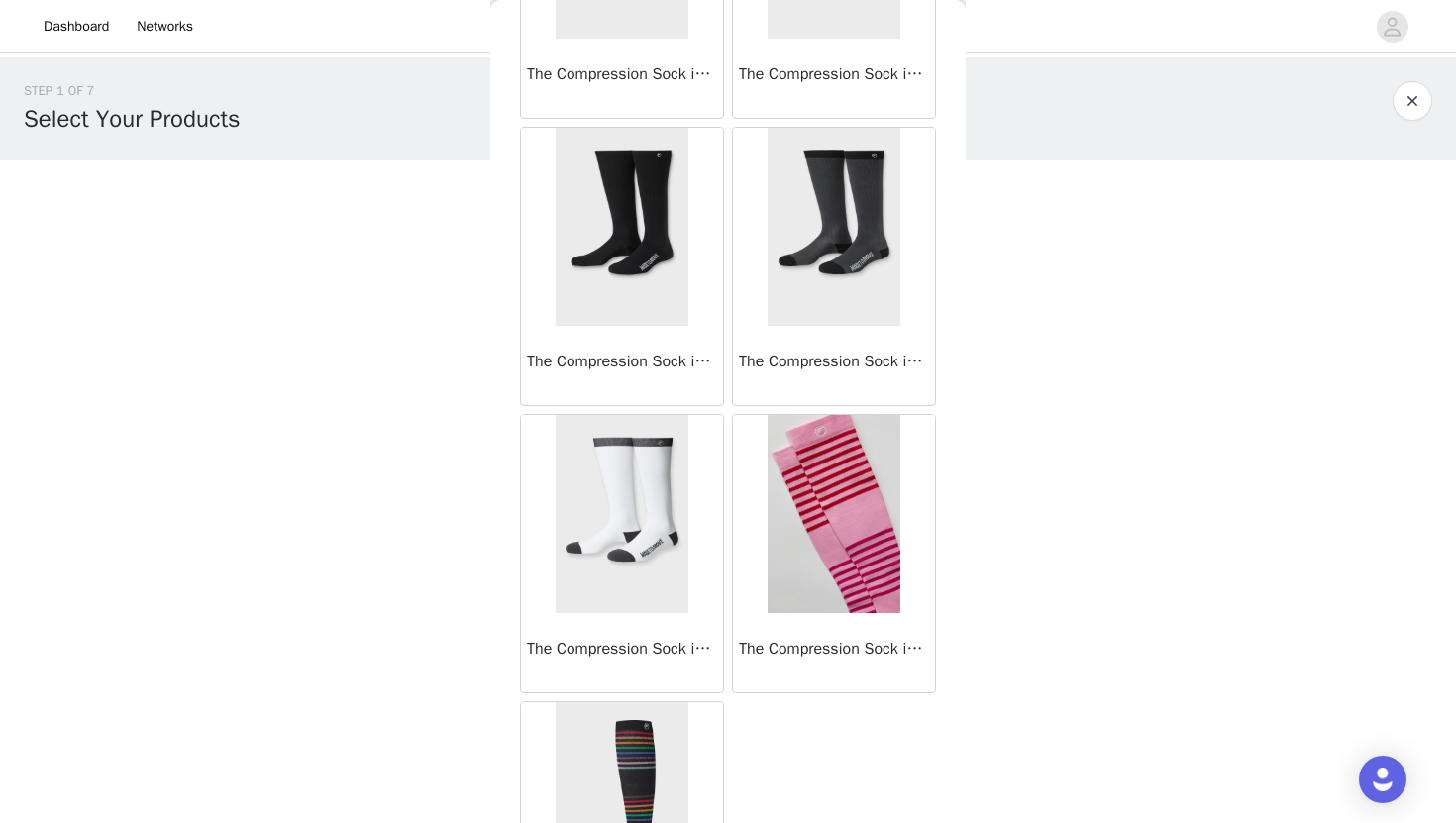 click at bounding box center (621, 514) 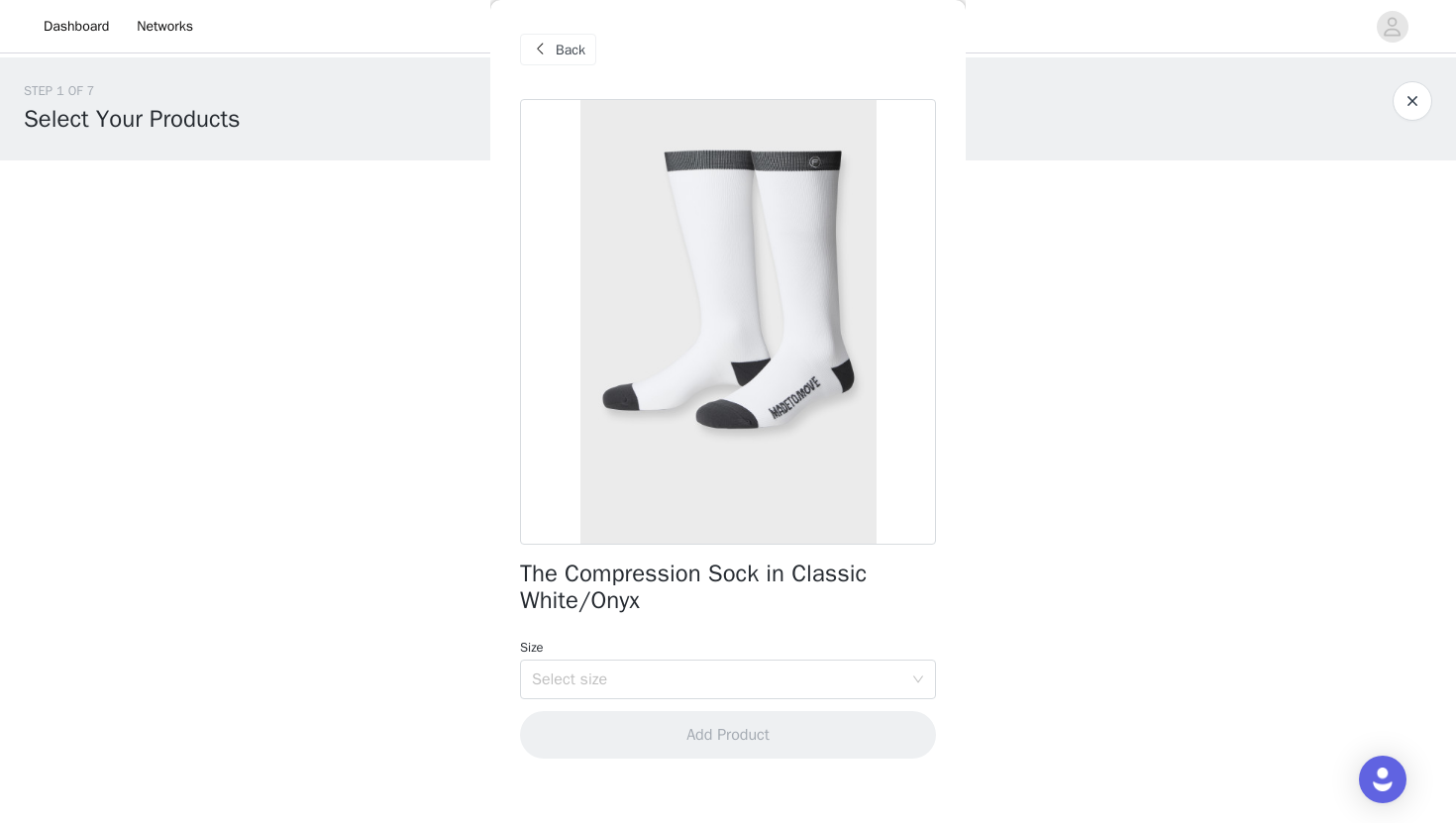 scroll, scrollTop: 0, scrollLeft: 0, axis: both 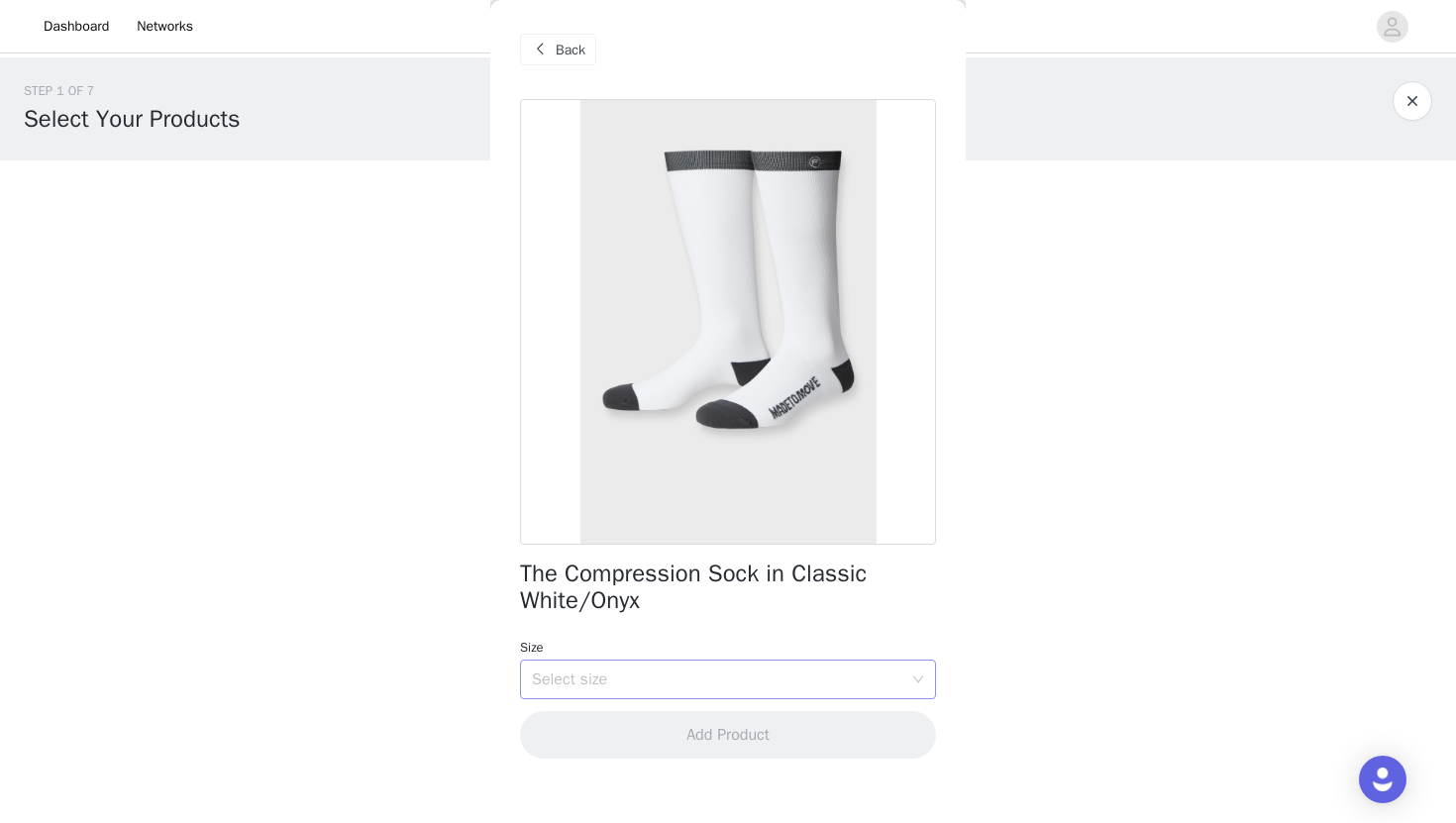 click on "Select size" at bounding box center [717, 679] 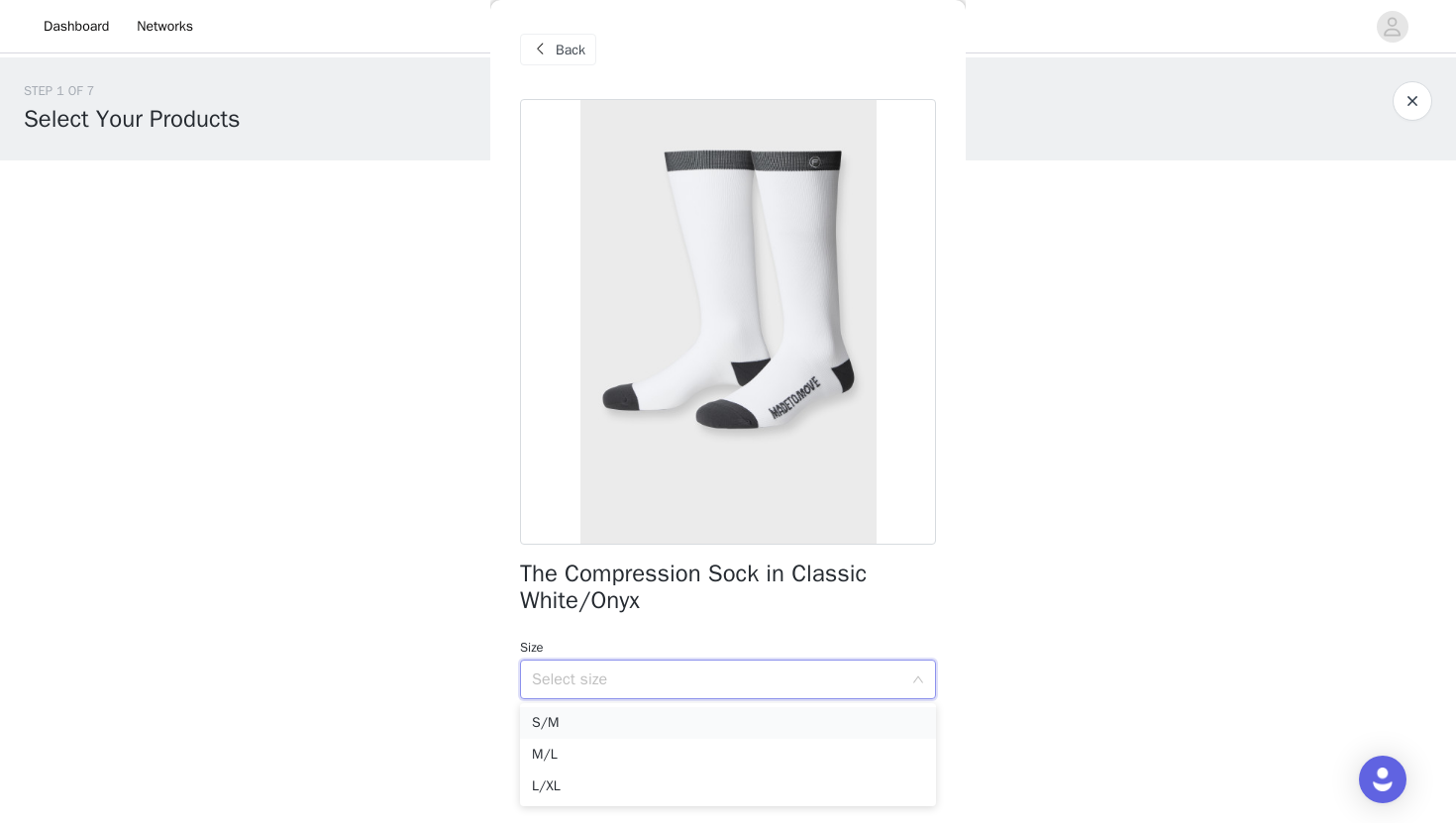click on "S/M" at bounding box center [728, 723] 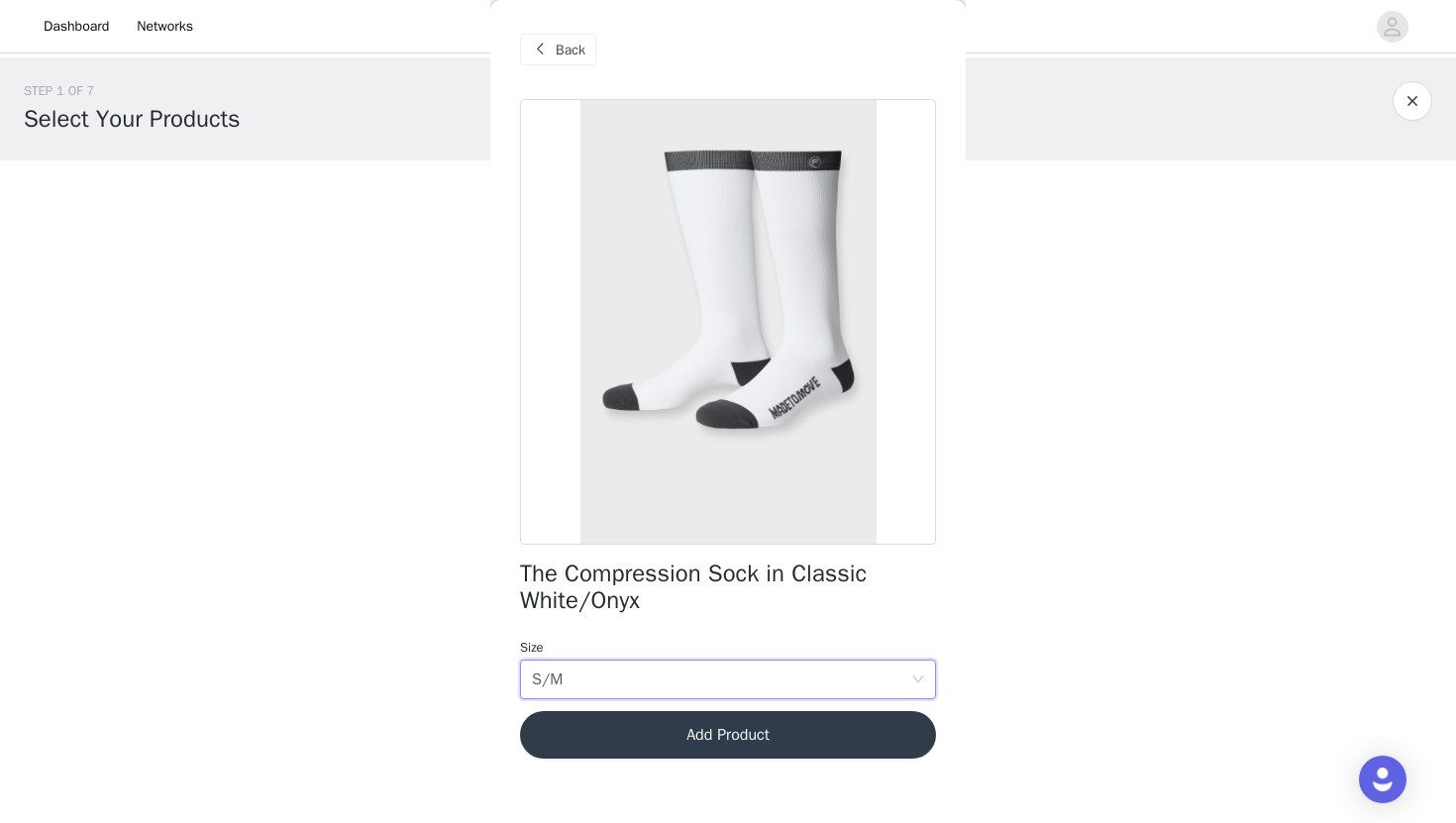 click on "Add Product" at bounding box center (728, 735) 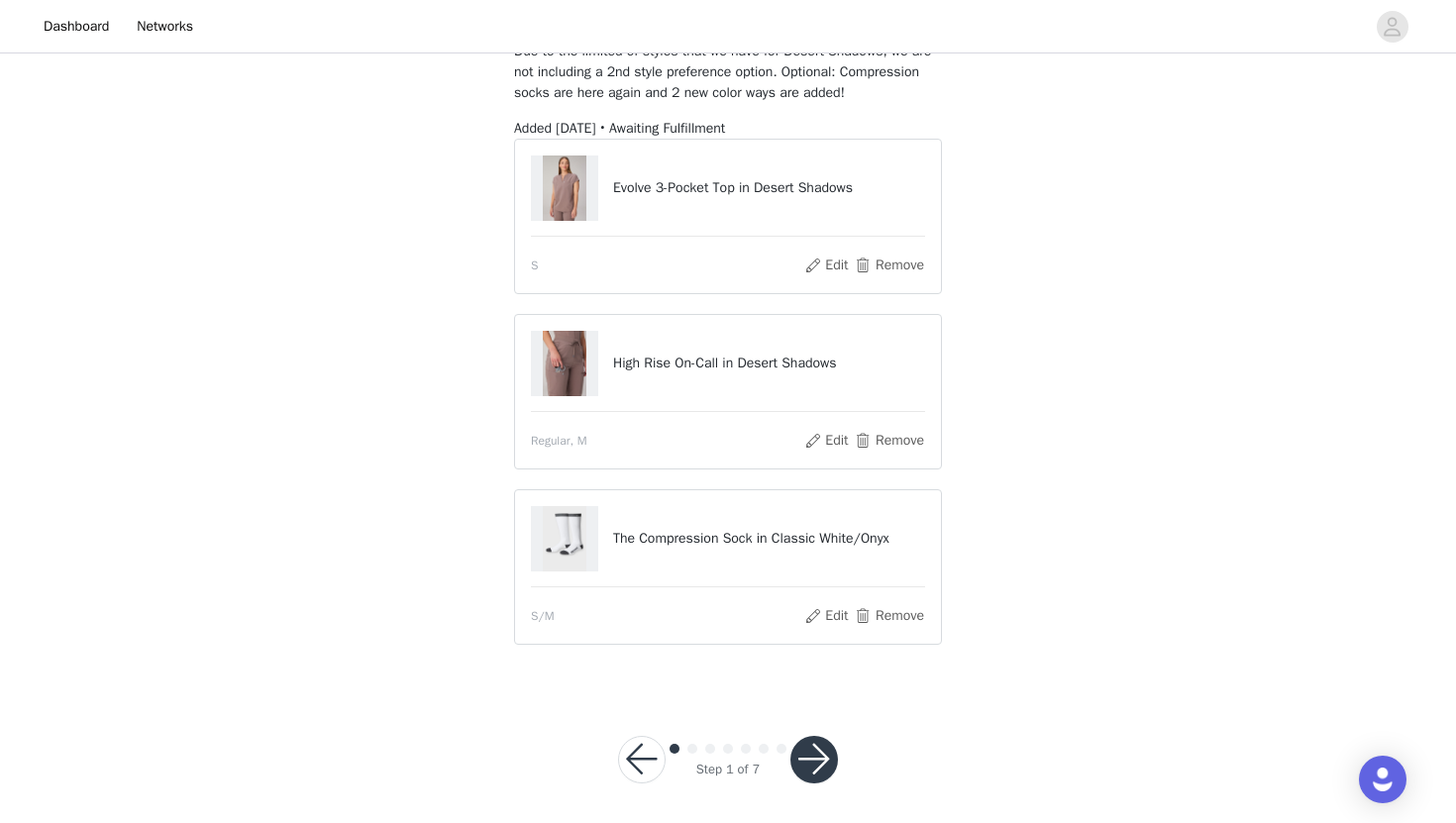 scroll, scrollTop: 171, scrollLeft: 0, axis: vertical 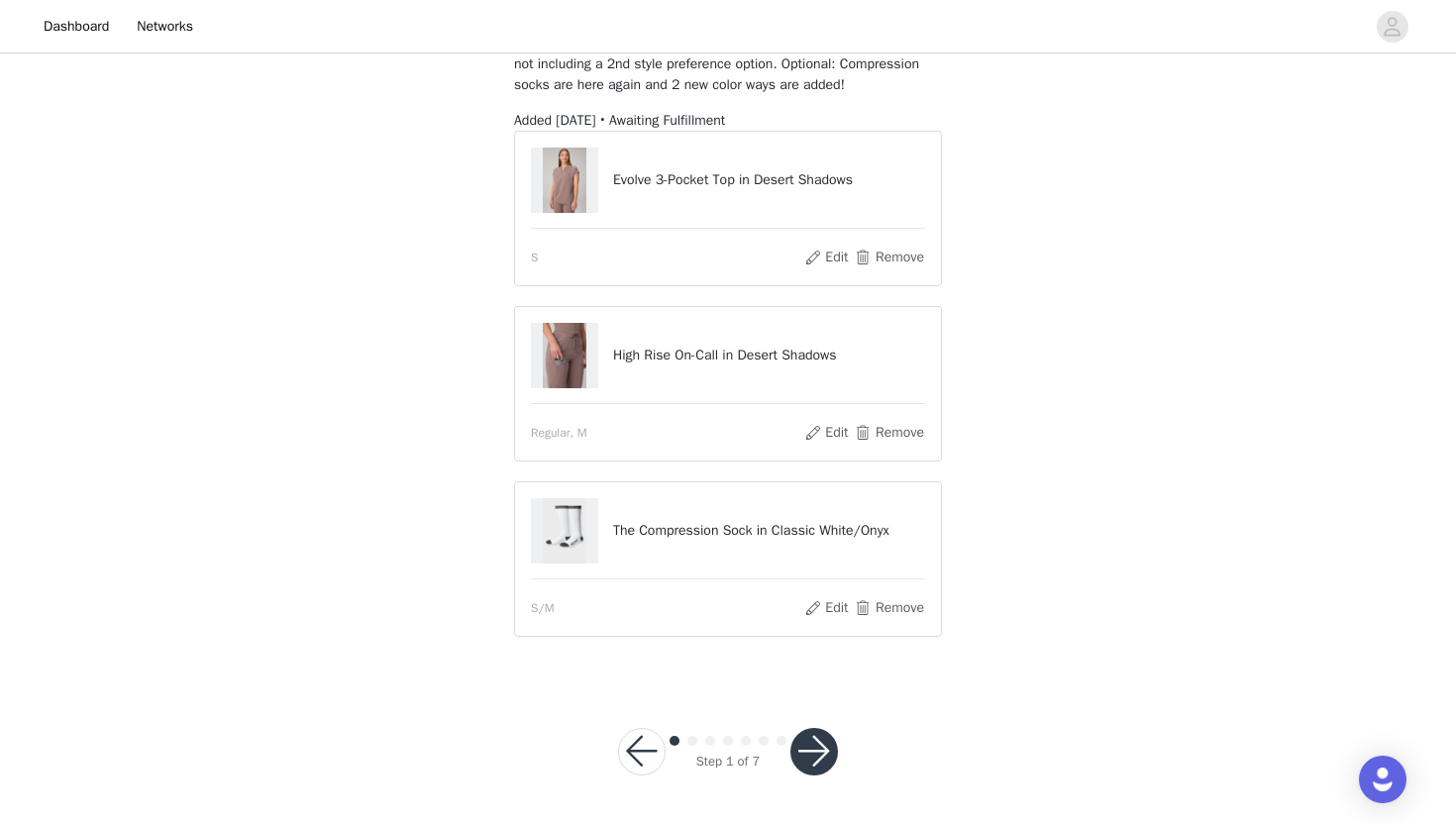 click at bounding box center (814, 752) 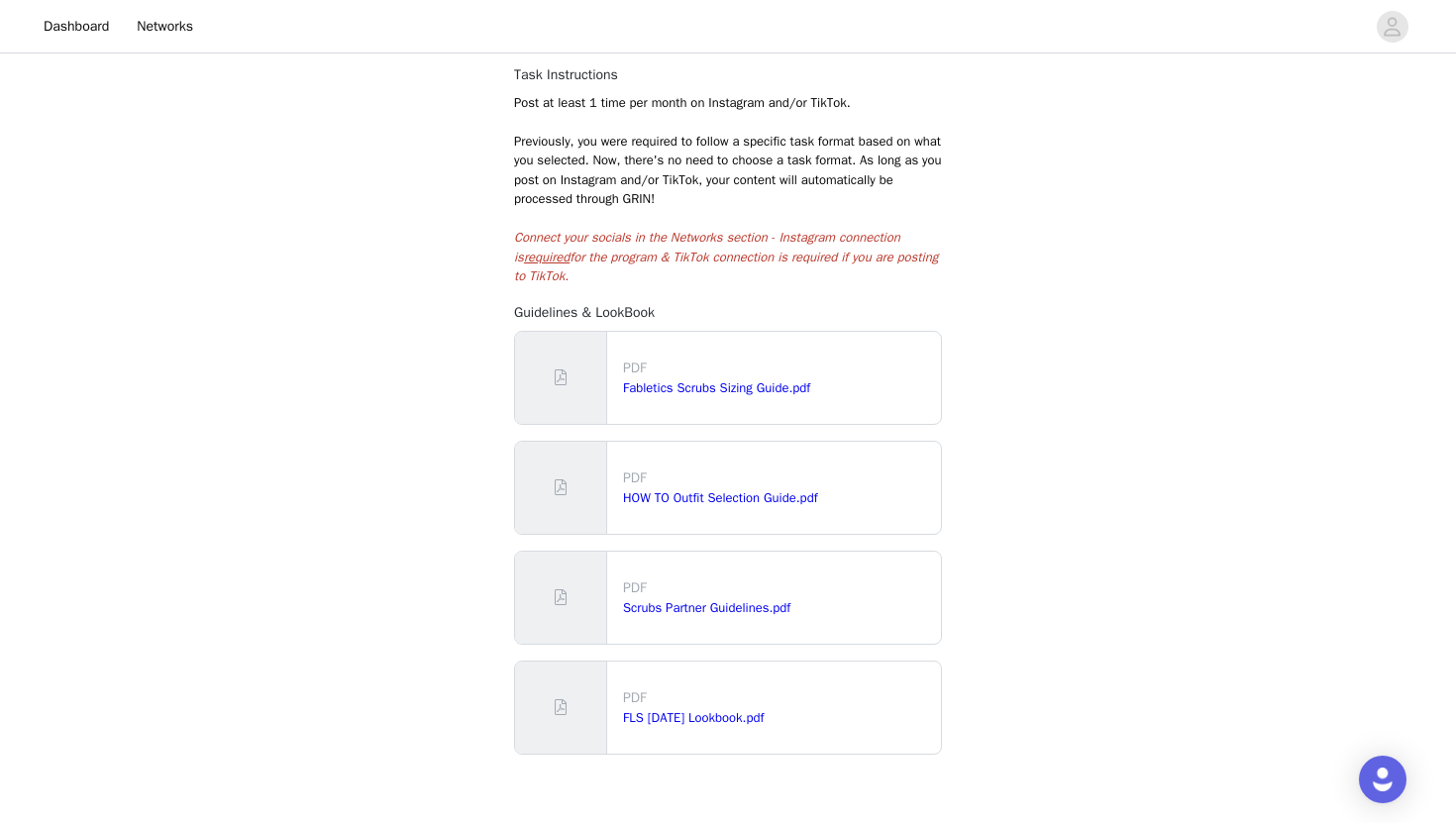 scroll, scrollTop: 271, scrollLeft: 0, axis: vertical 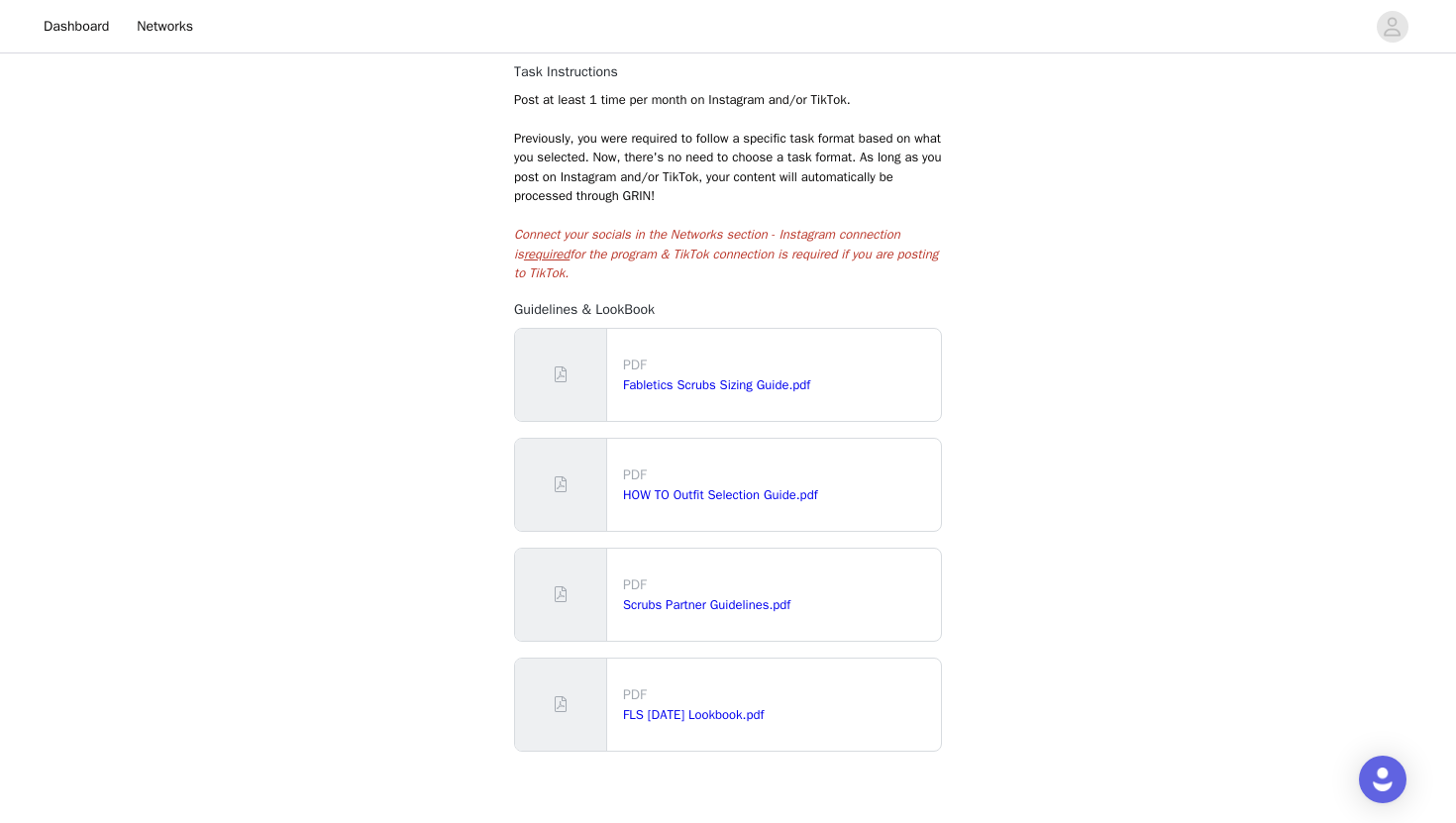 click on "required" at bounding box center [547, 254] 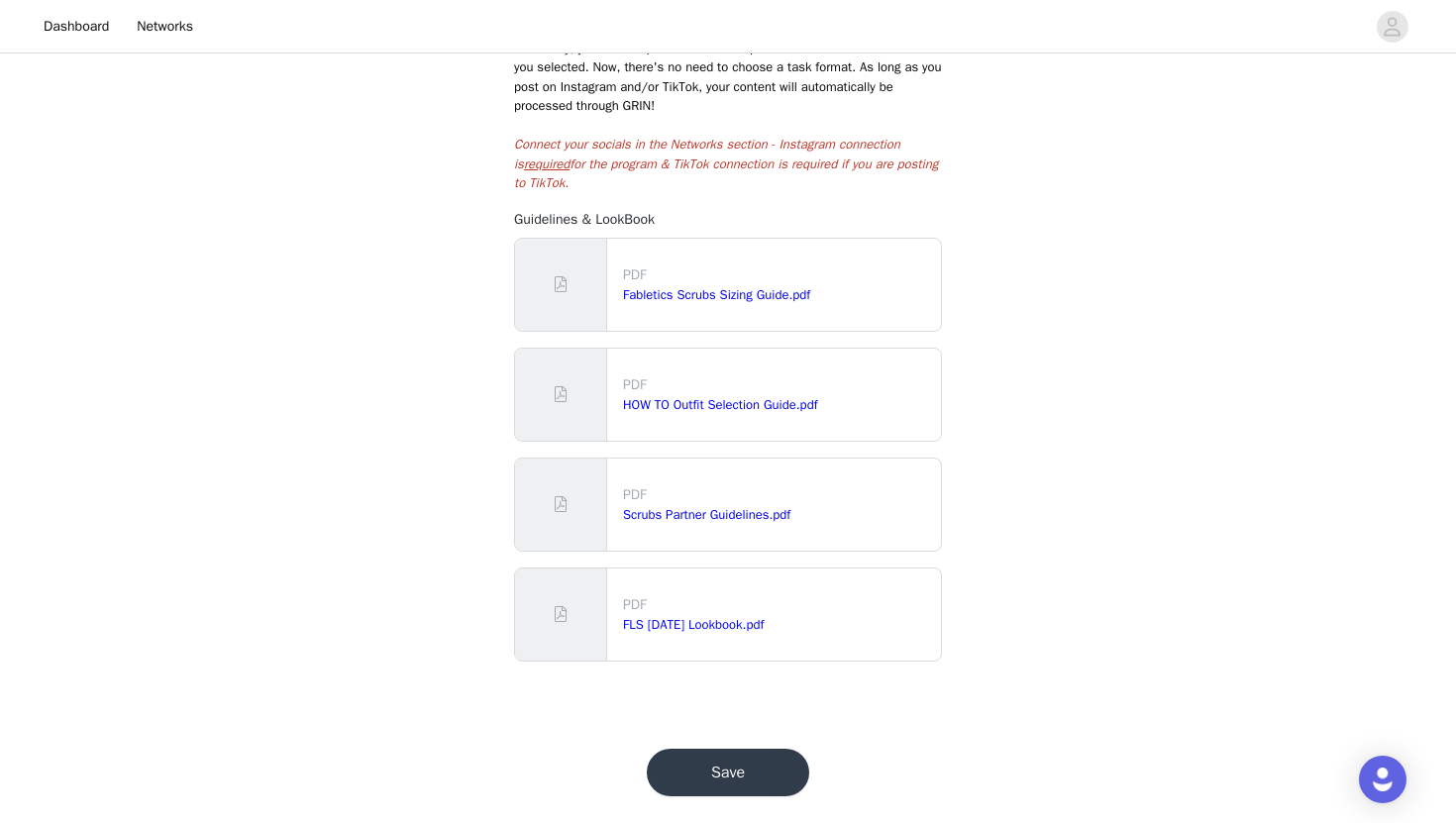scroll, scrollTop: 375, scrollLeft: 0, axis: vertical 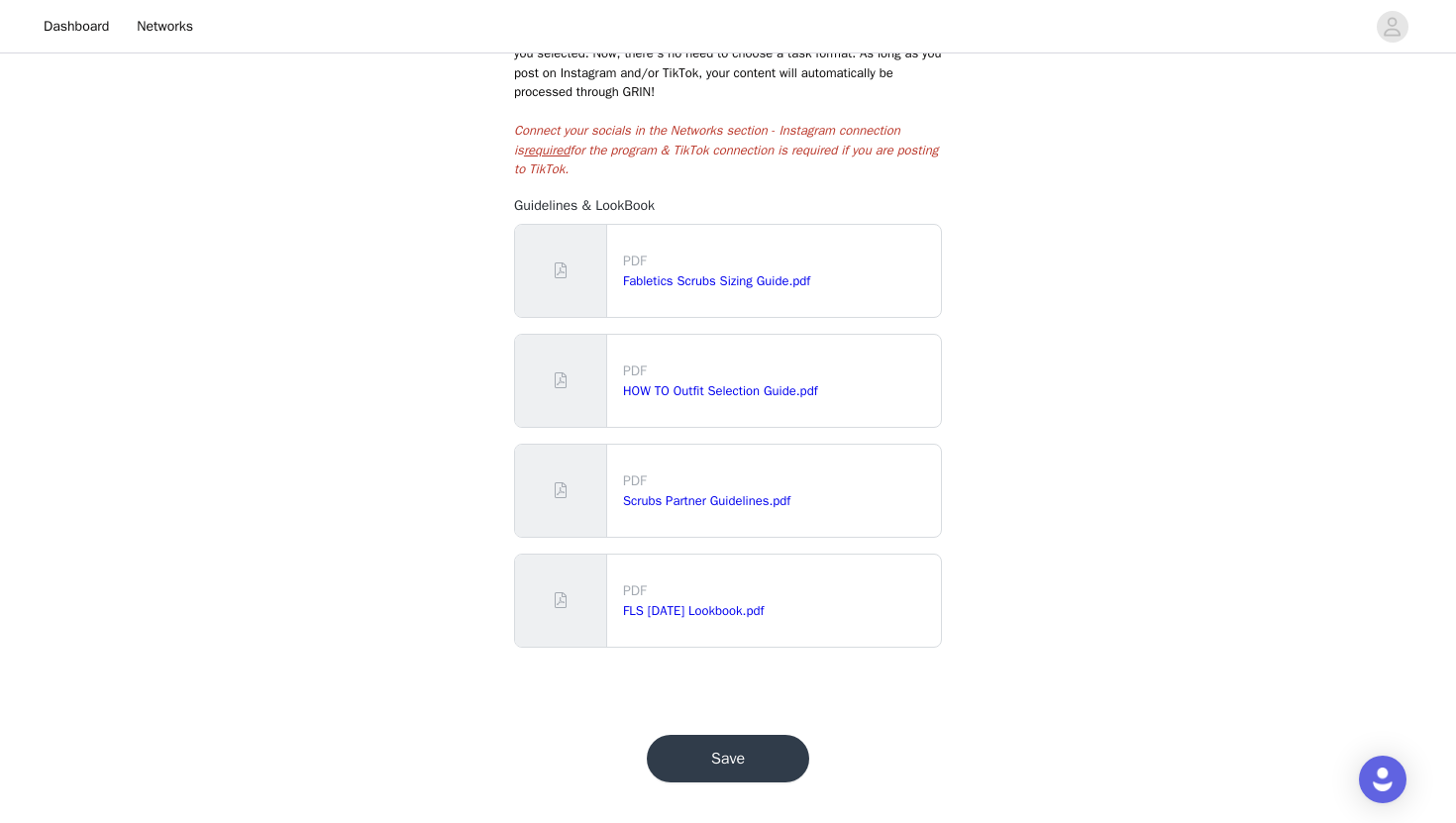 click on "Save" at bounding box center [728, 759] 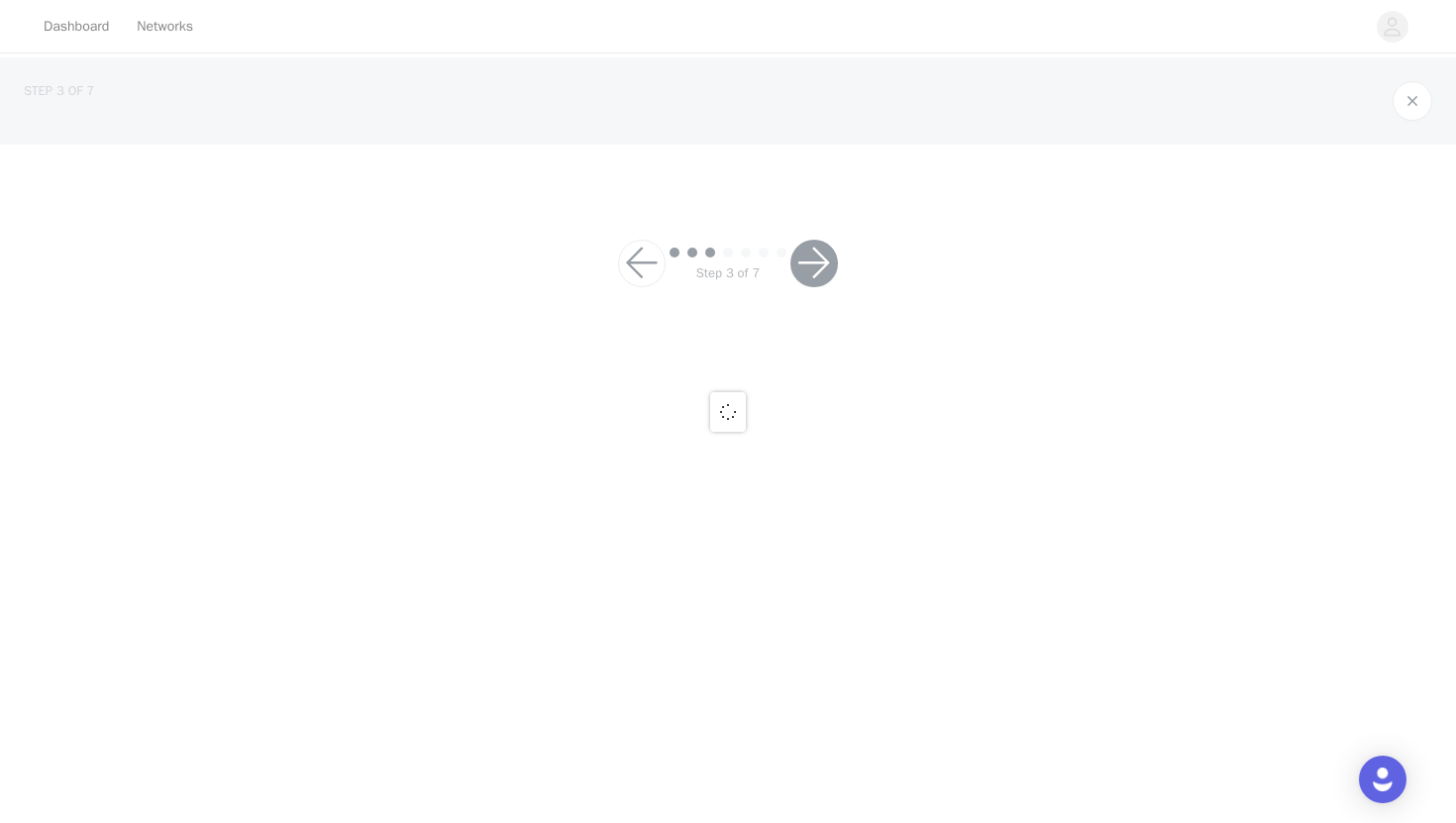 scroll, scrollTop: 0, scrollLeft: 0, axis: both 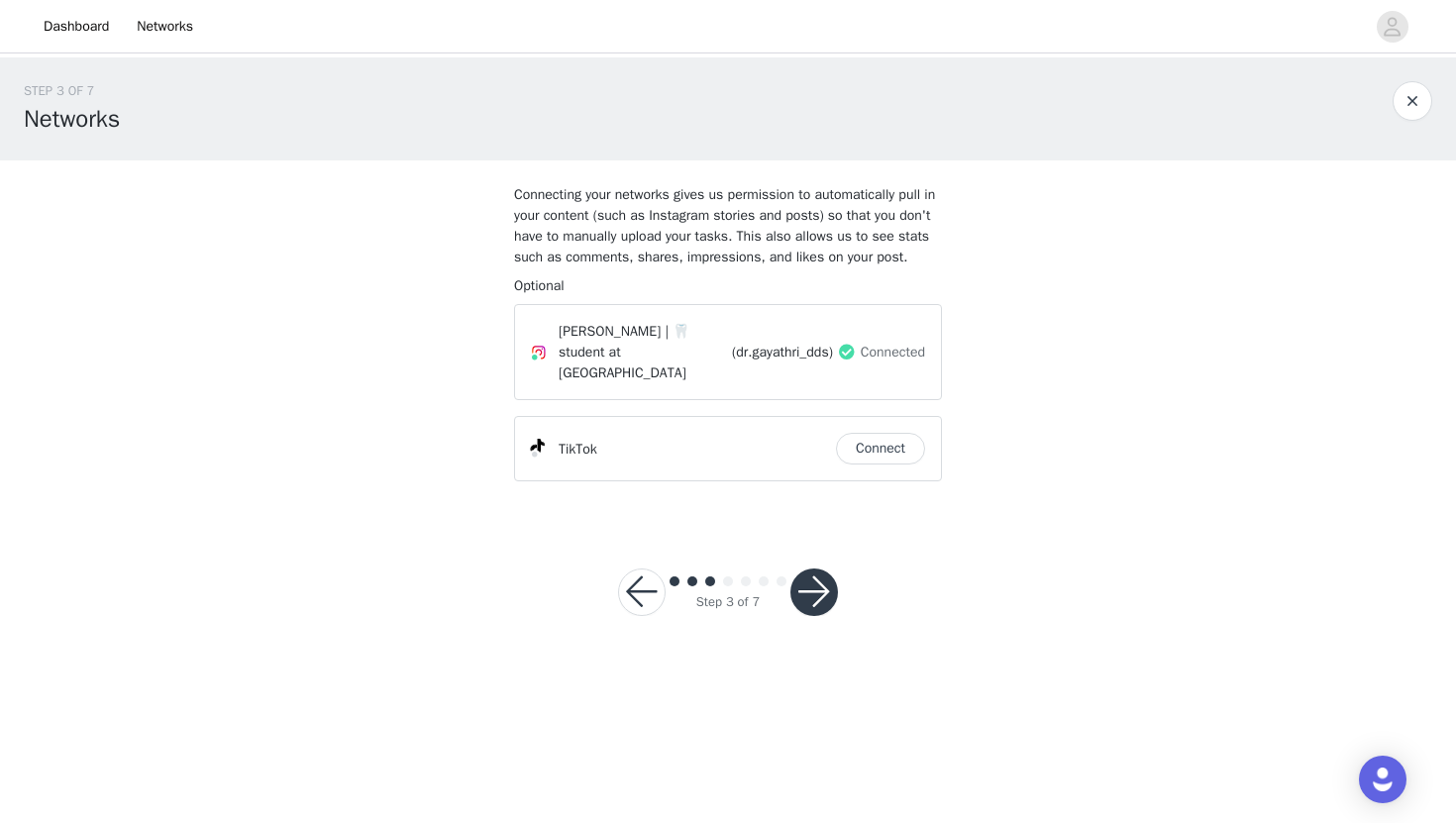 drag, startPoint x: 871, startPoint y: 621, endPoint x: 856, endPoint y: 621, distance: 15 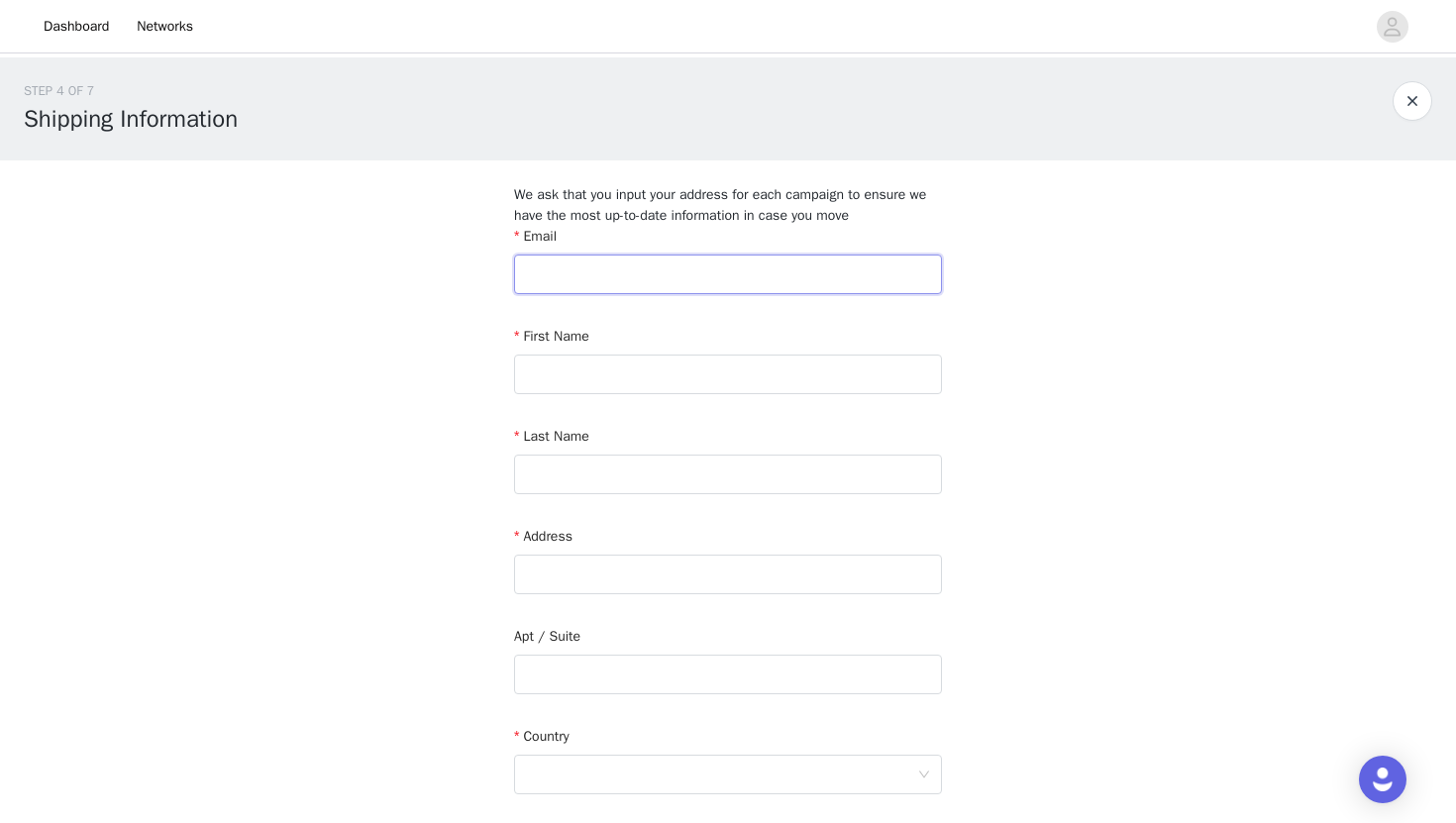 click at bounding box center [728, 274] 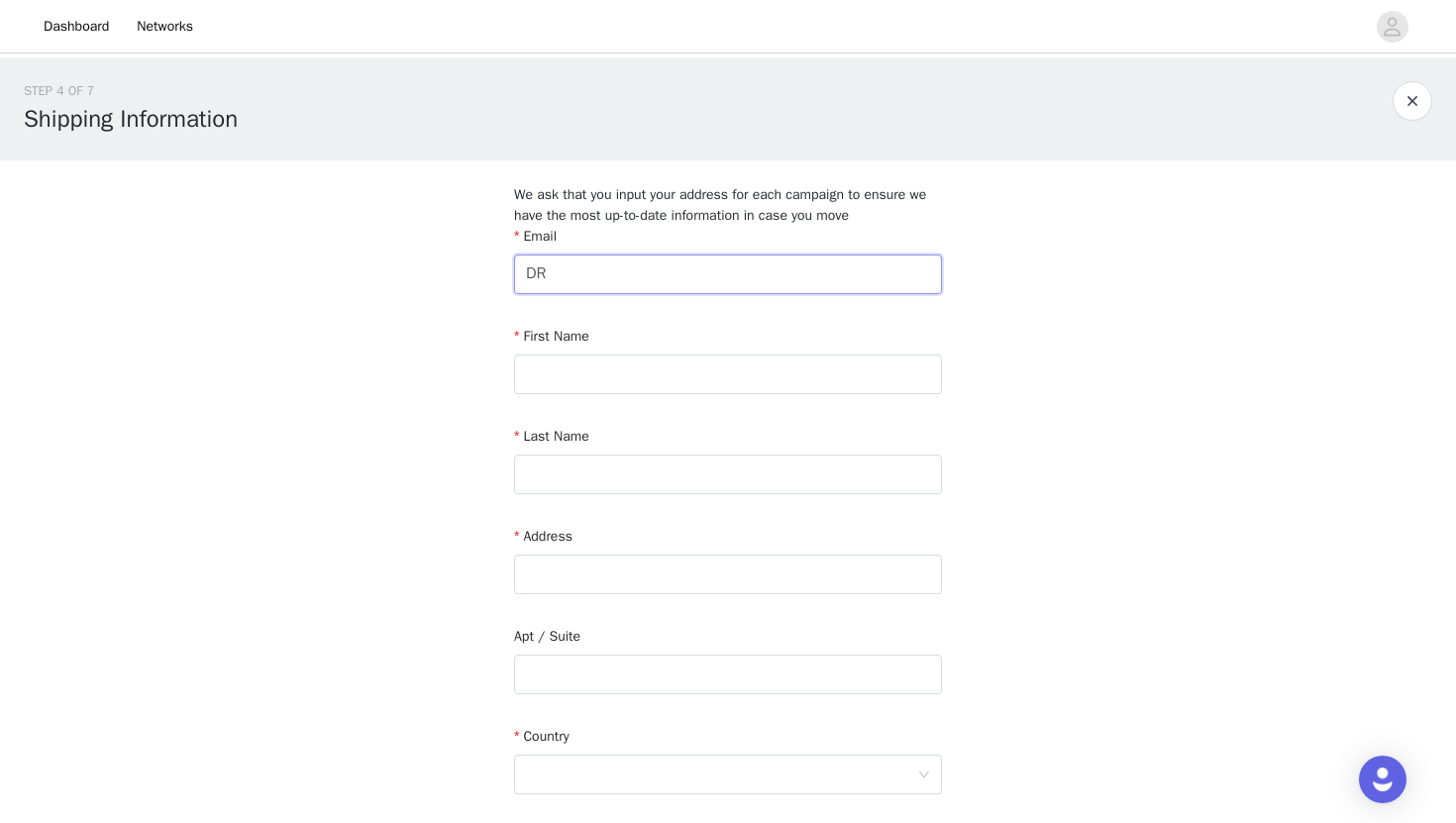 type on "D" 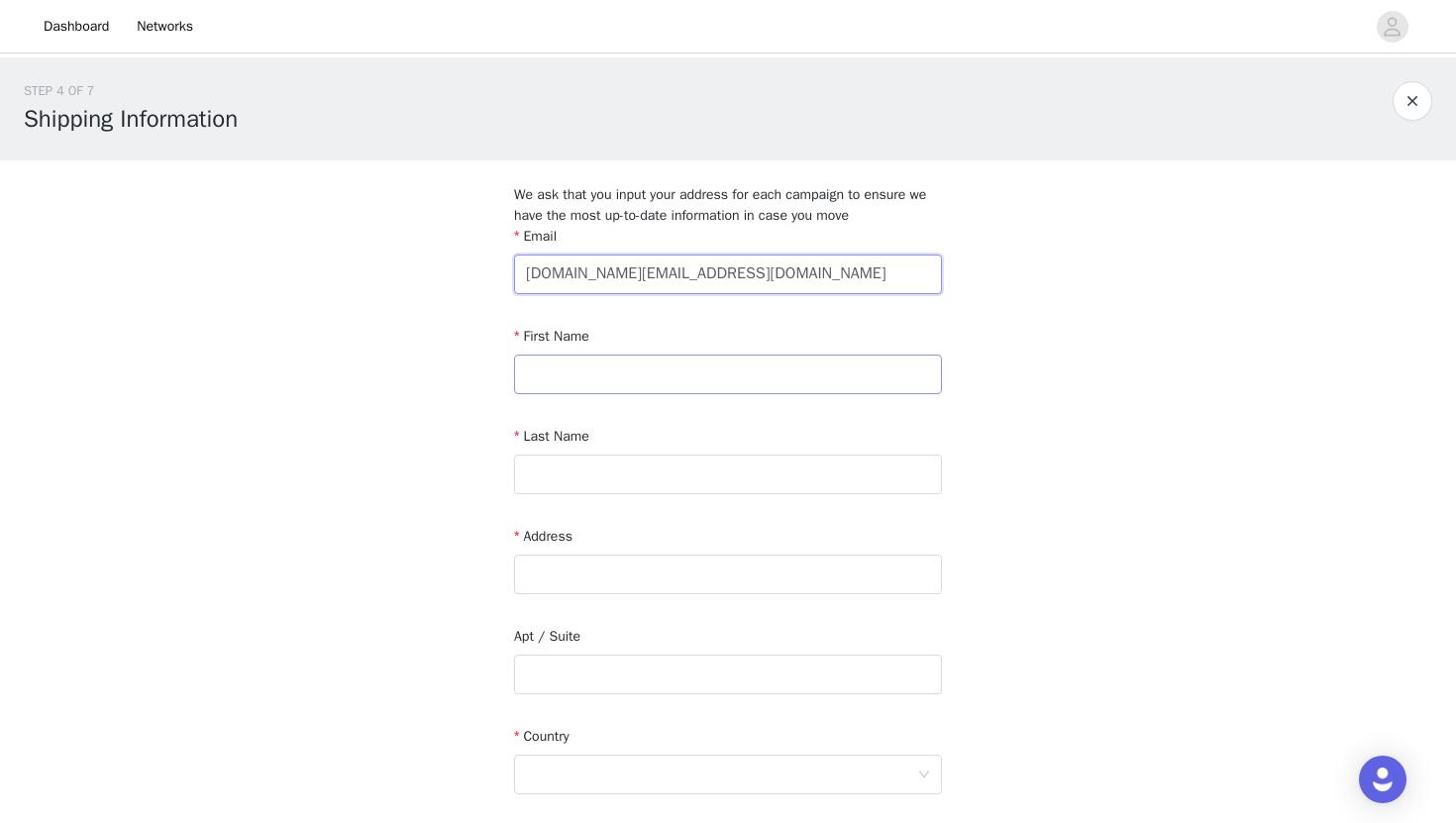 type on "drgayathri.dds@gmail.com" 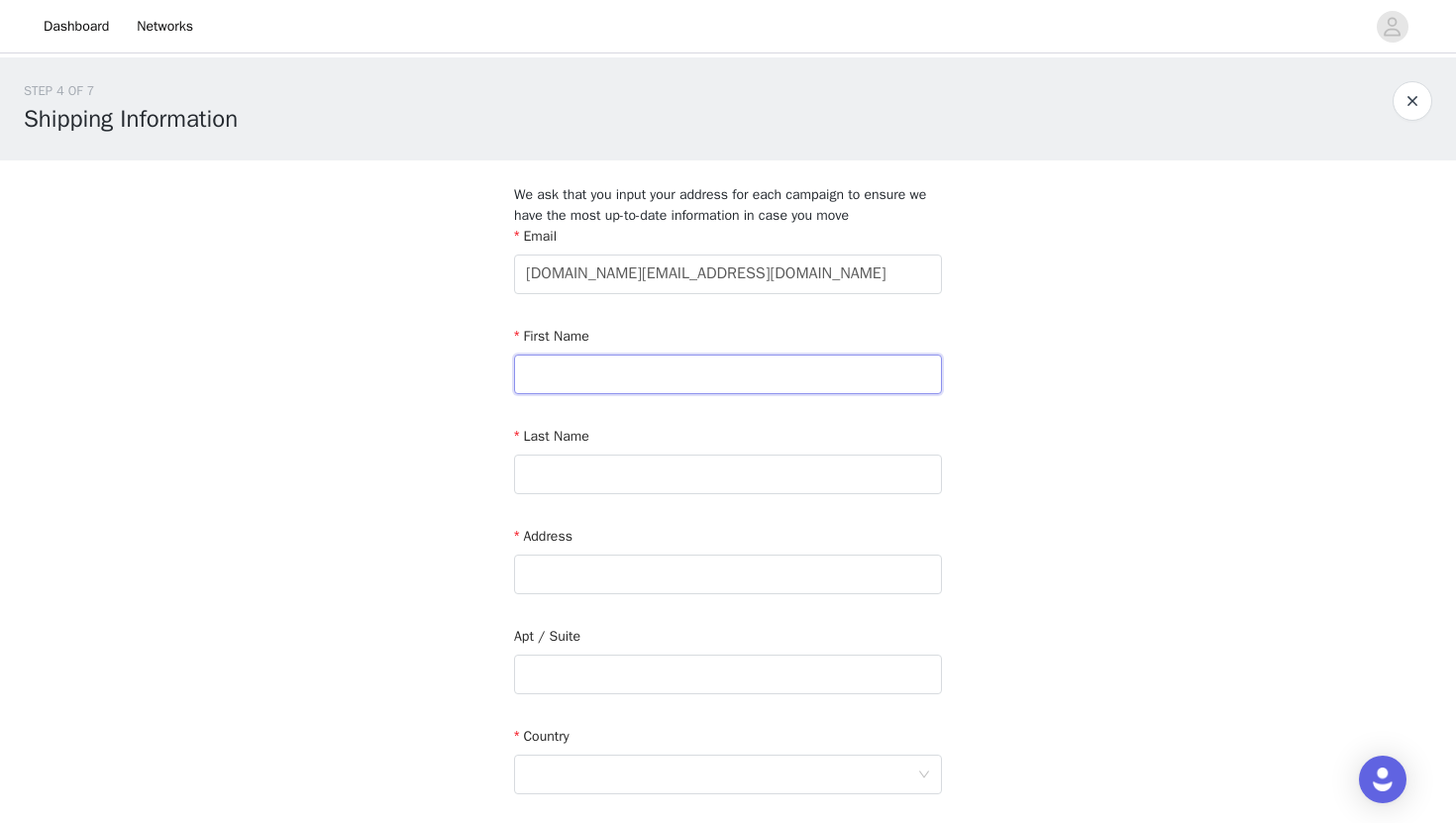 click at bounding box center (728, 374) 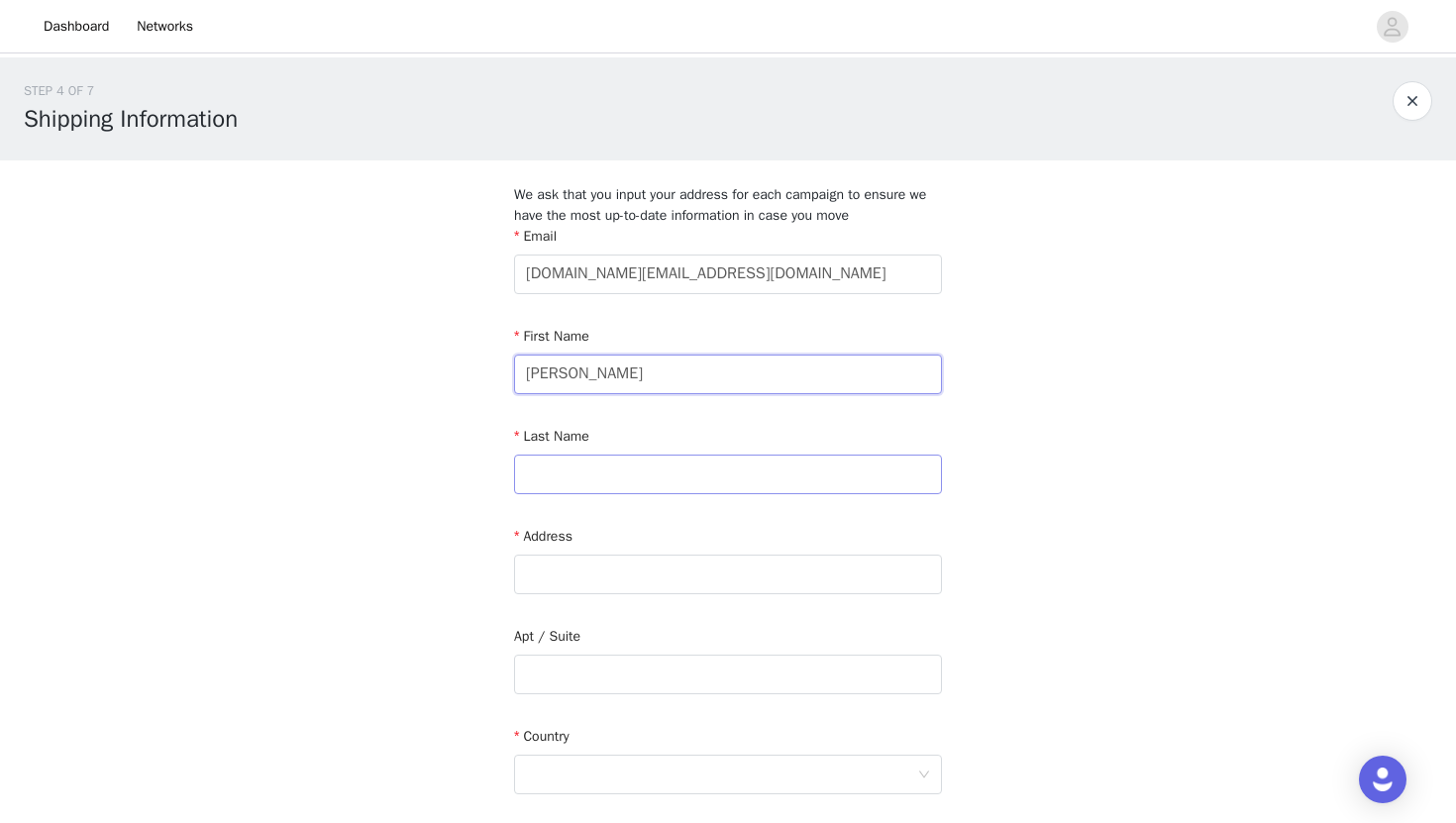type on "Gayathri" 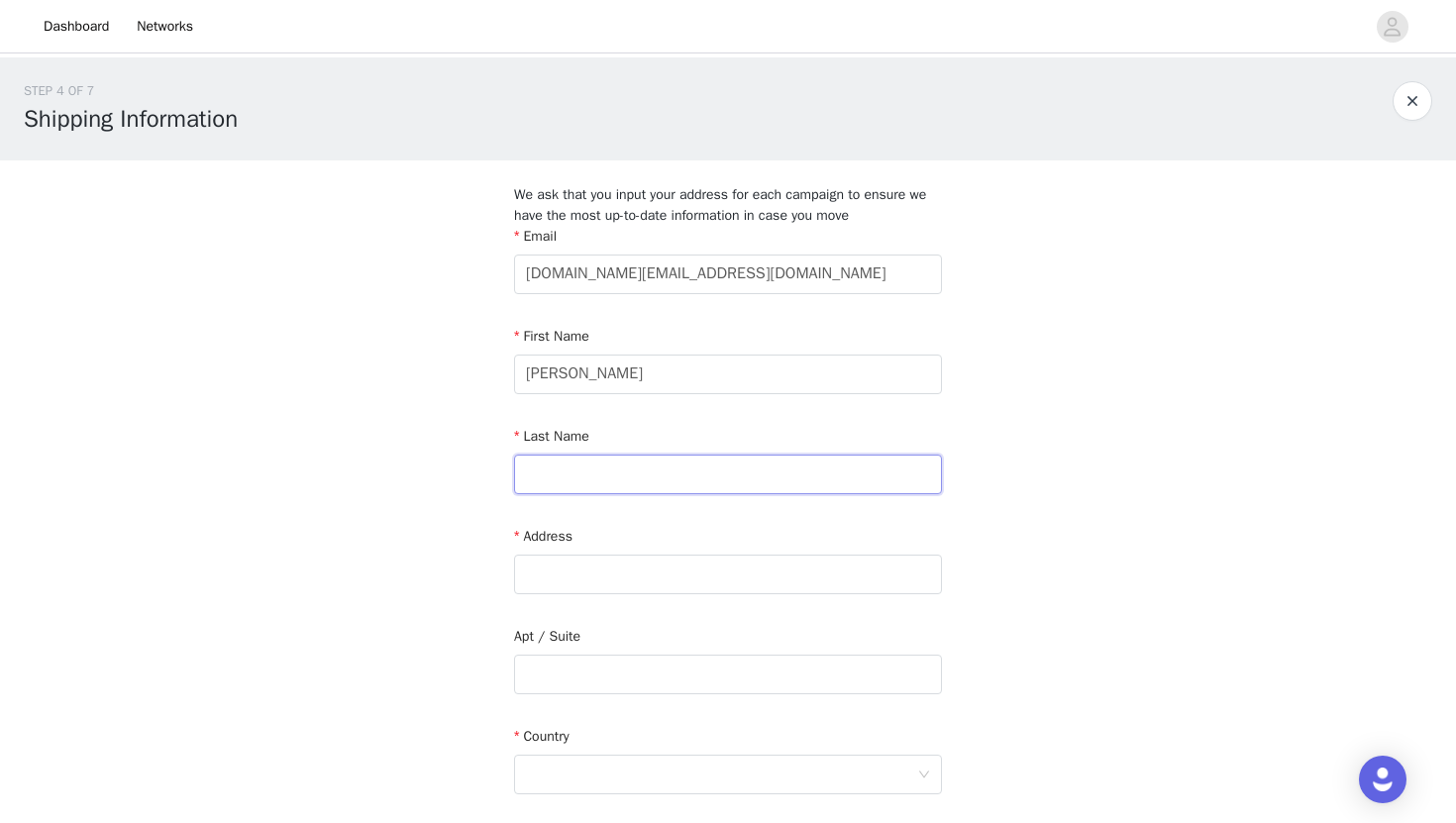 click at bounding box center [728, 474] 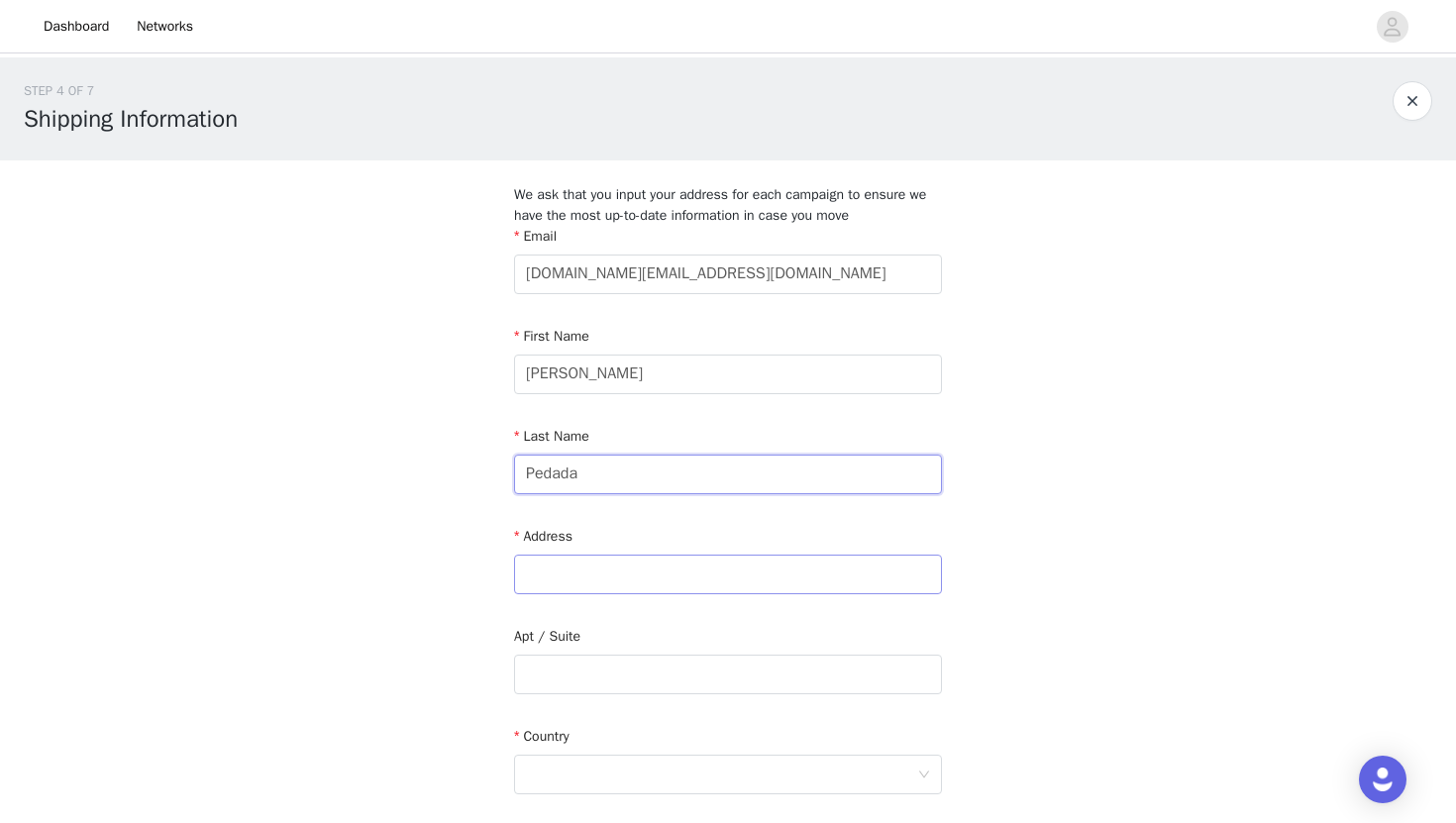 type on "Pedada" 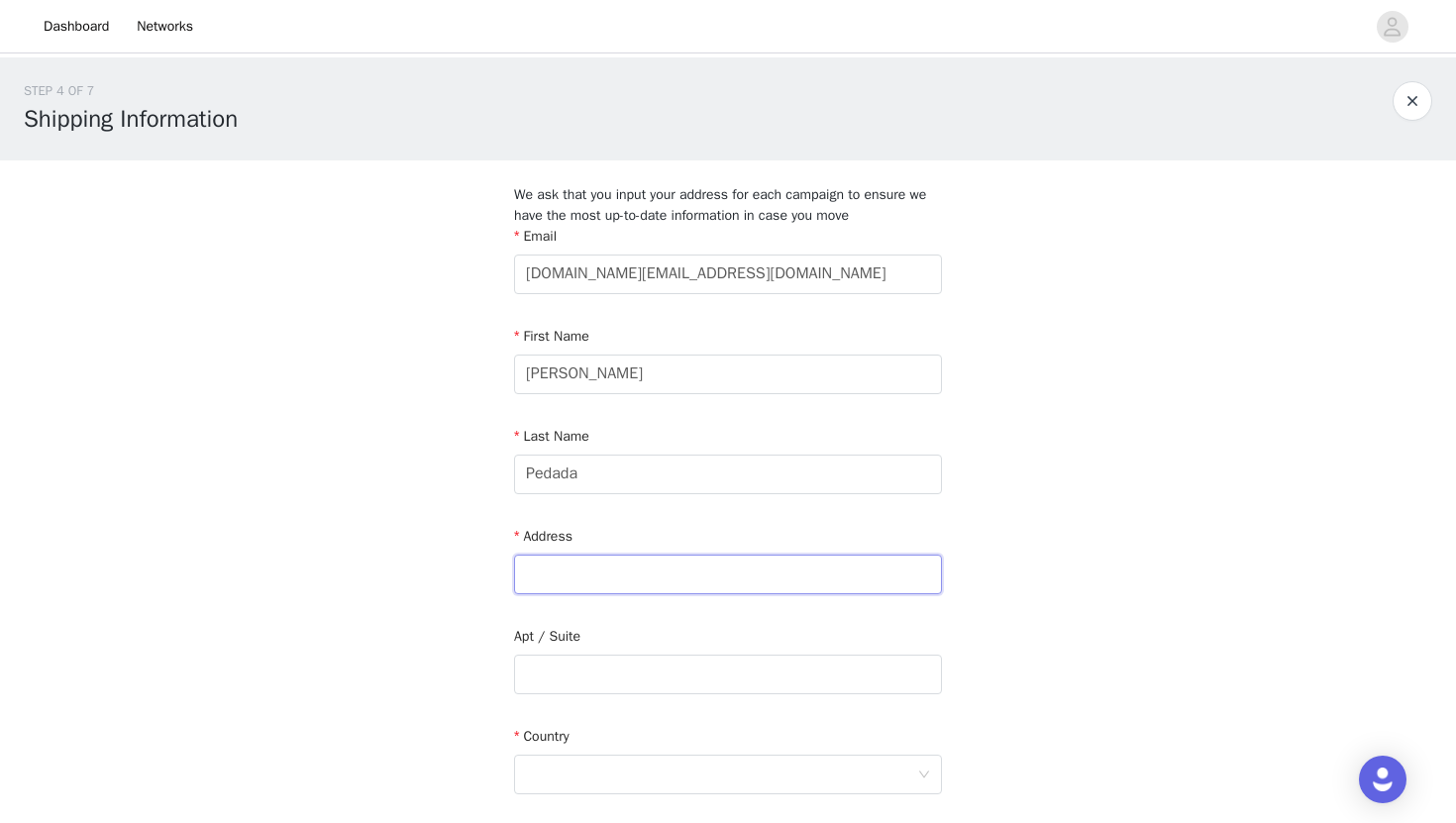 click at bounding box center (728, 574) 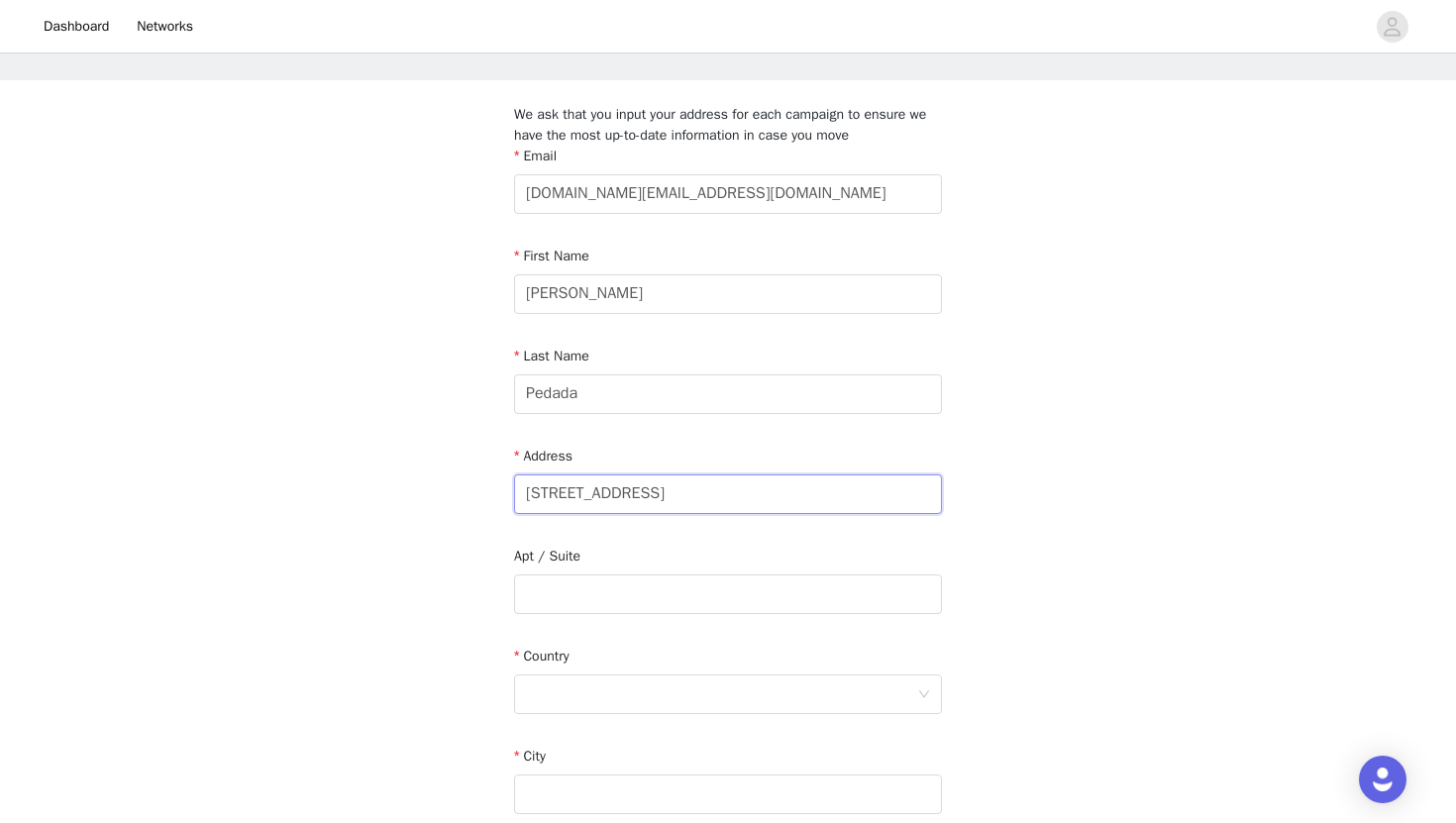 scroll, scrollTop: 81, scrollLeft: 0, axis: vertical 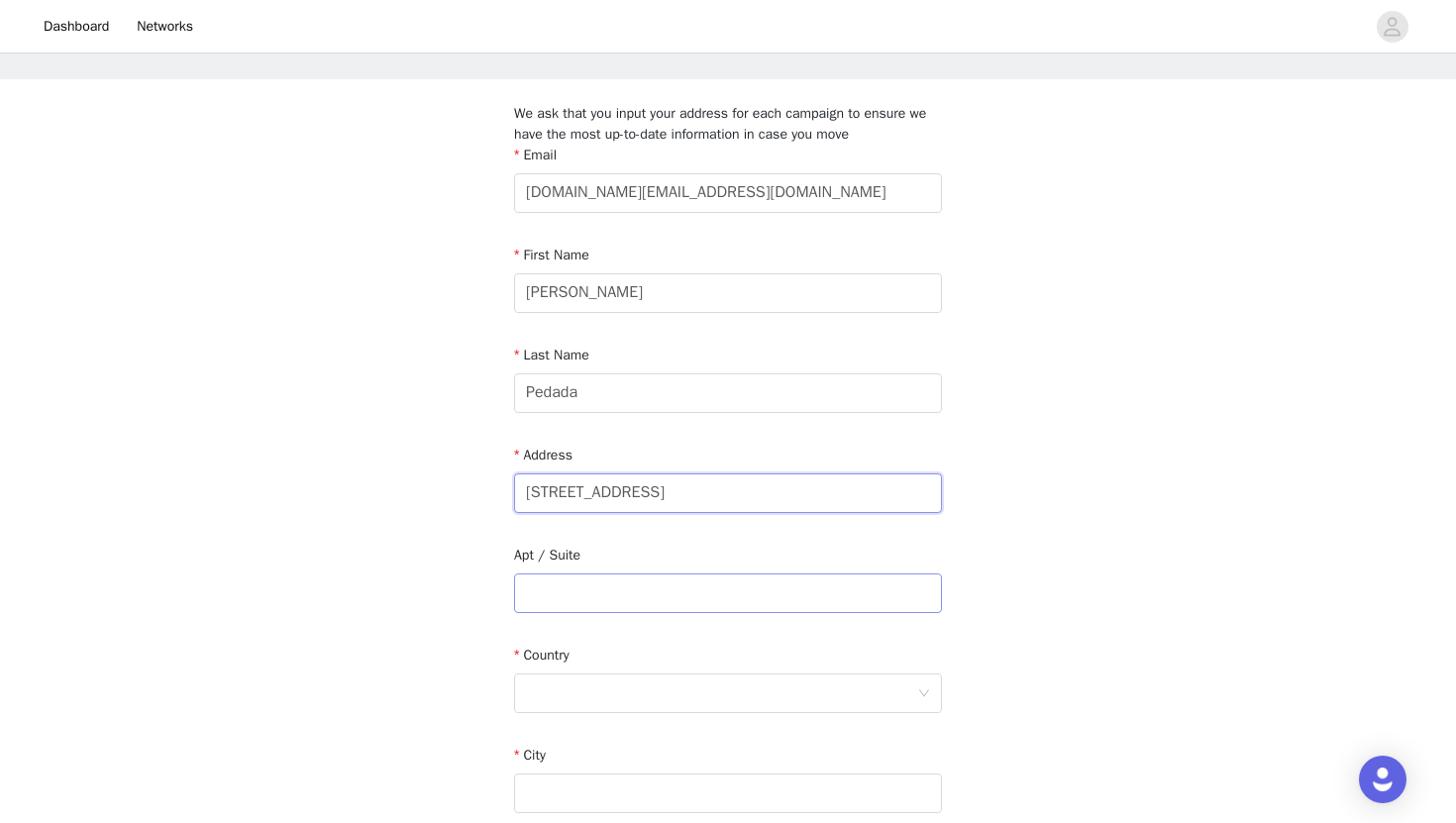 type on "120 green st" 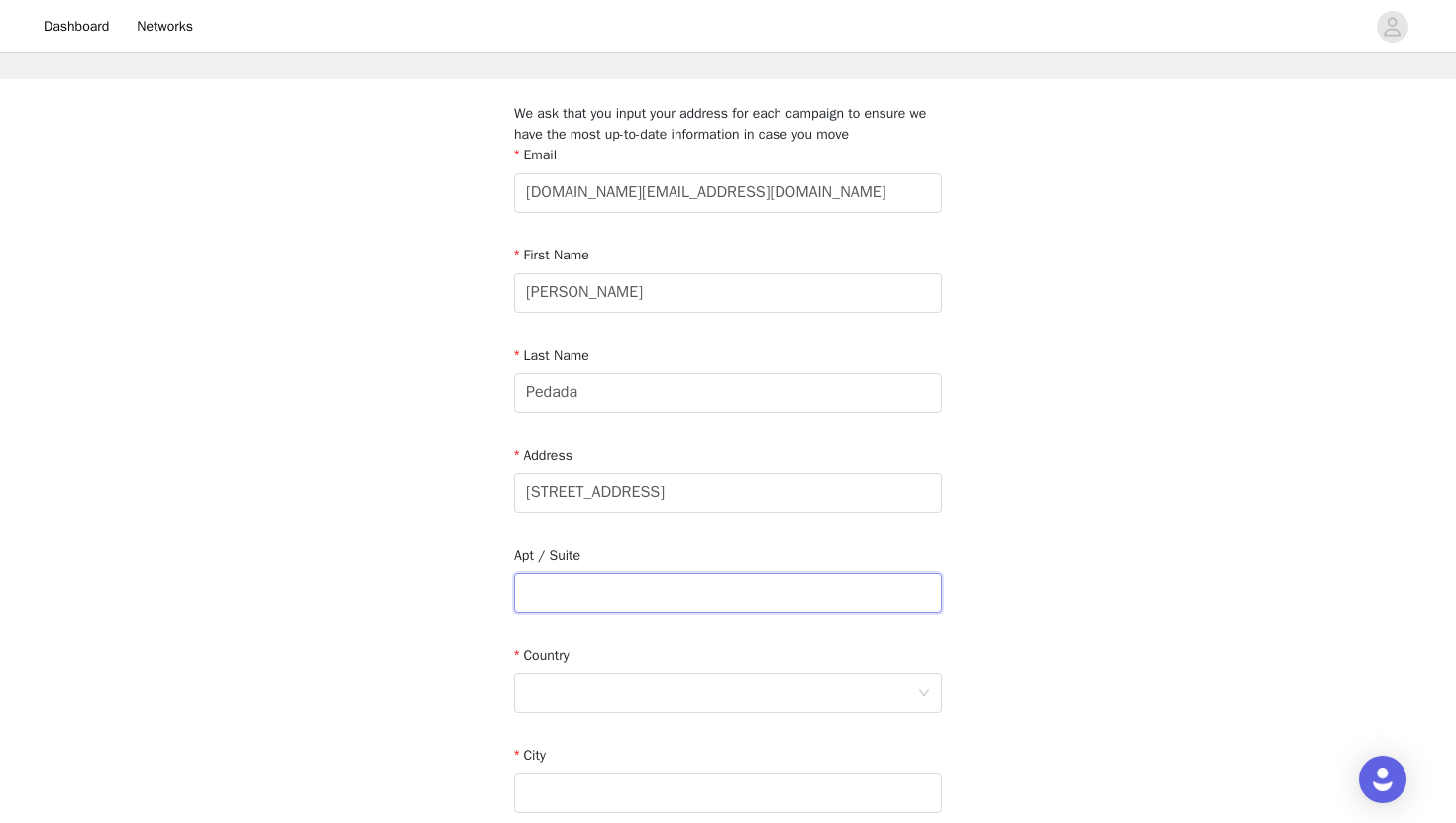 click at bounding box center (728, 593) 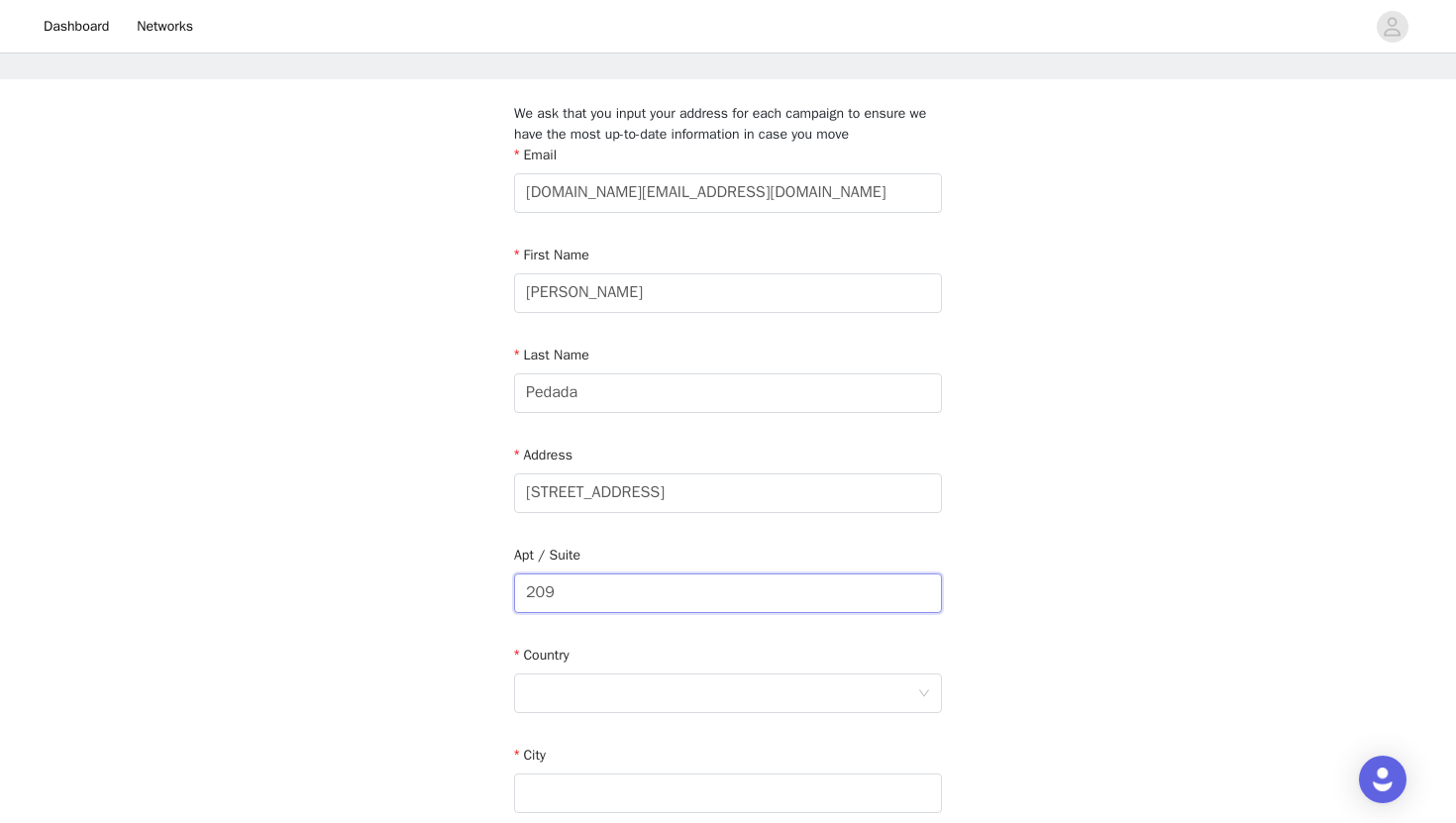 type on "209" 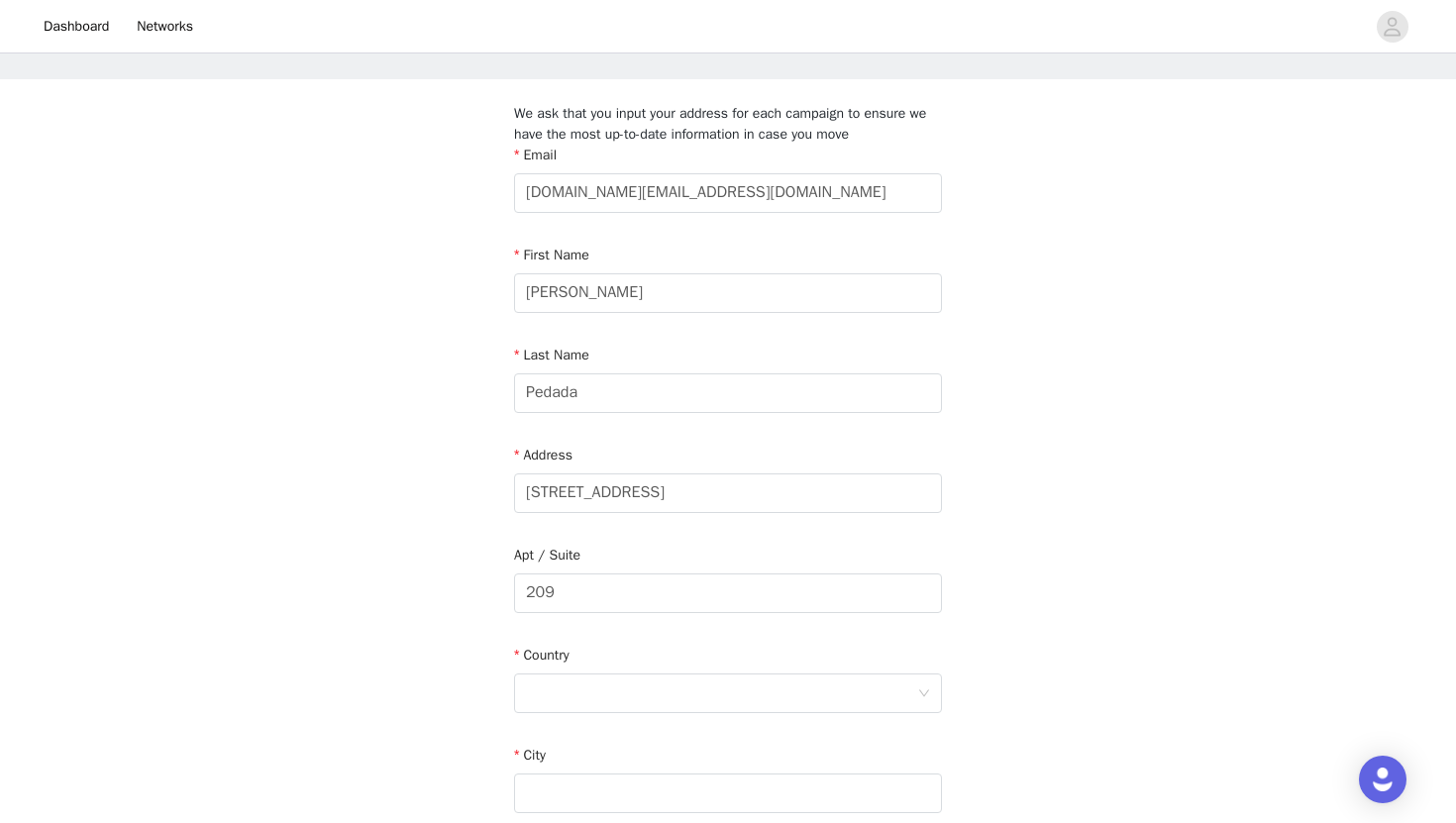 click on "Email drgayathri.dds@gmail.com   First Name Gayathri   Last Name Pedada   Address 120 green st   Apt / Suite 209   Country     City     Postcode   Phone Number" at bounding box center (728, 582) 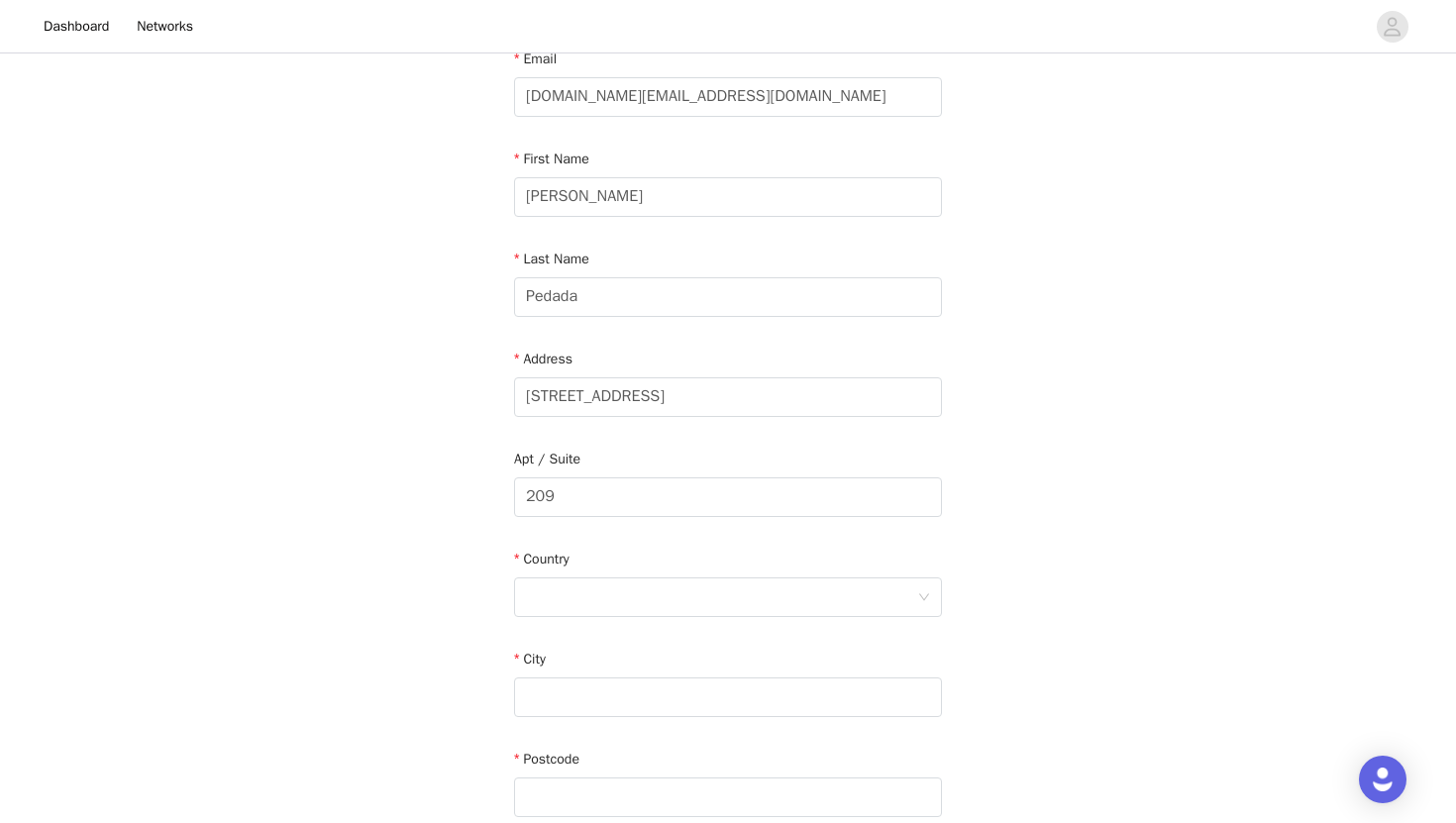 scroll, scrollTop: 180, scrollLeft: 0, axis: vertical 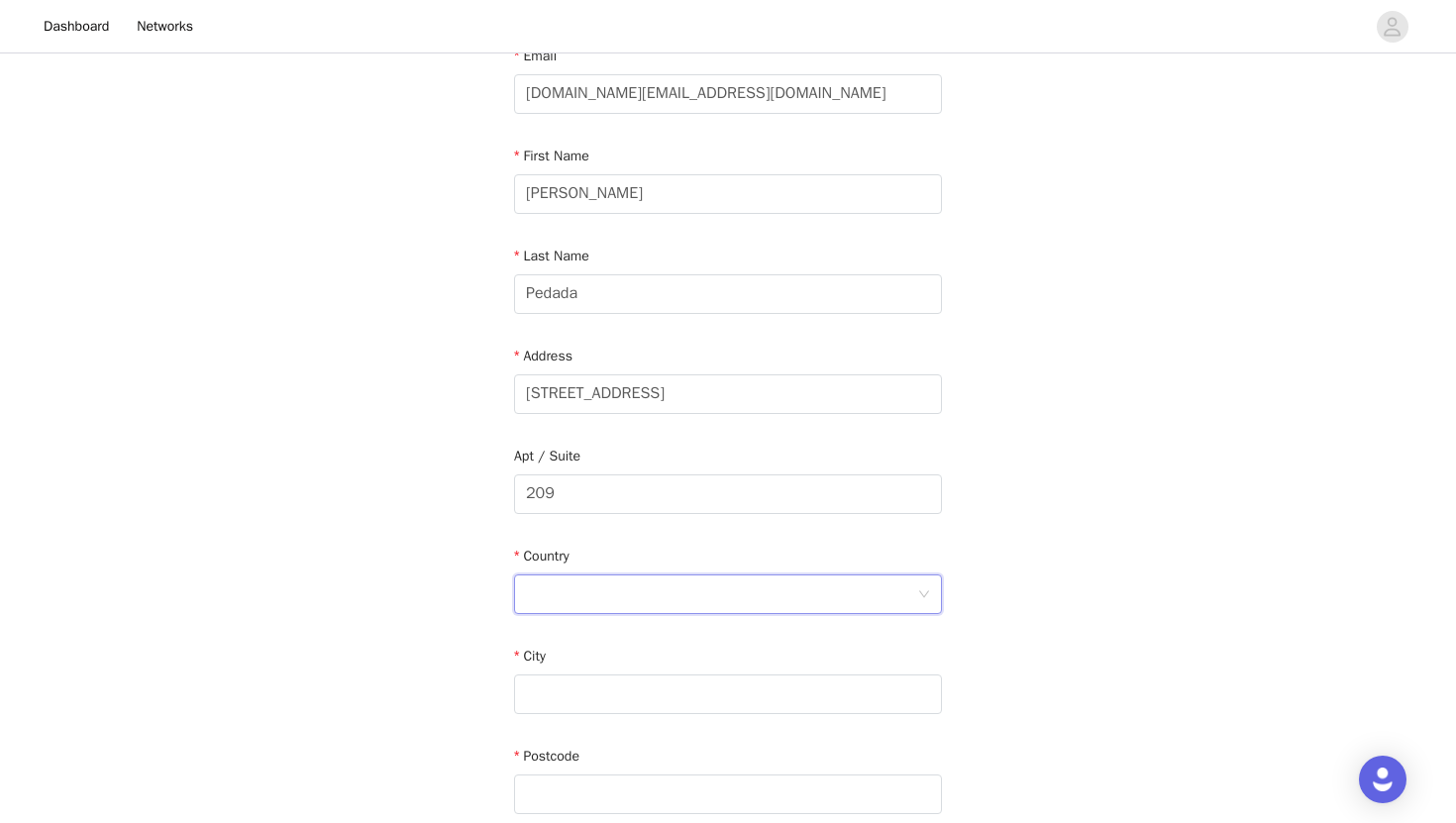 click at bounding box center [721, 594] 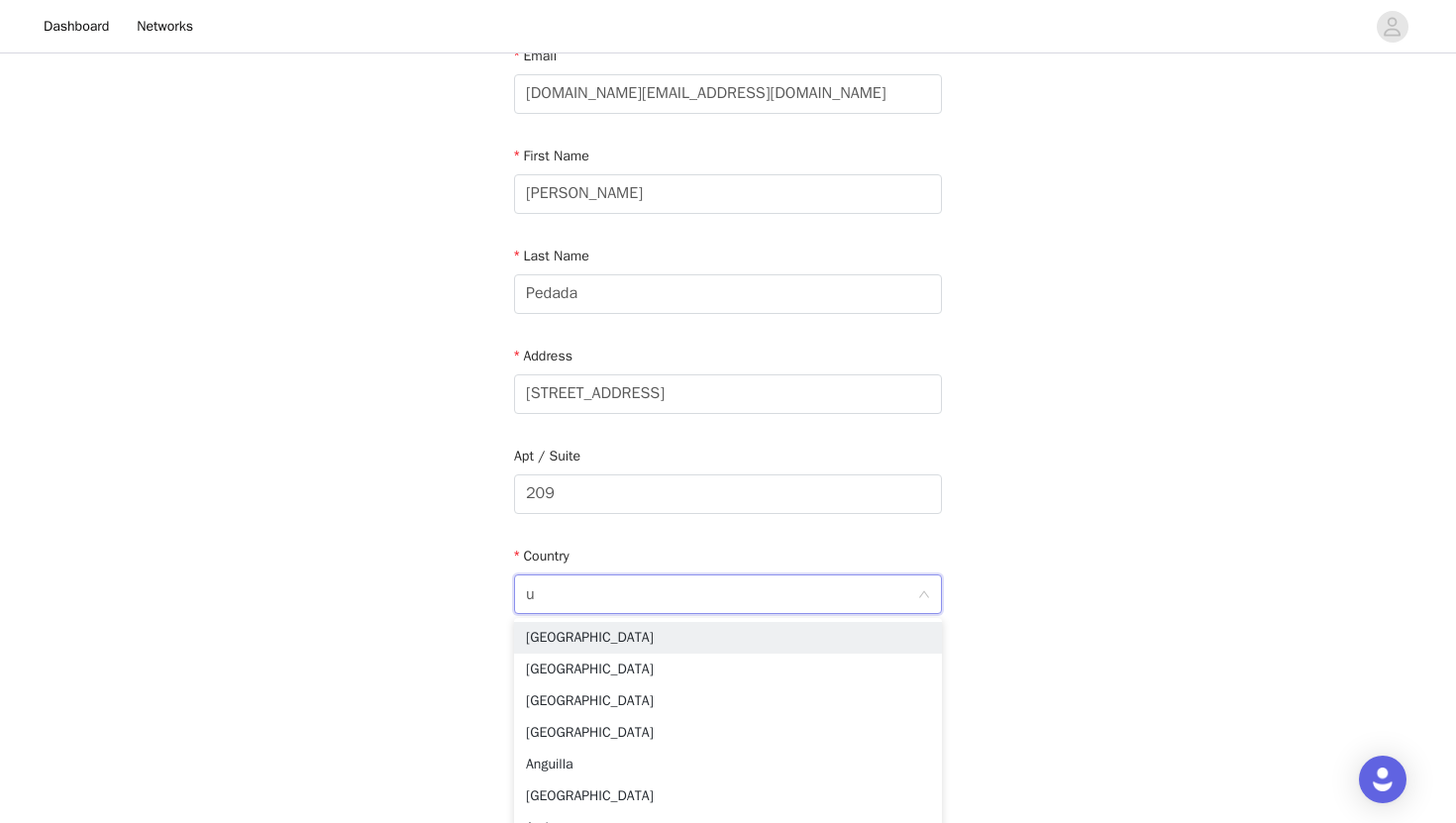 type on "un" 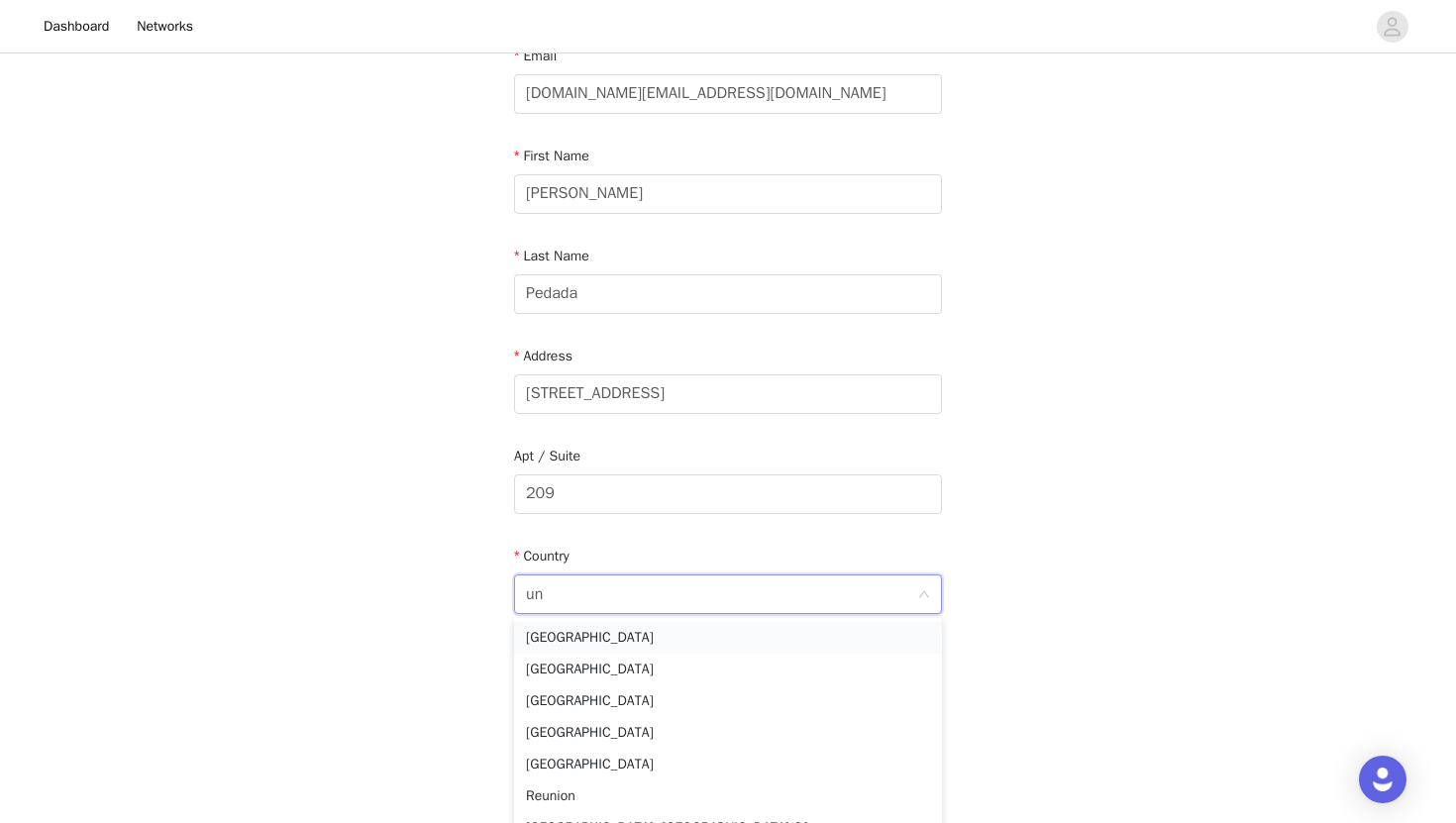 click on "United States" at bounding box center (728, 638) 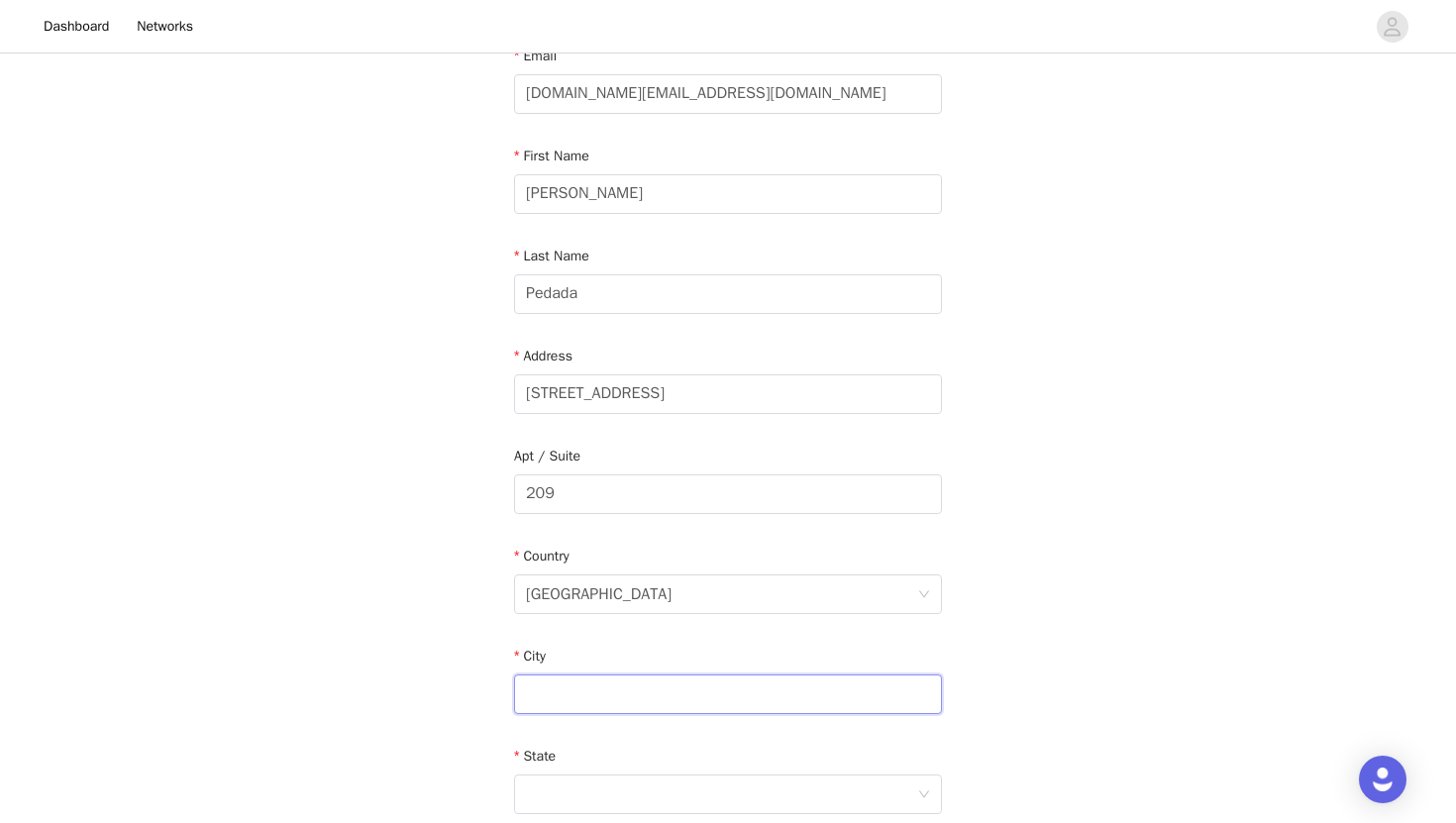 click at bounding box center (728, 694) 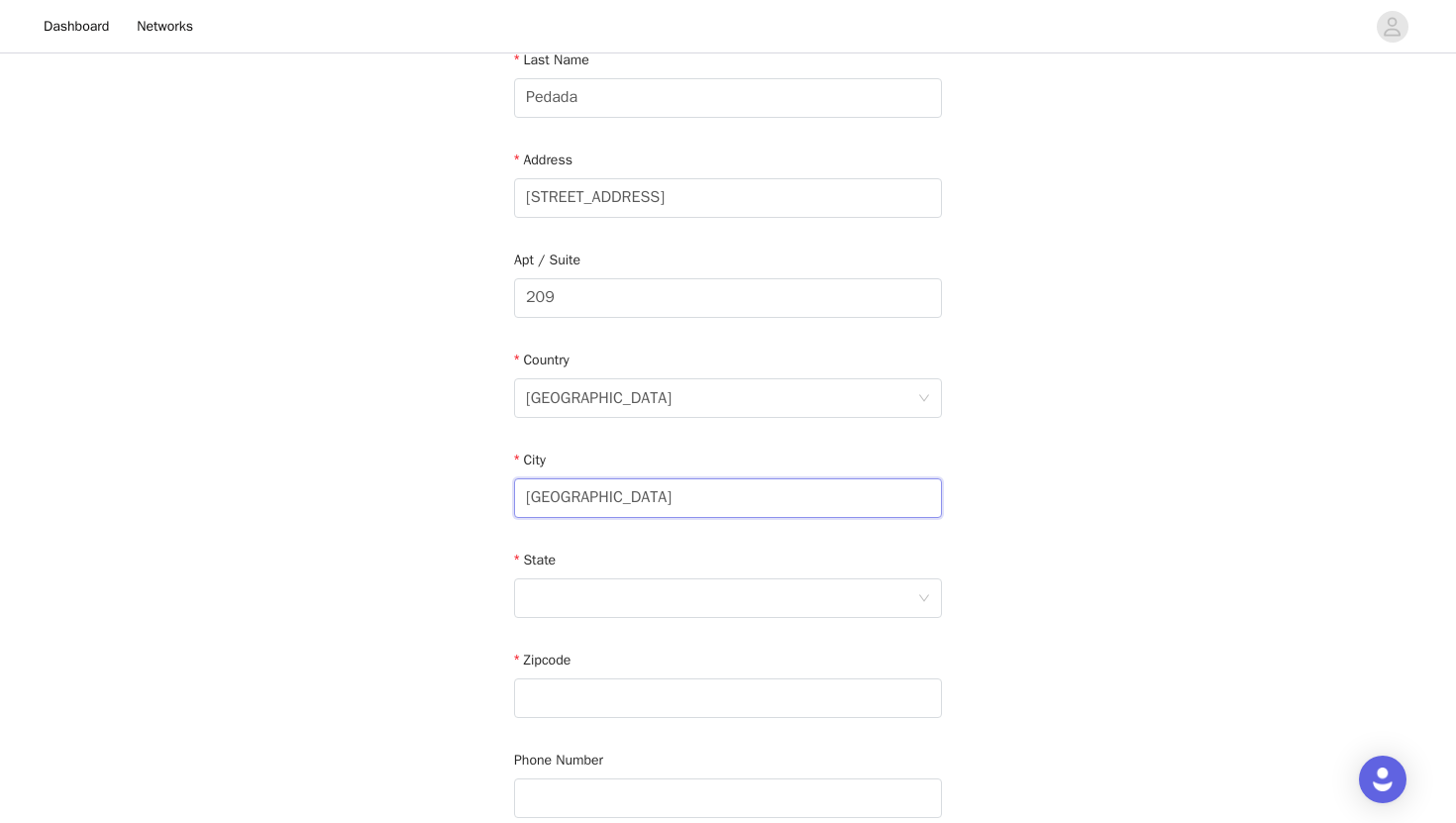 scroll, scrollTop: 405, scrollLeft: 0, axis: vertical 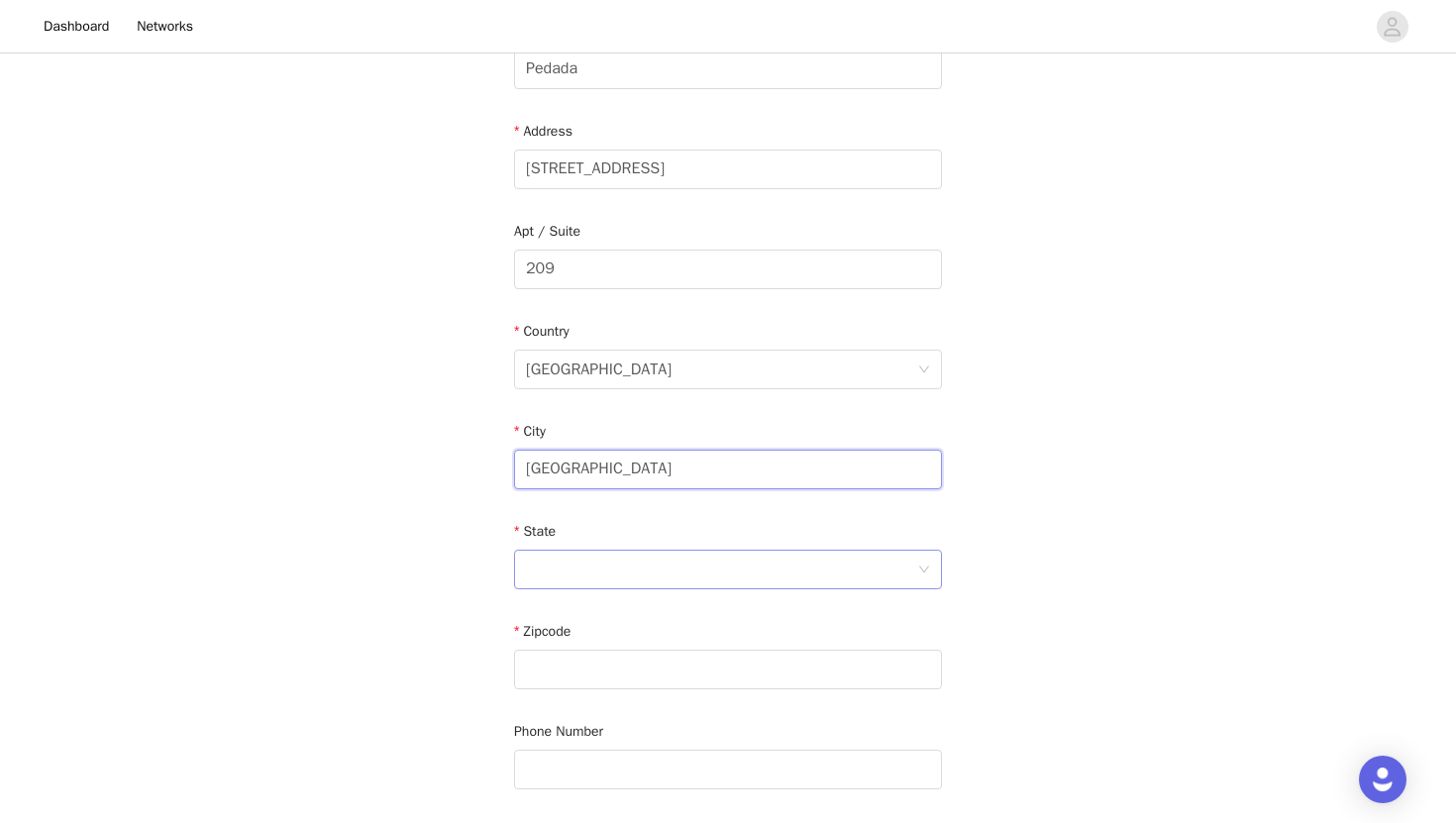 type on "Newark" 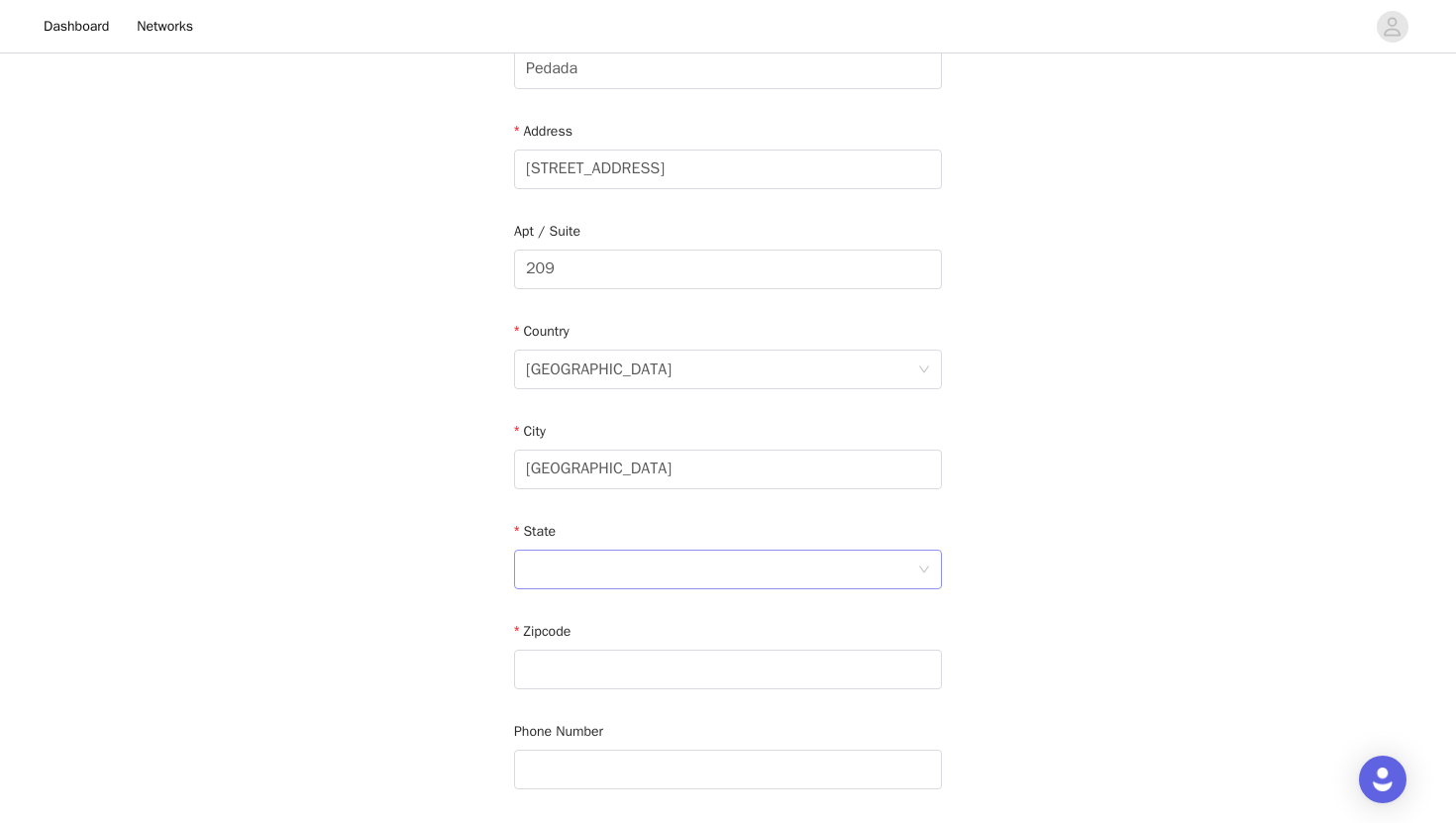 click at bounding box center [721, 569] 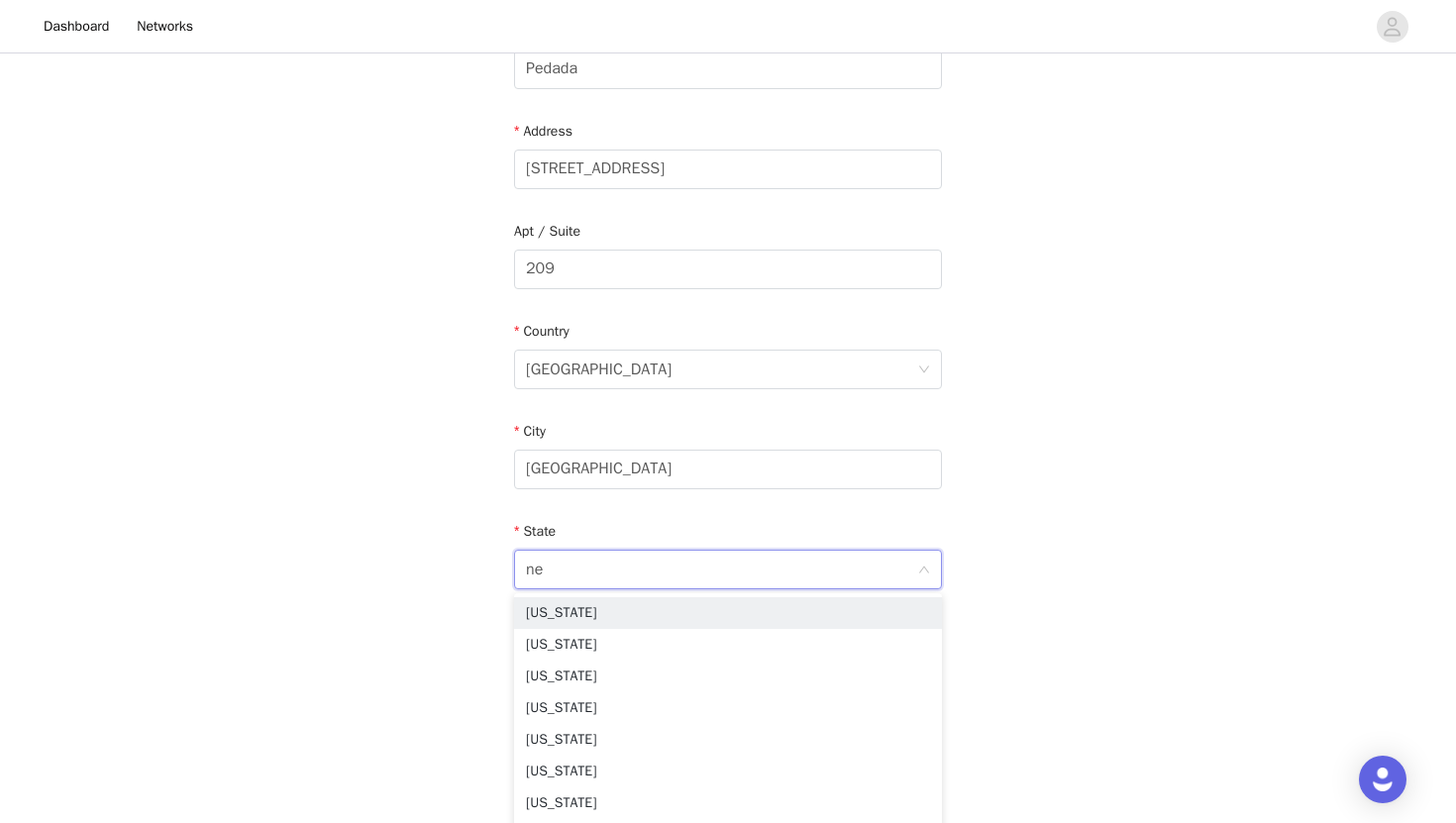 type on "new" 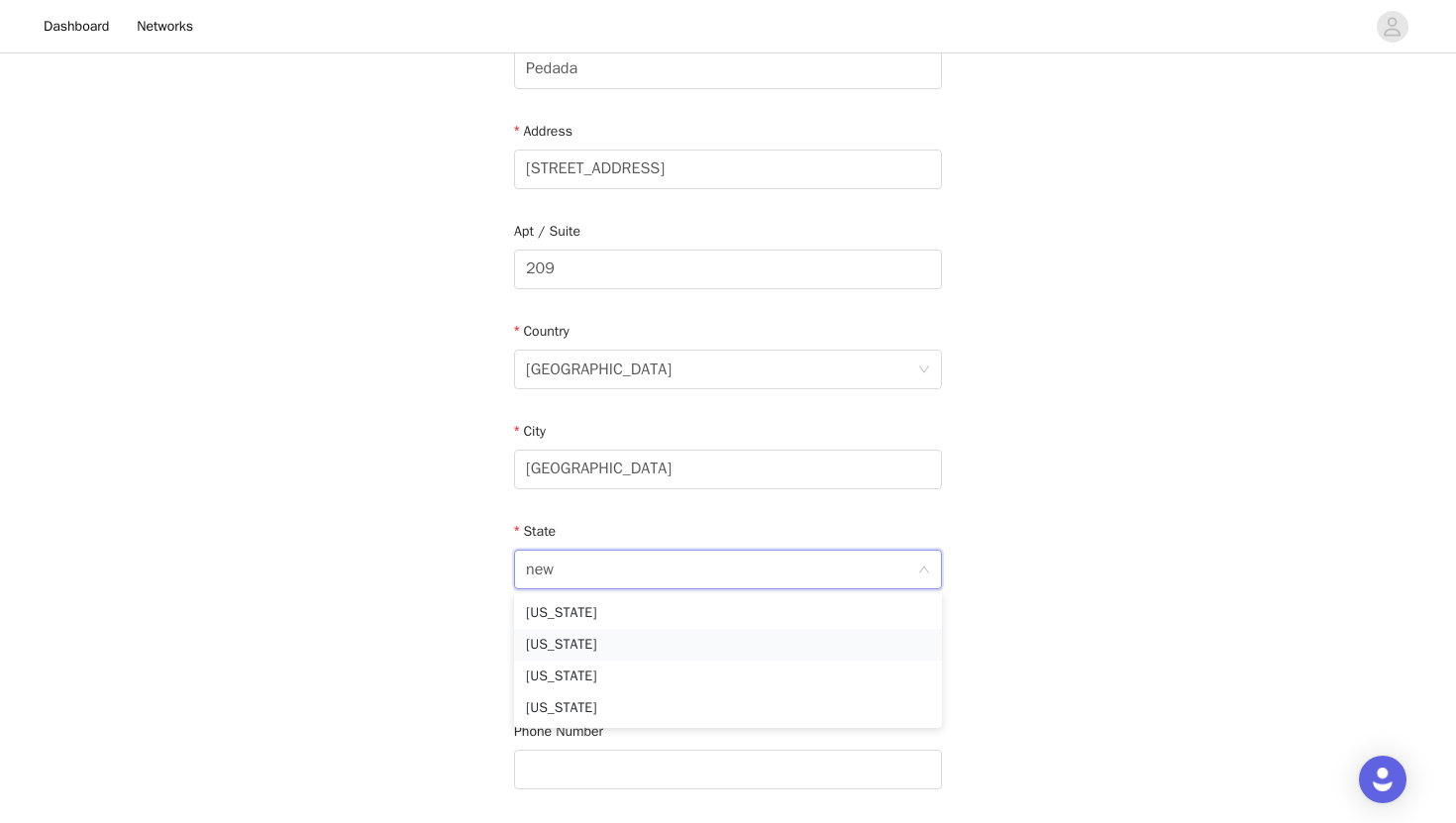 click on "New Jersey" at bounding box center [728, 645] 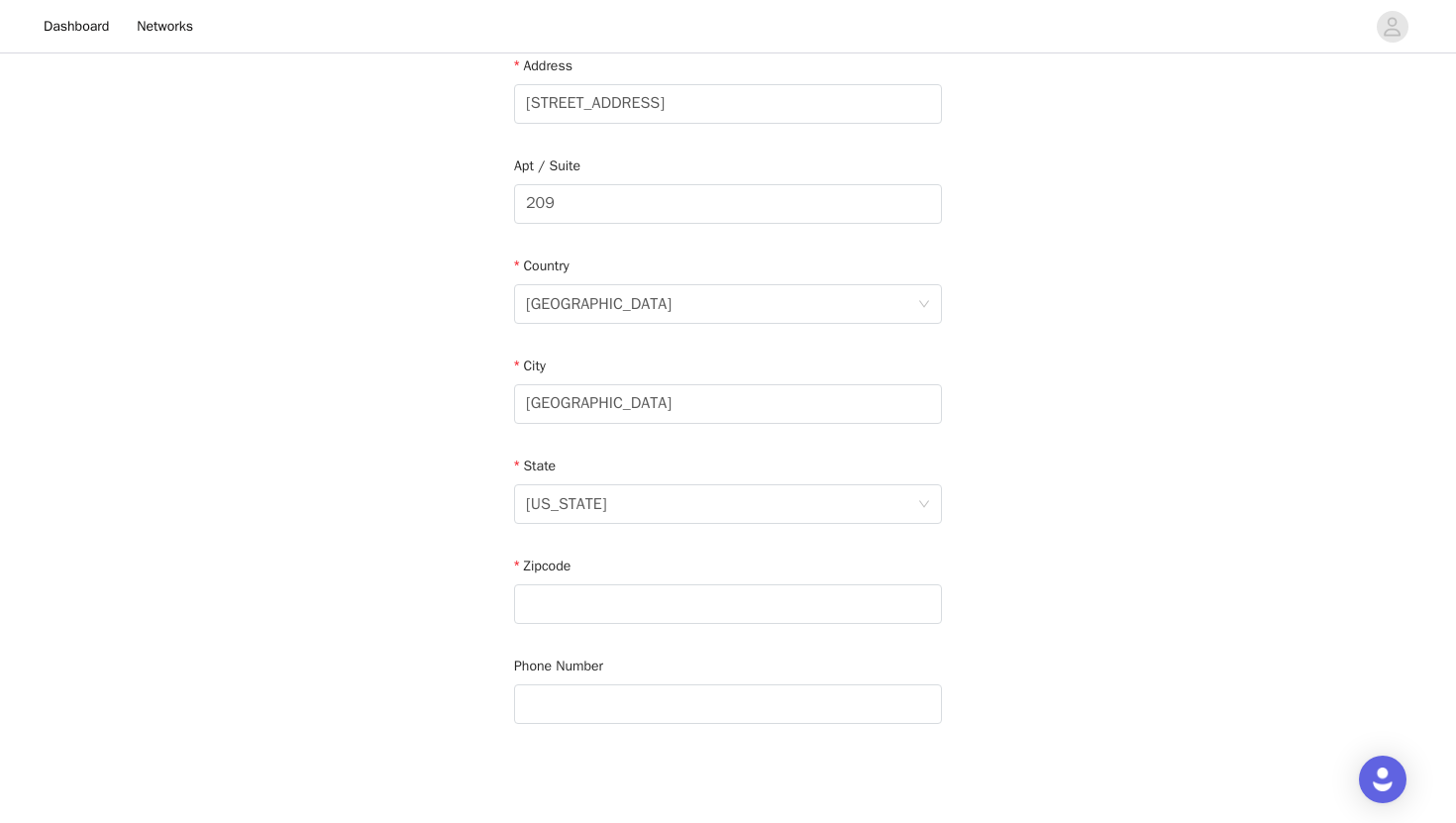 scroll, scrollTop: 488, scrollLeft: 0, axis: vertical 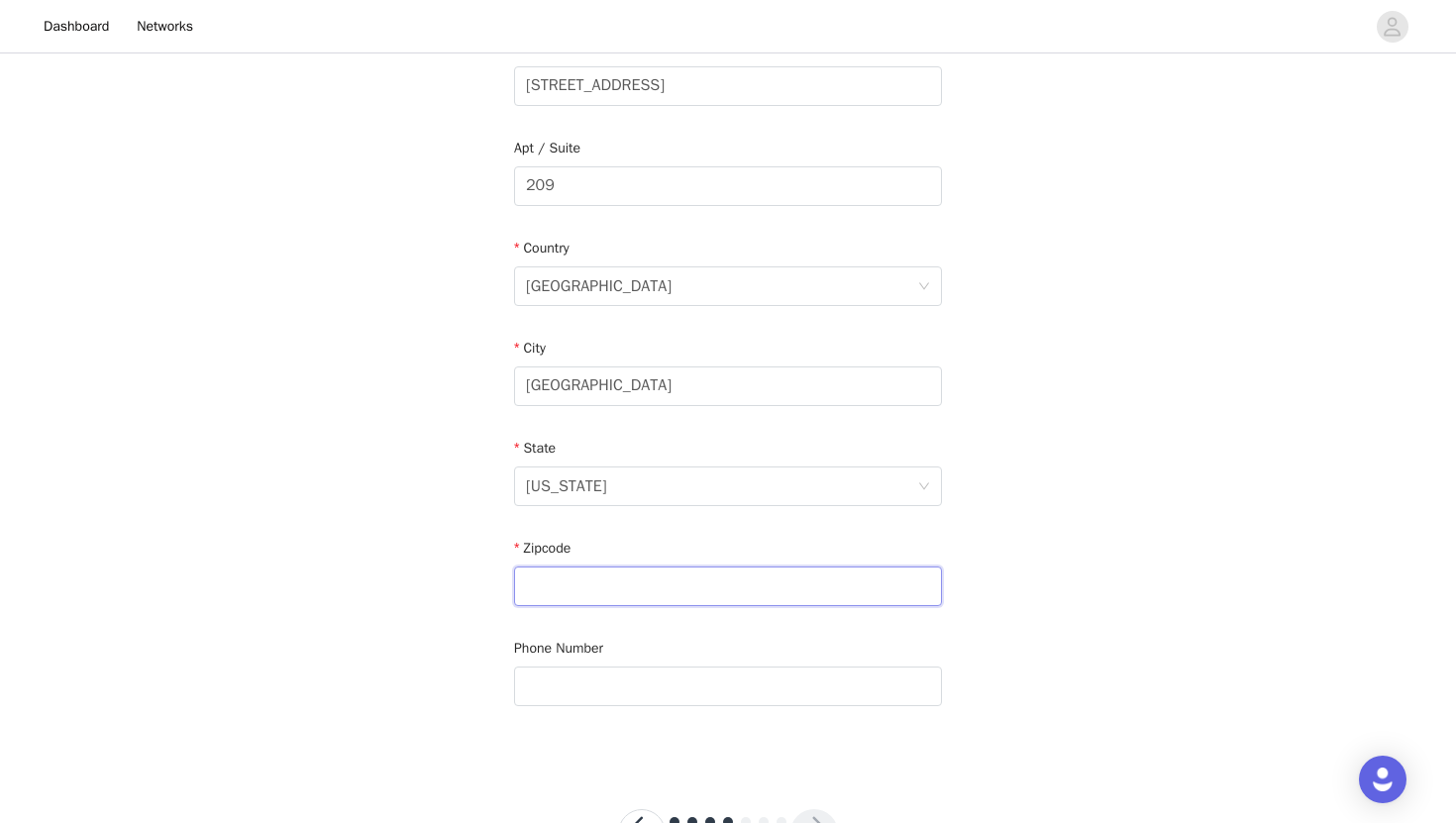 click at bounding box center (728, 586) 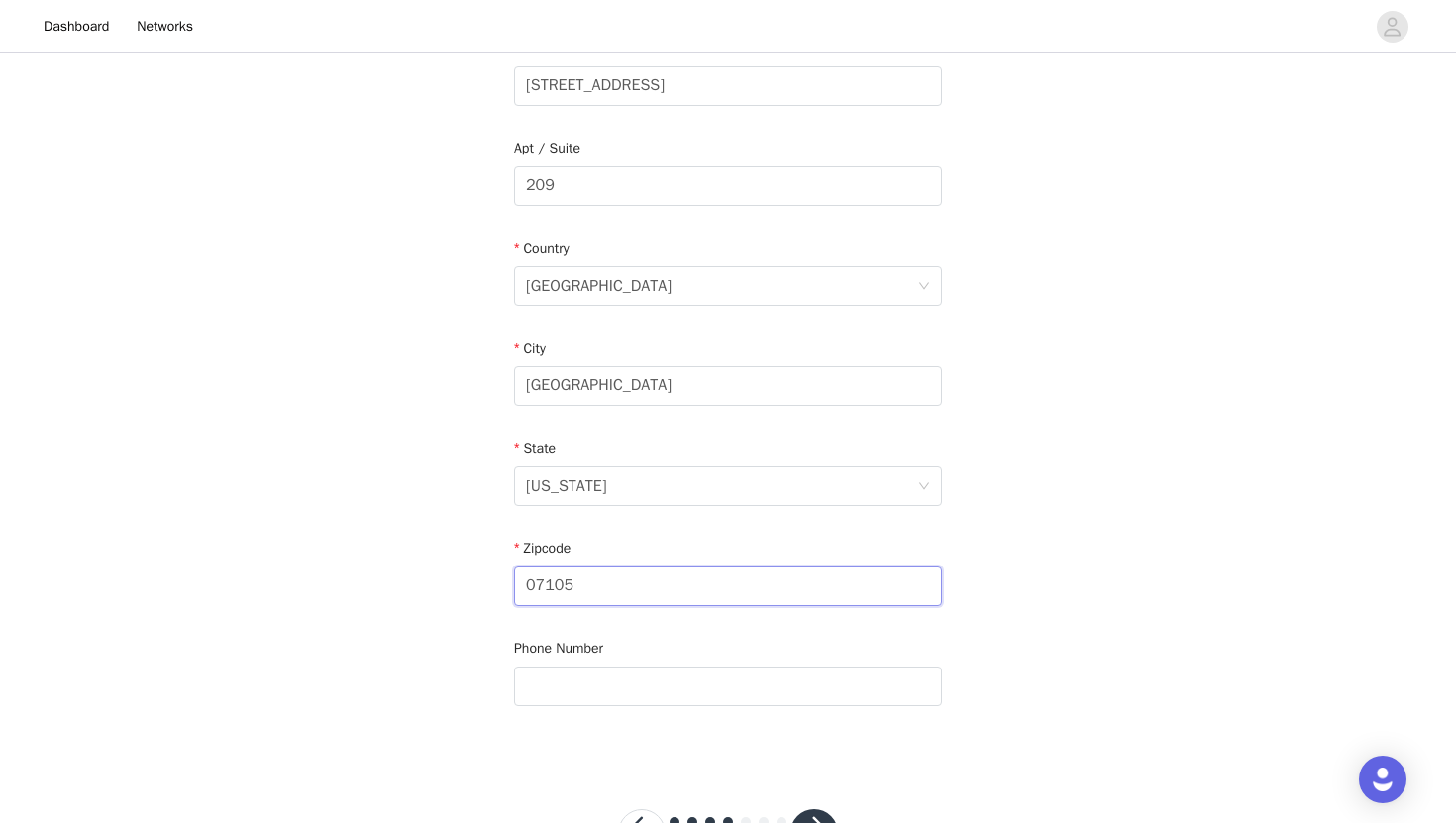 type on "07105" 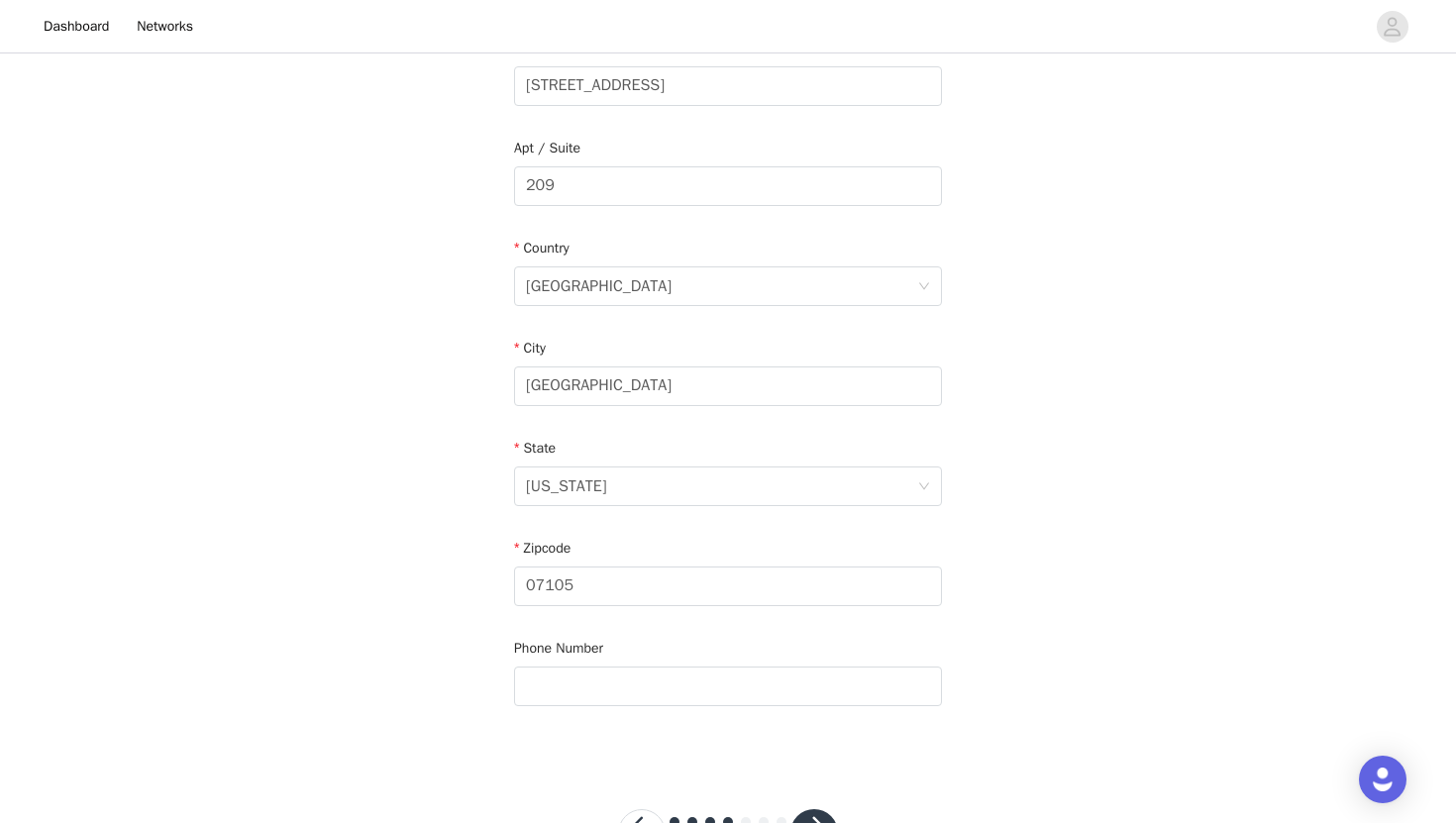 click on "Phone Number" at bounding box center [728, 652] 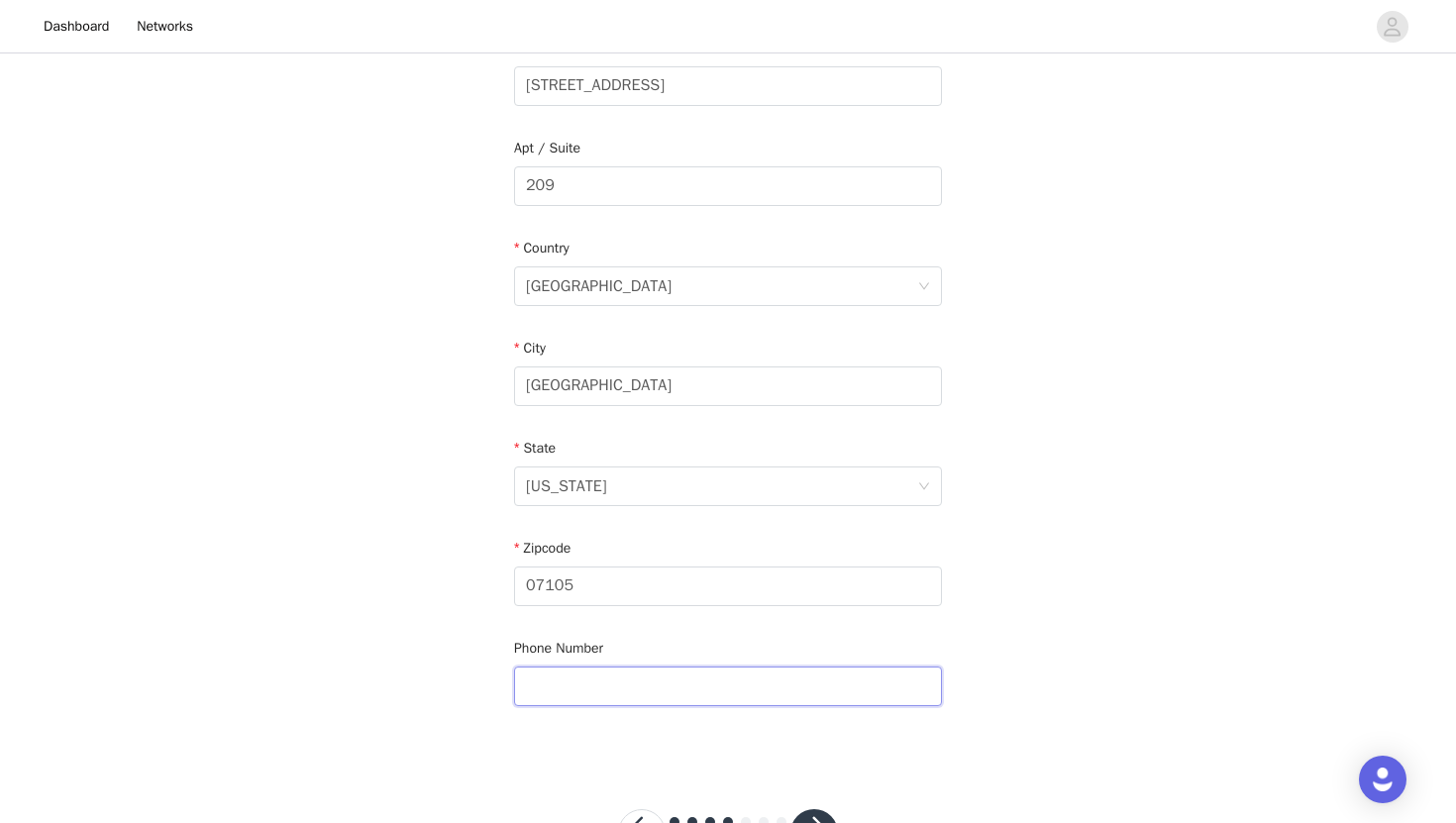 click at bounding box center [728, 686] 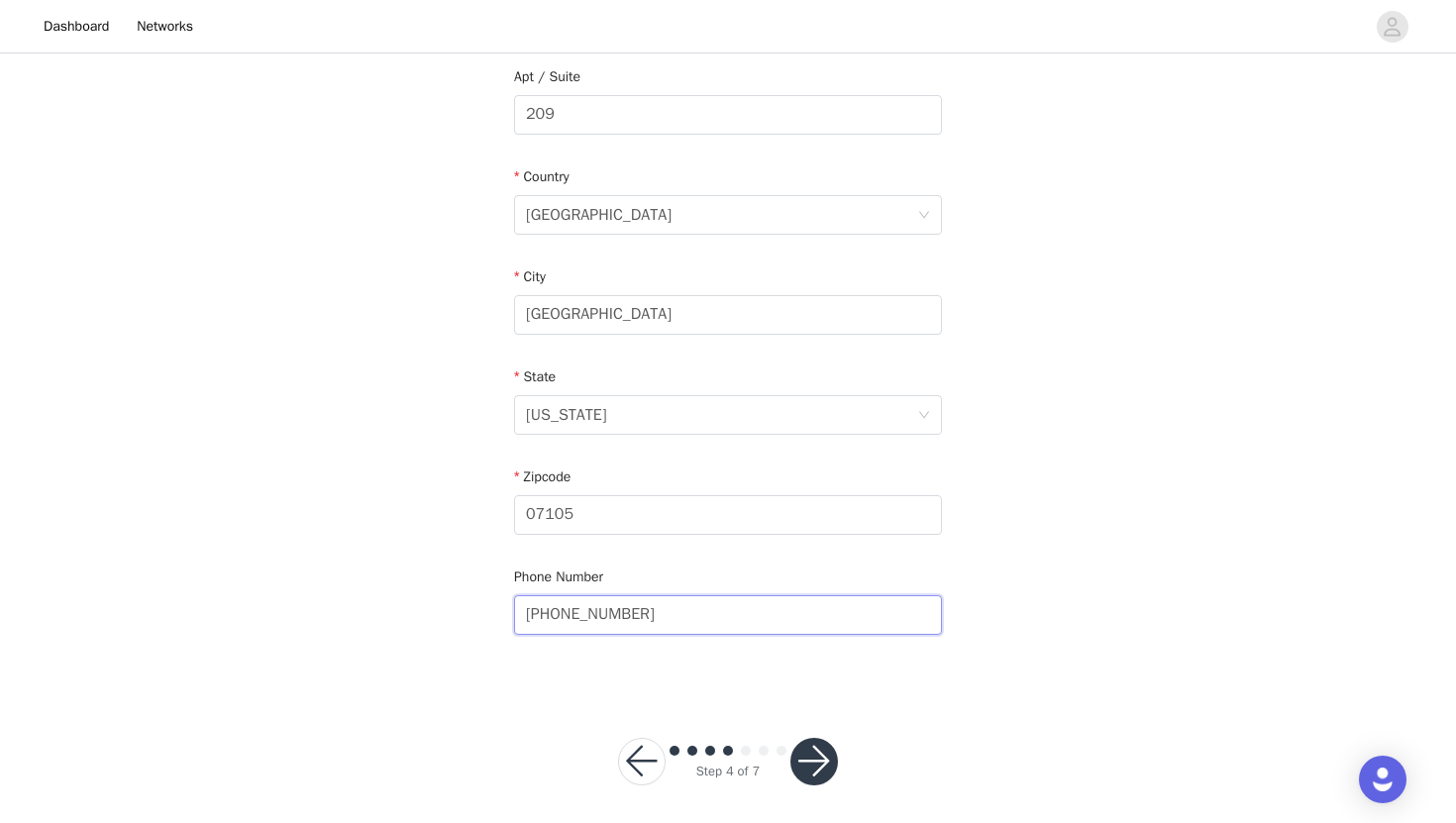scroll, scrollTop: 568, scrollLeft: 0, axis: vertical 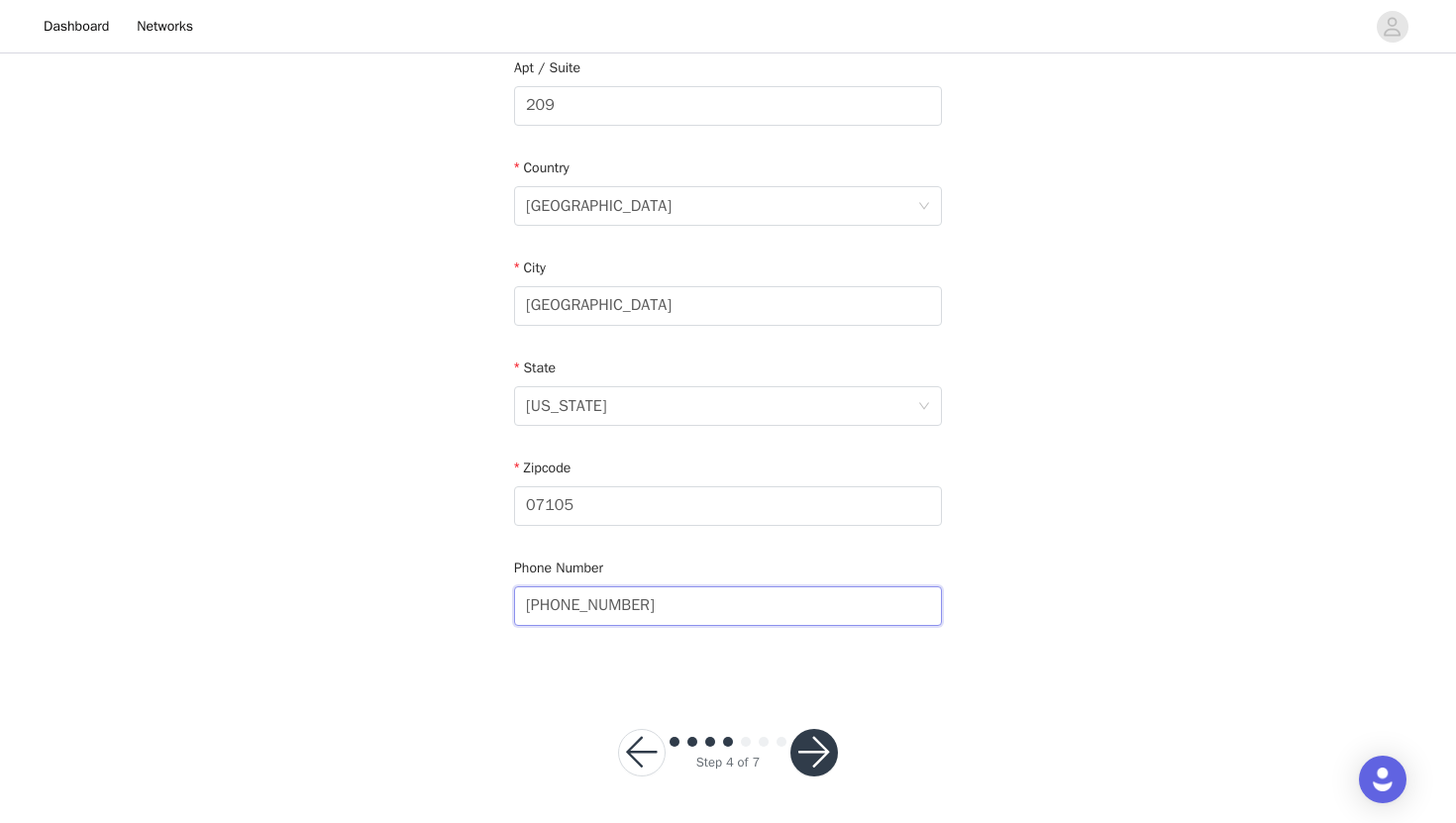 type on "667-899-1910" 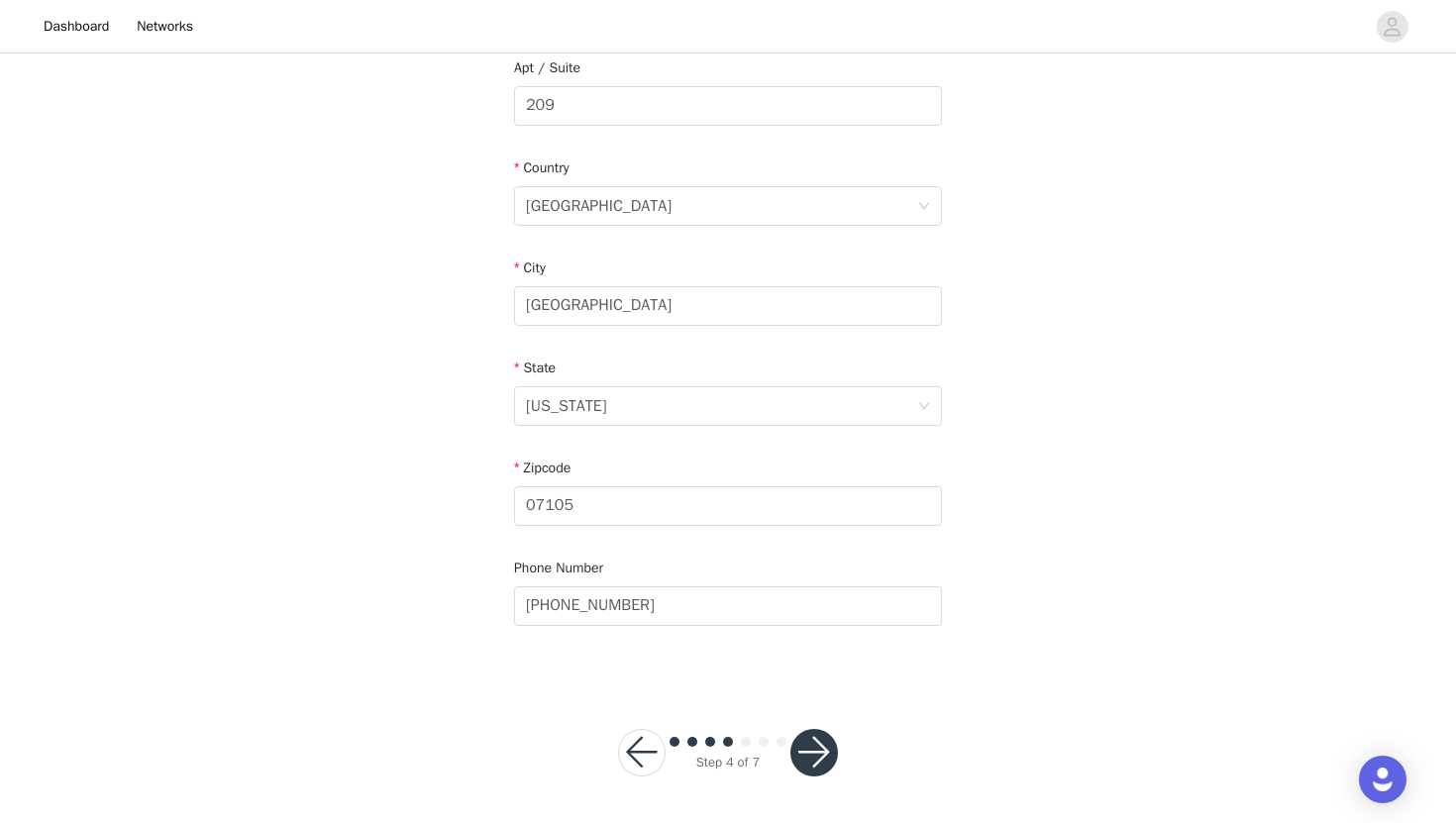 click at bounding box center [814, 753] 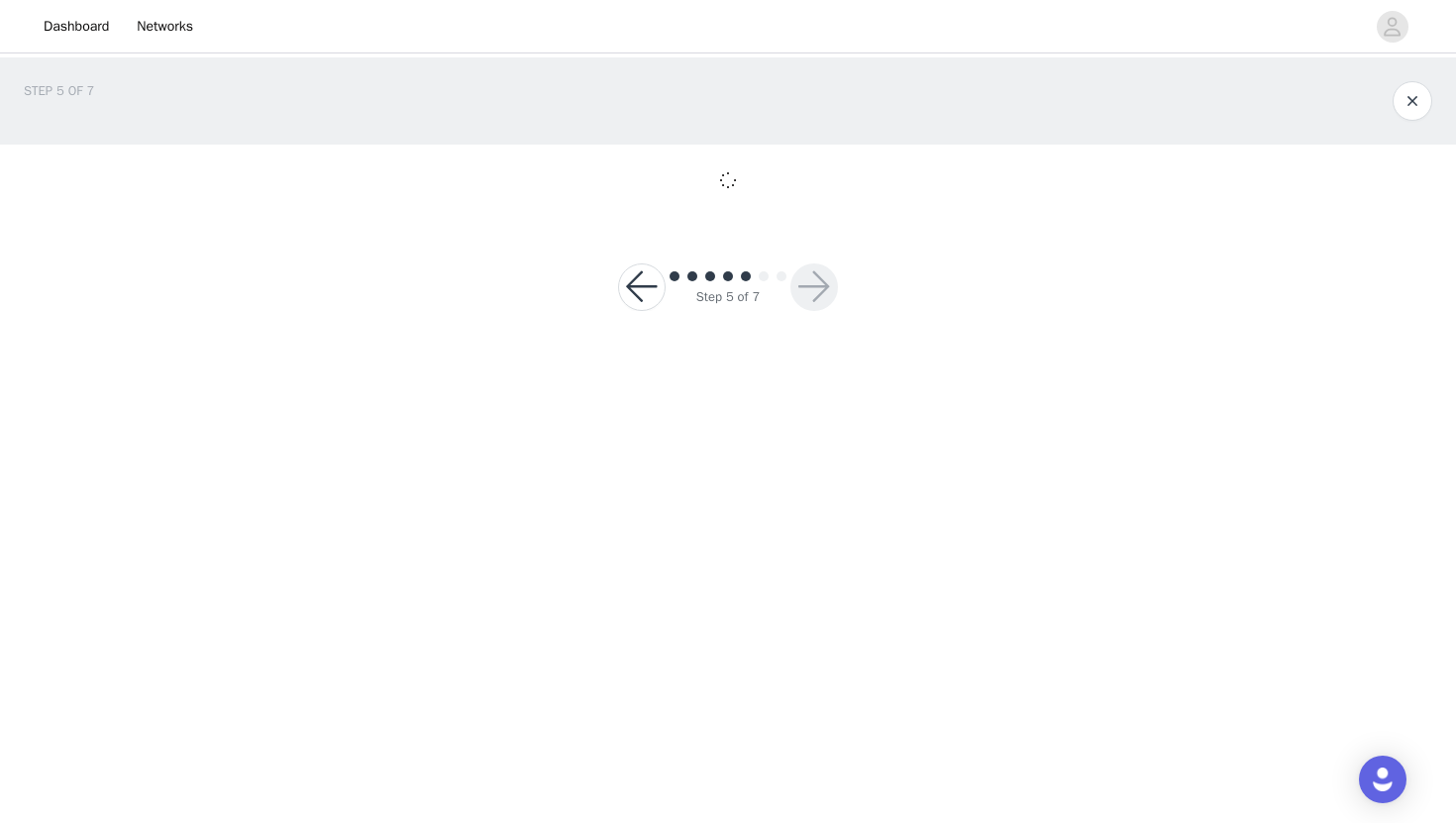 scroll, scrollTop: 0, scrollLeft: 0, axis: both 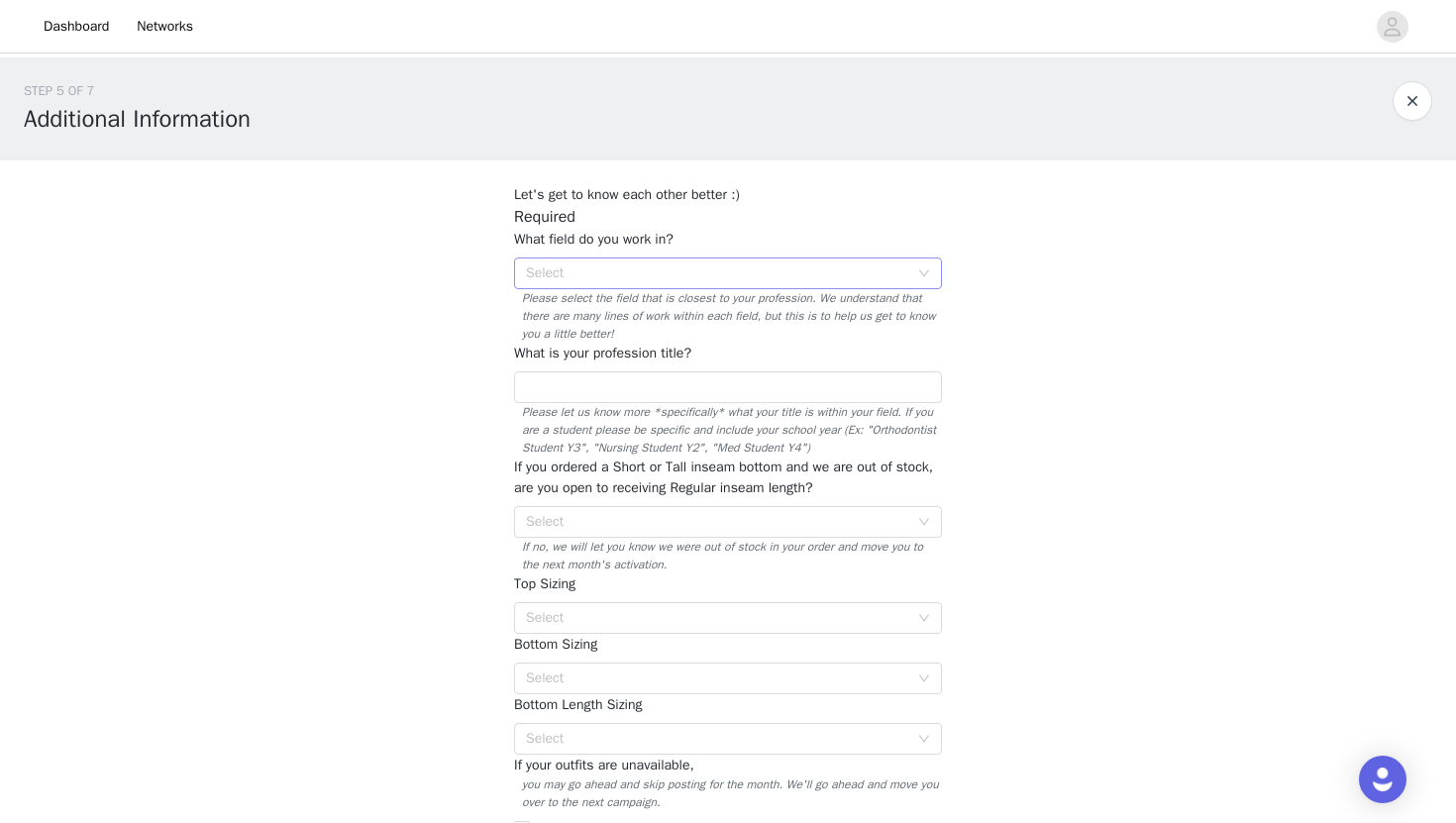 click on "Select" at bounding box center (721, 273) 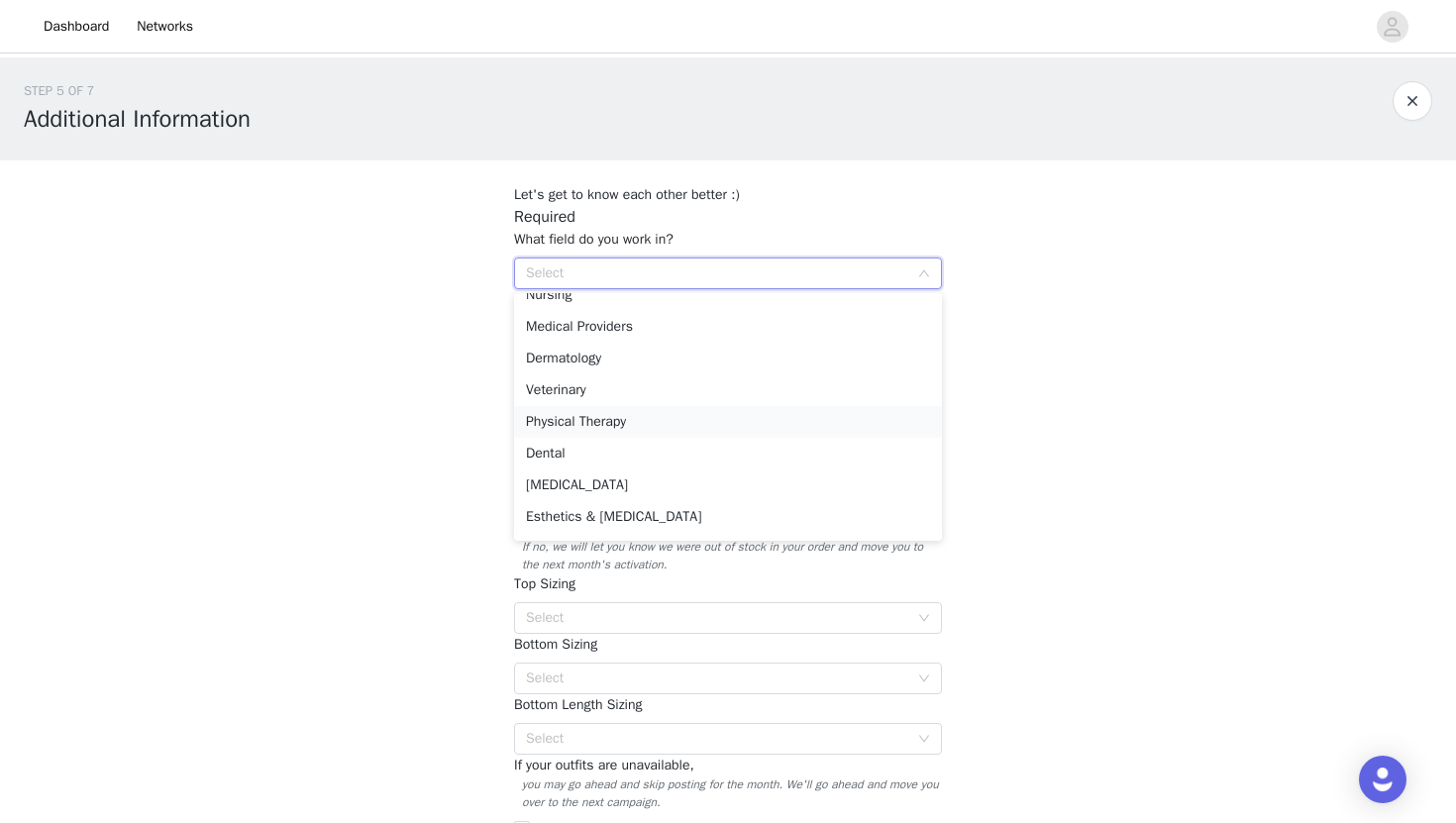 scroll, scrollTop: 19, scrollLeft: 0, axis: vertical 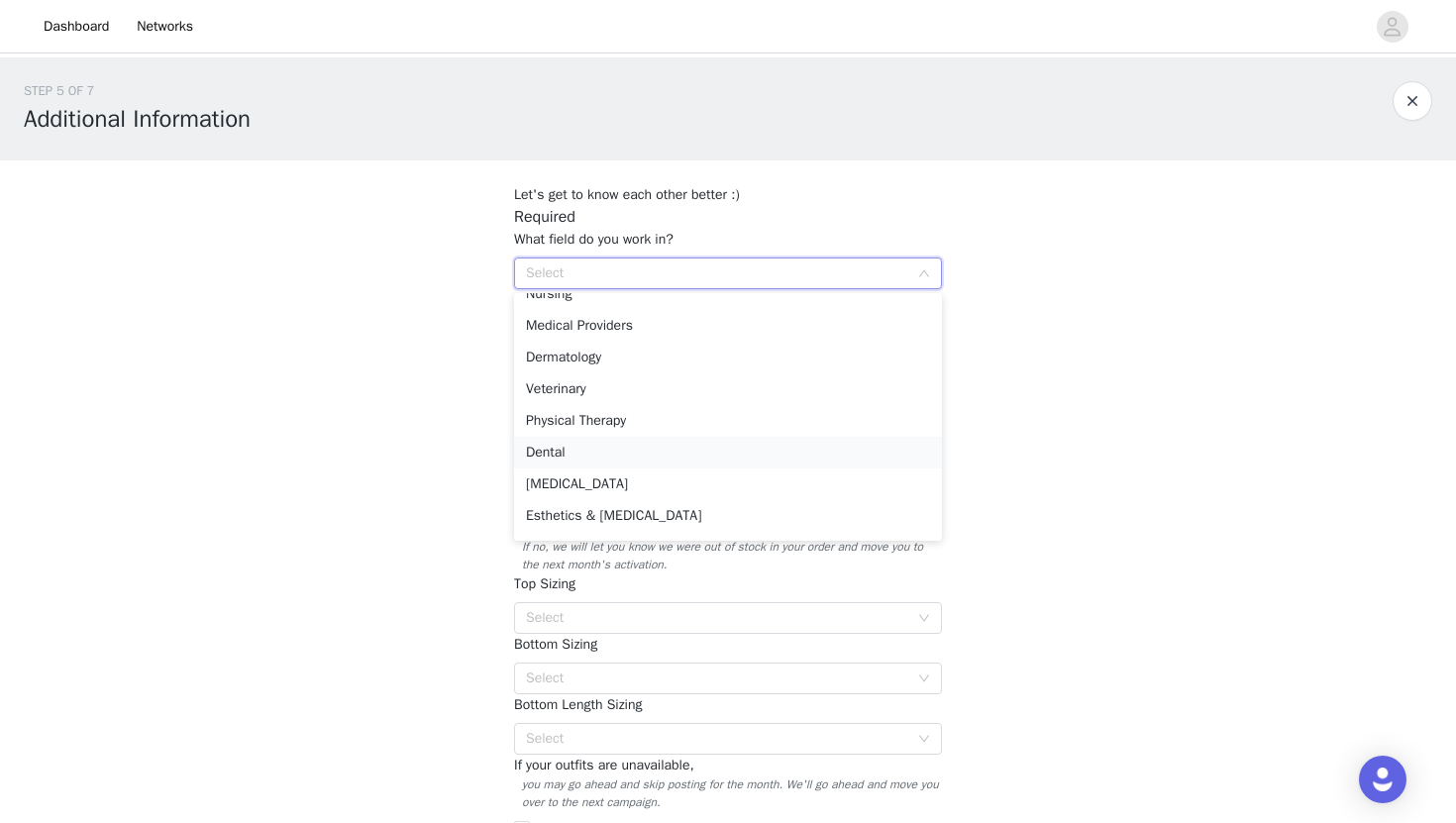 click on "Dental" at bounding box center [728, 453] 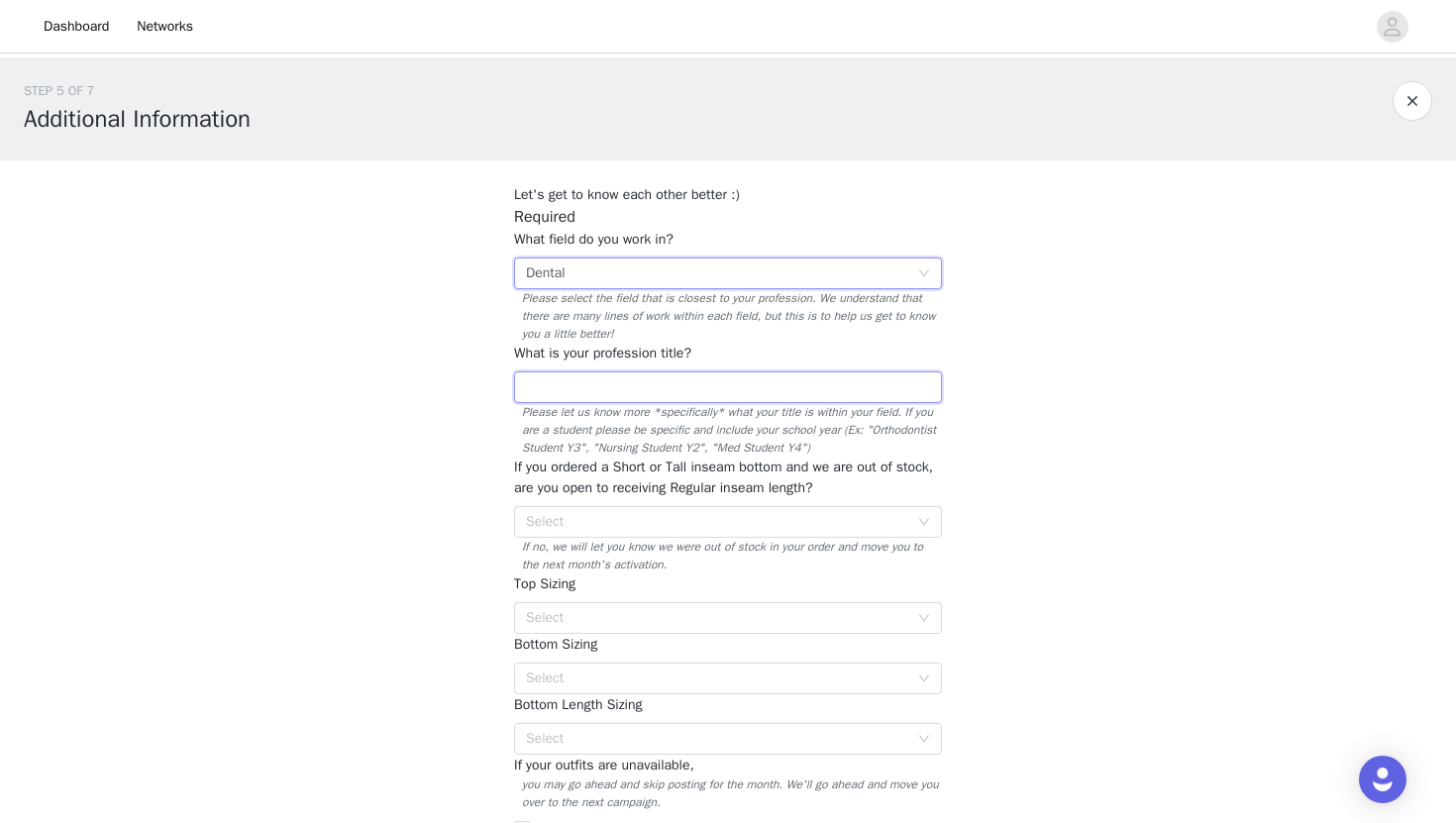 click at bounding box center (728, 387) 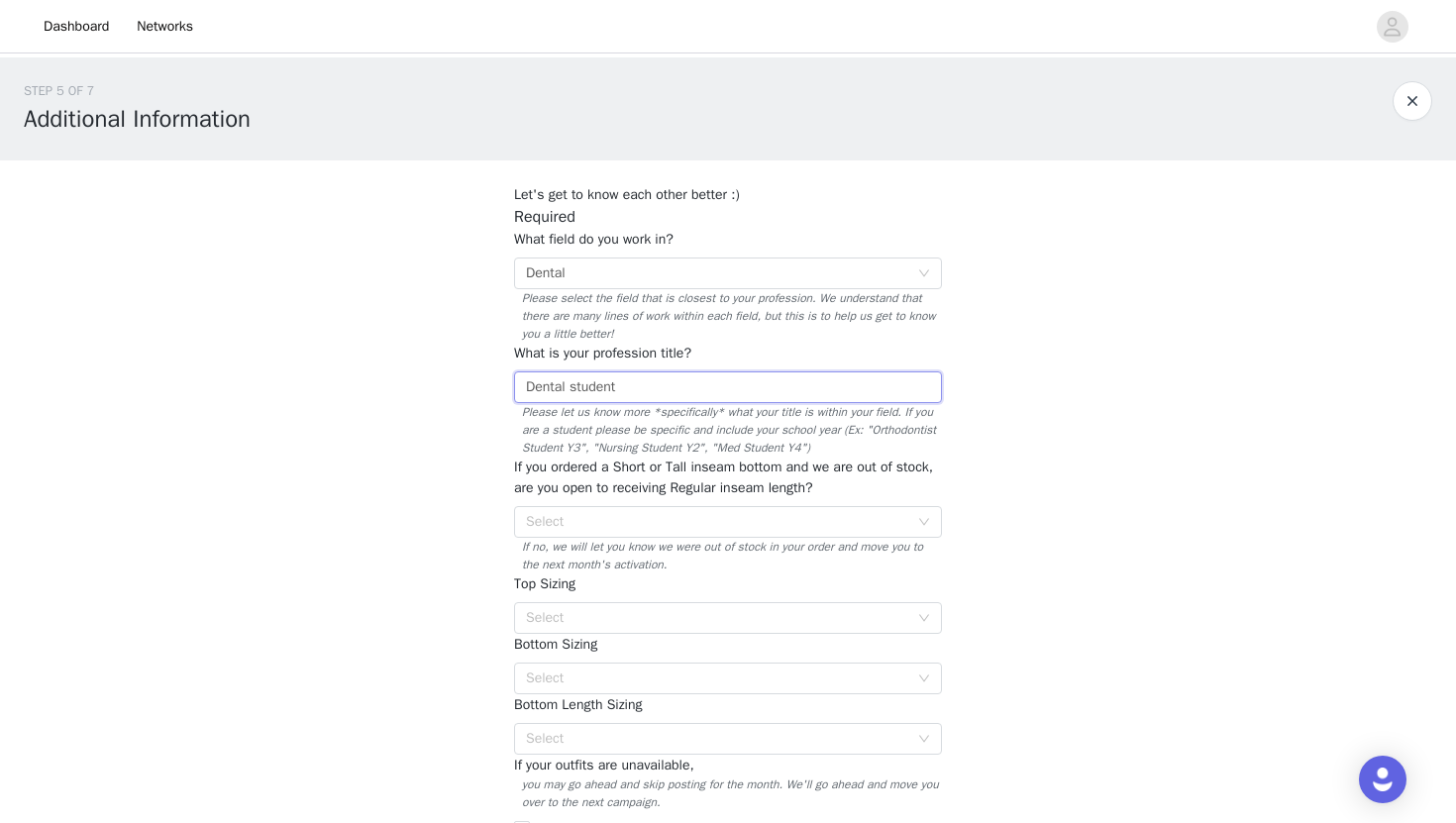 click on "Dental student" at bounding box center [728, 387] 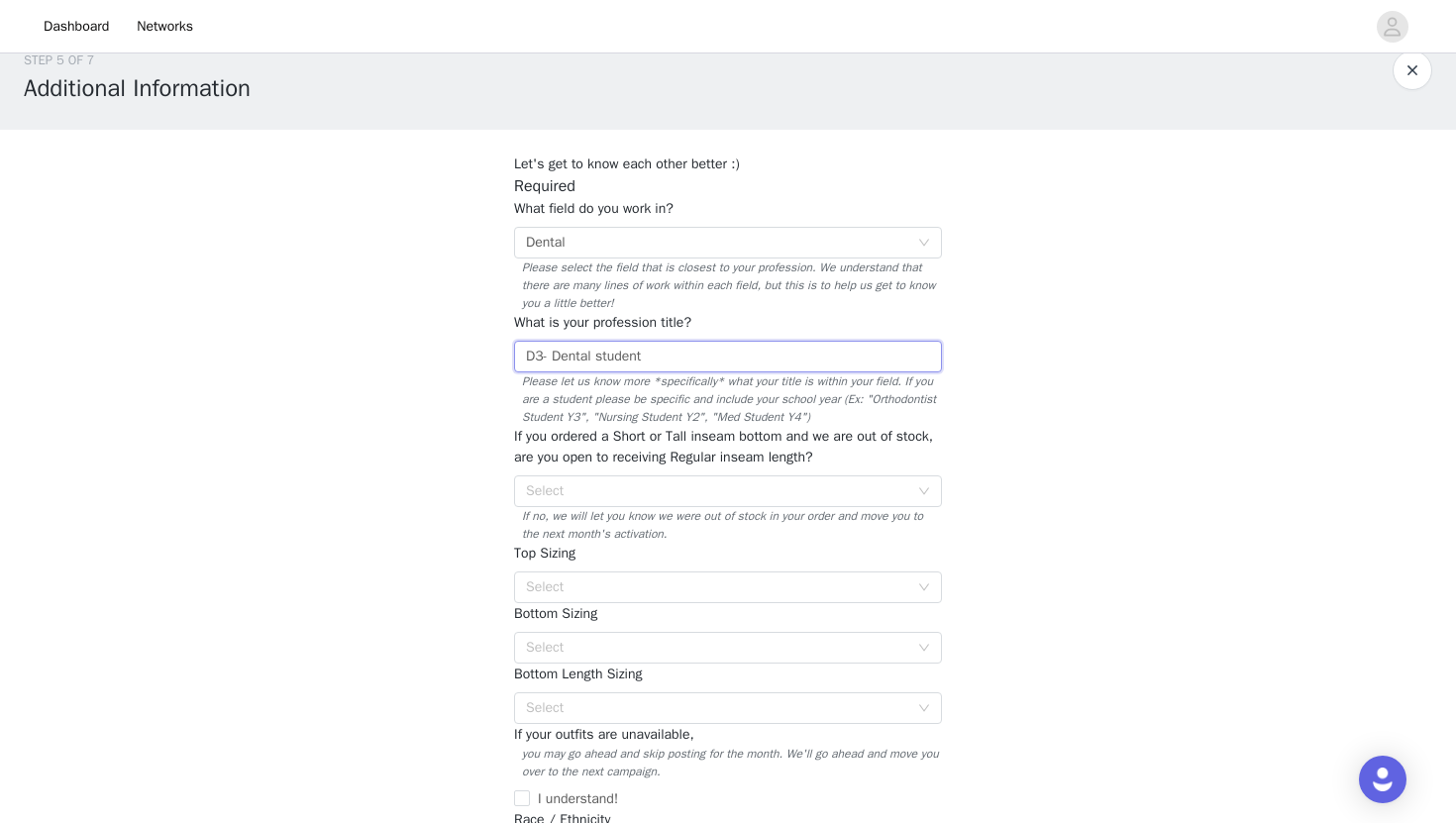 scroll, scrollTop: 30, scrollLeft: 0, axis: vertical 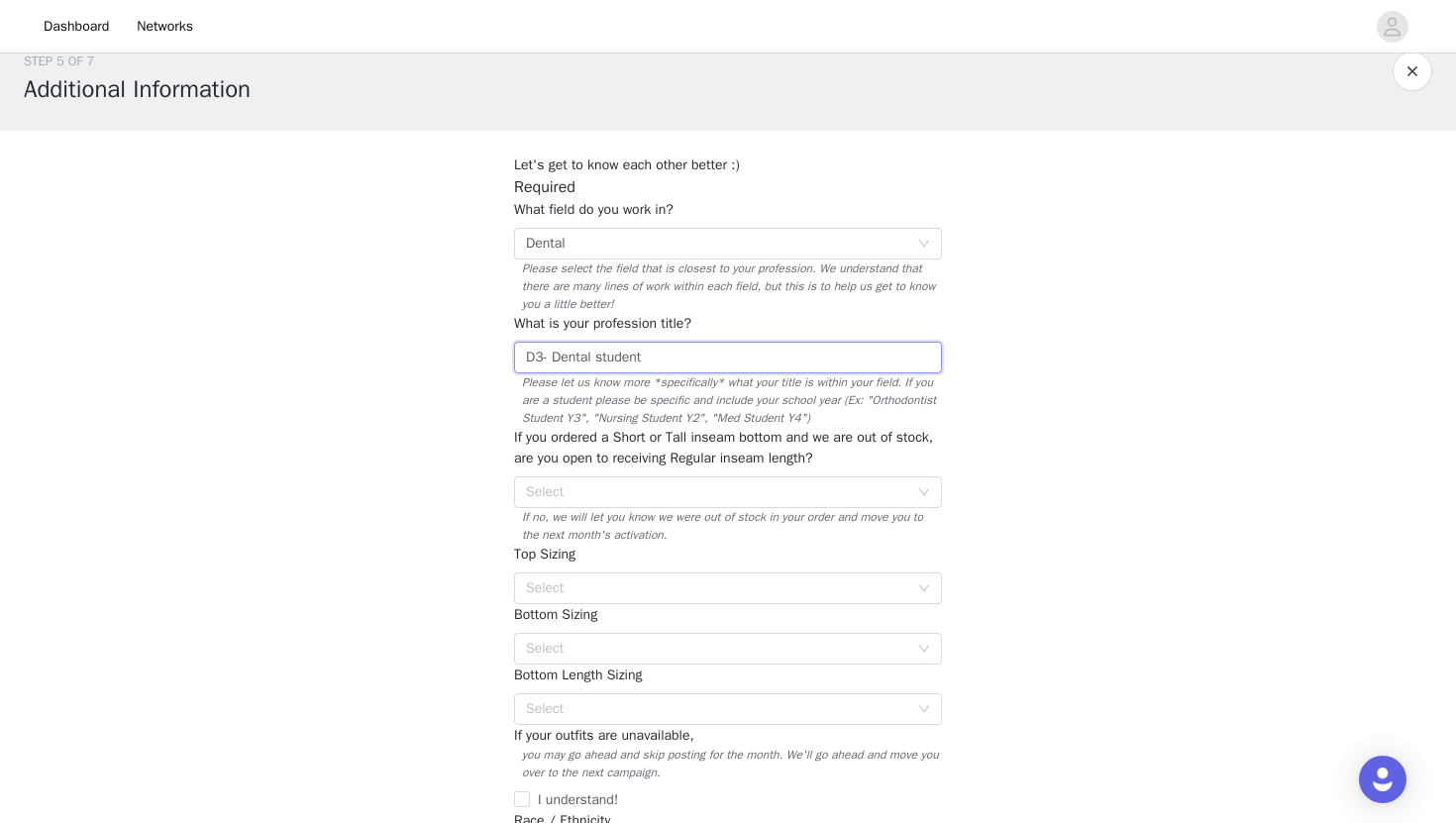 click on "D3- Dental student" at bounding box center [728, 358] 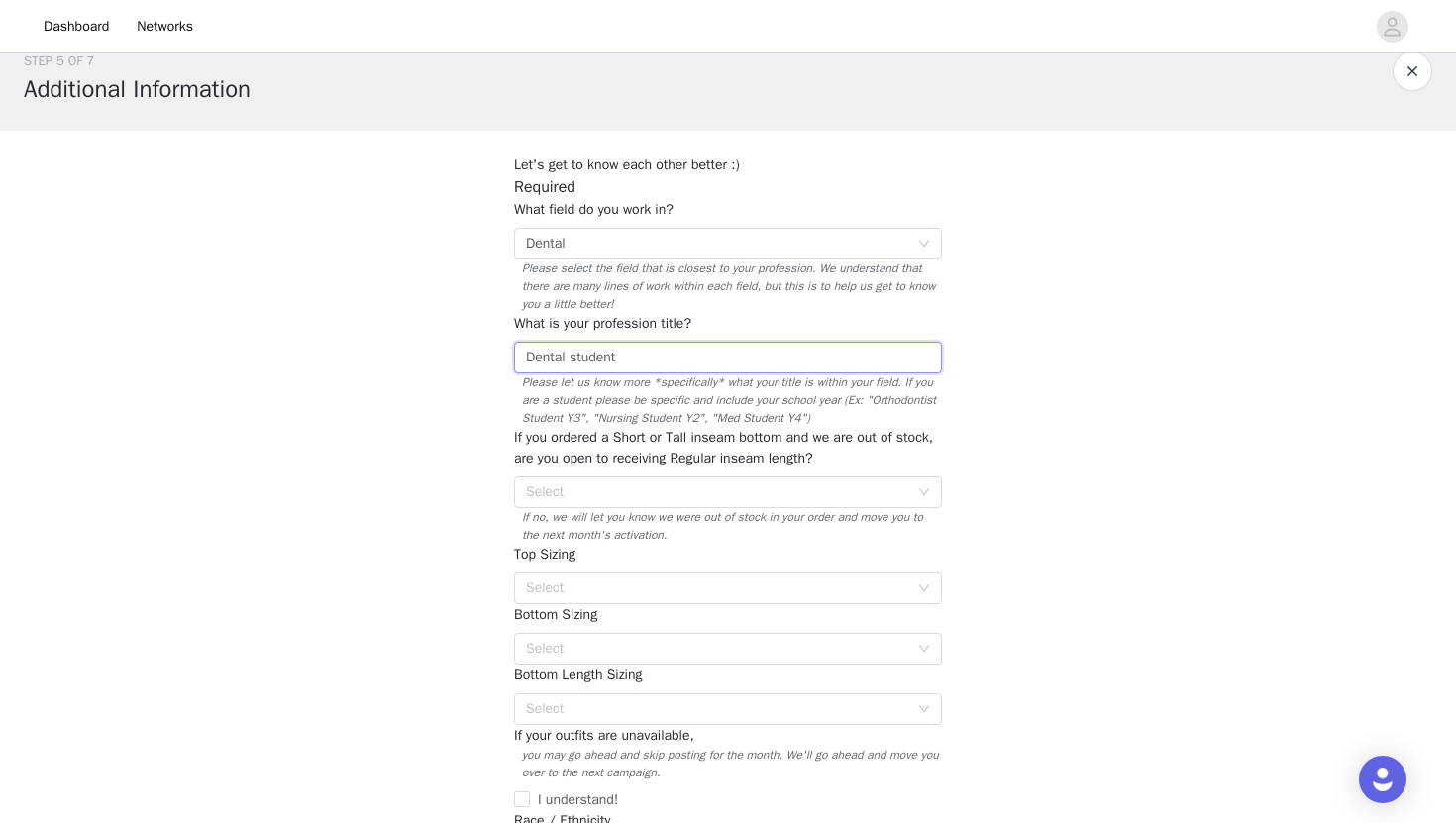 click on "Dental student" at bounding box center [728, 358] 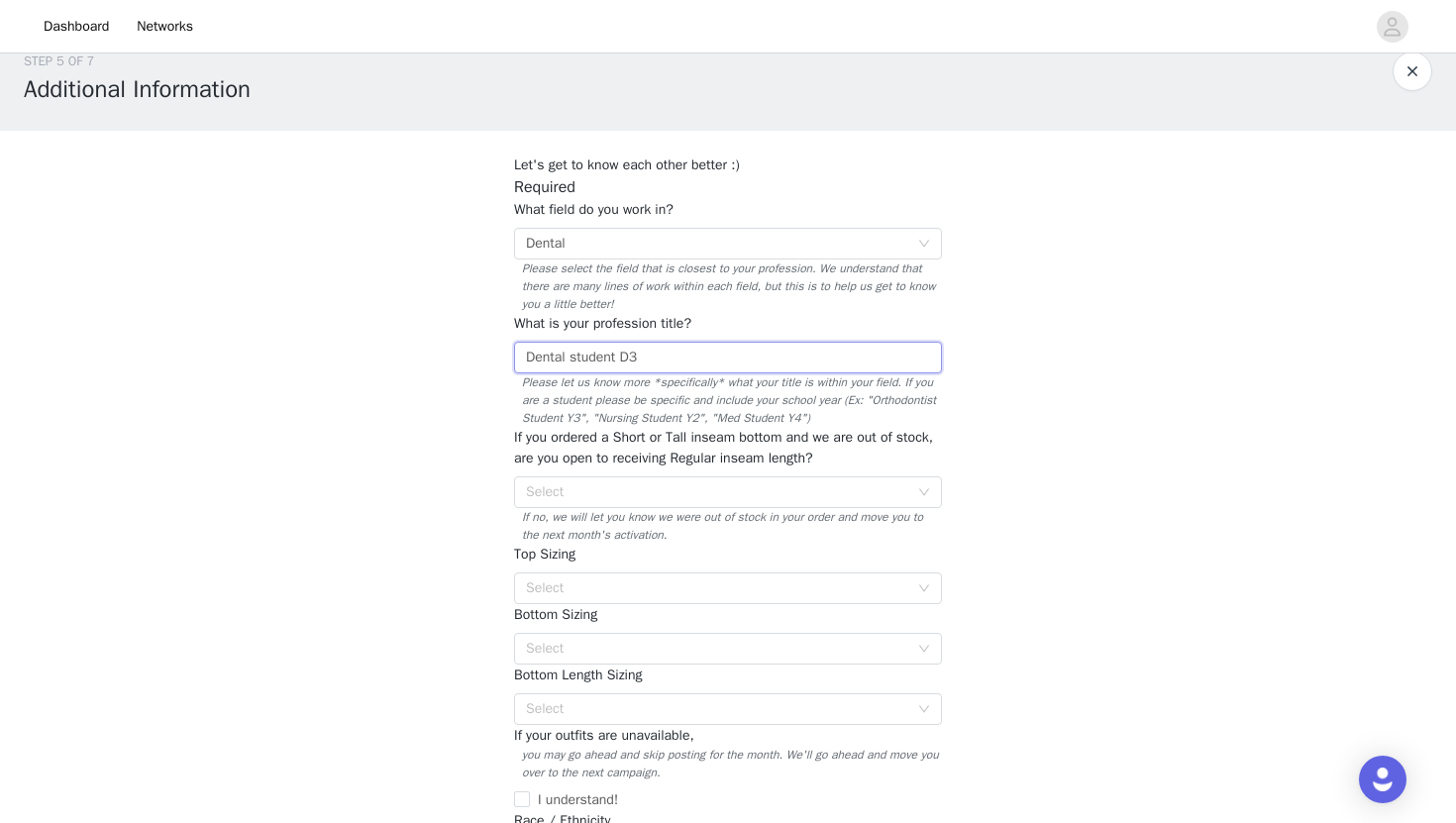 click on "Dental student D3" at bounding box center [728, 358] 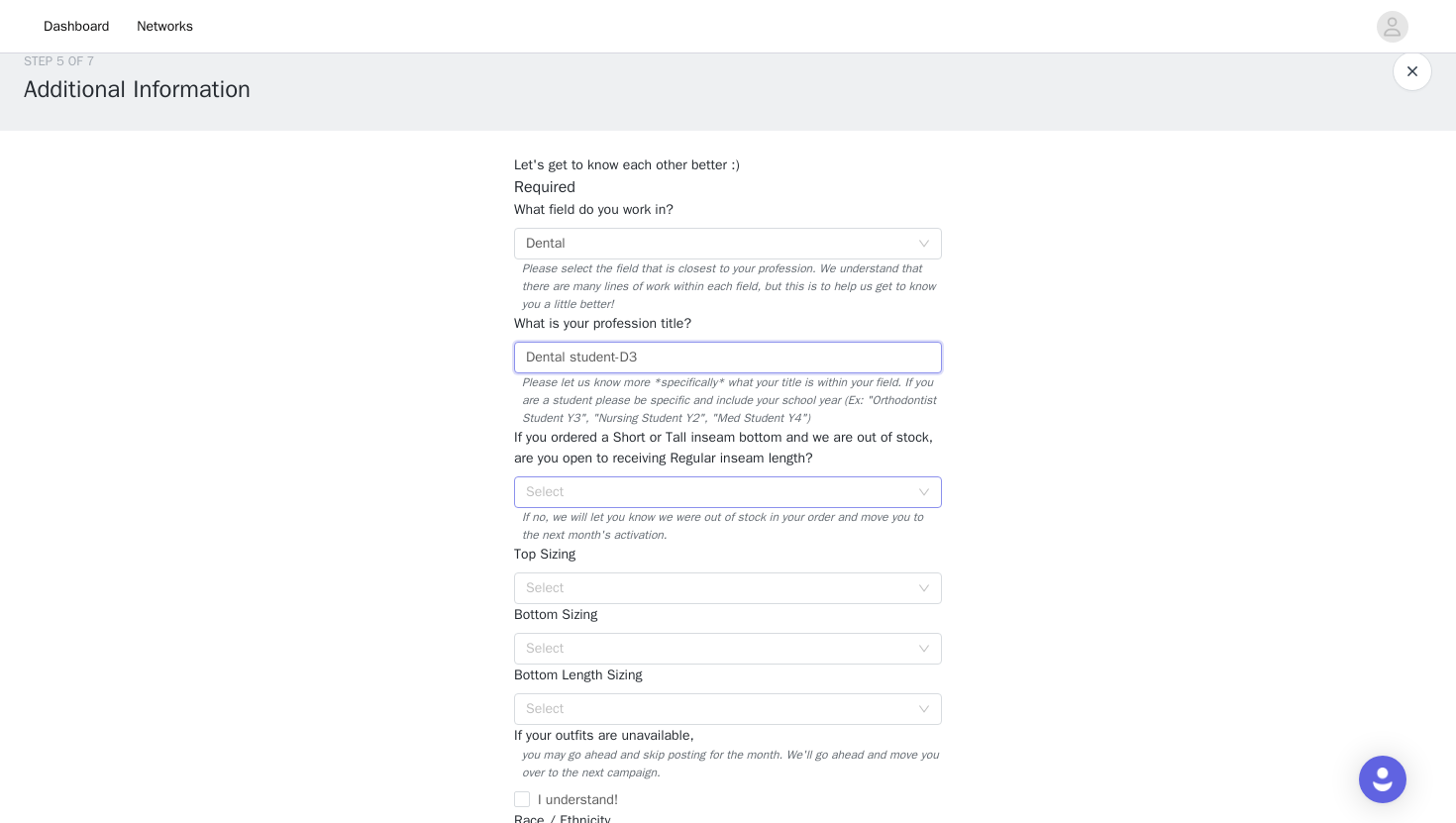 click on "Select" at bounding box center (717, 492) 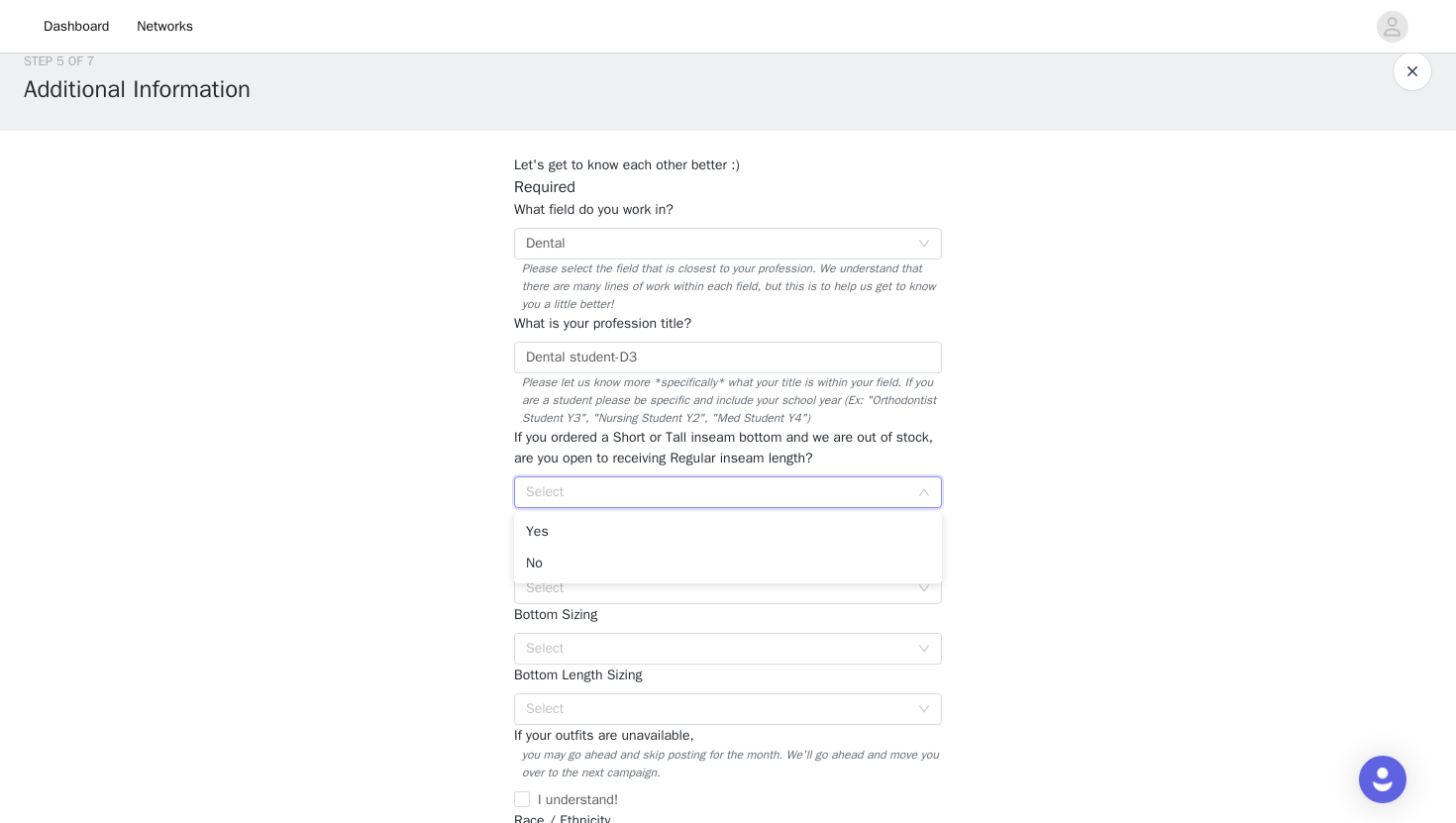 click on "STEP 5 OF 7
Additional Information
Let's get to know each other better :)   Required   What field do you work in?     Select Dental   Please select the field that is closest to your profession. We understand that there are many lines of work within each field, but this is to help us get to know you a little better! What is your profession title?     Dental student-D3   Please let us know more *specifically* what your title is within your field. If you are a student please be specific and include your school year (Ex: "Orthodontist Student Y3", "Nursing Student Y2", "Med Student Y4") If you ordered a Short or Tall inseam bottom and we are out of stock, are you open to receiving Regular inseam length?     Select   If no, we will let you know we were out of stock in your order and move you to the next month's activation. Top Sizing     Select   Bottom Sizing     Select   Bottom Length Sizing     Select" at bounding box center (728, 662) 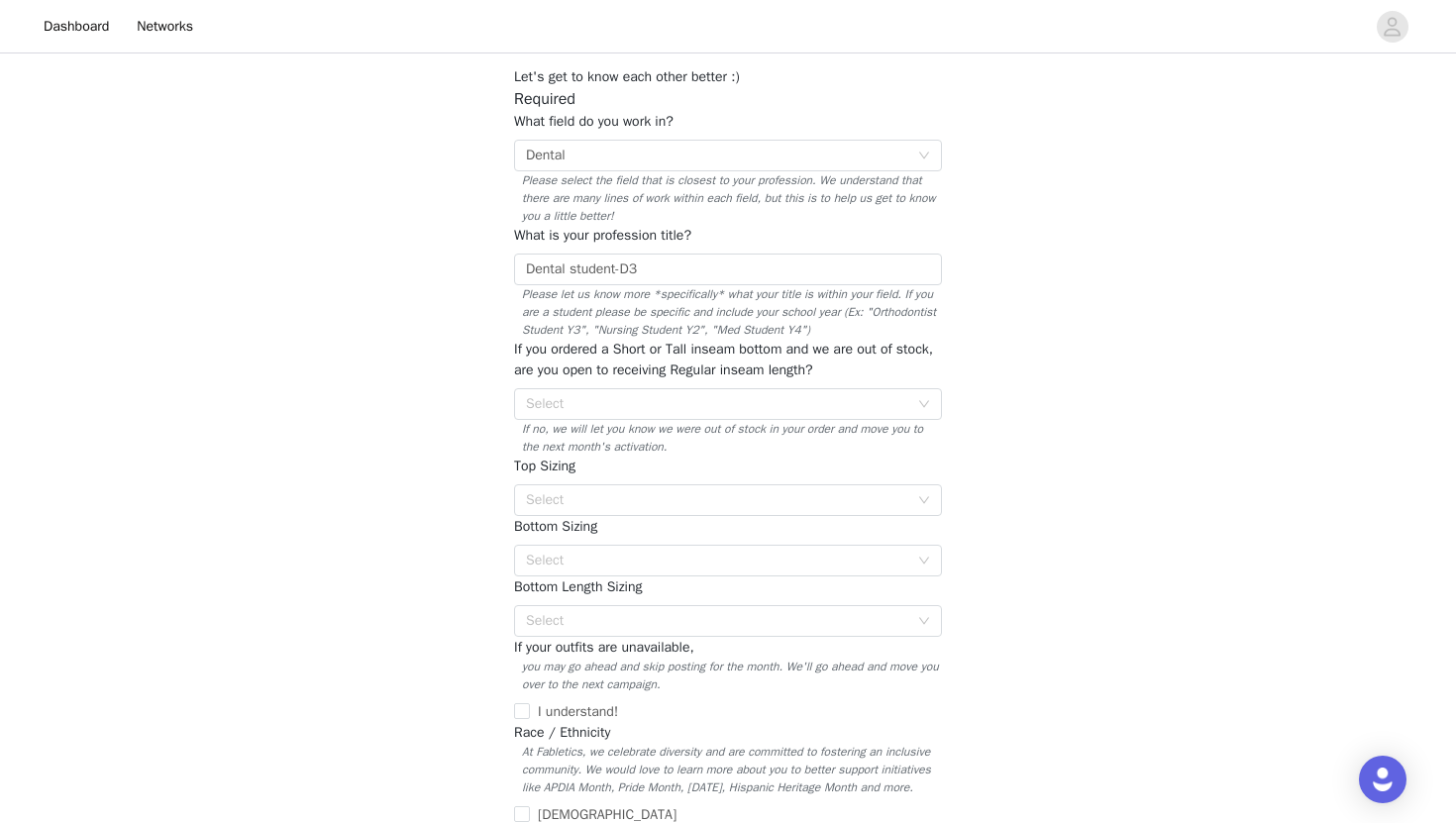 scroll, scrollTop: 125, scrollLeft: 0, axis: vertical 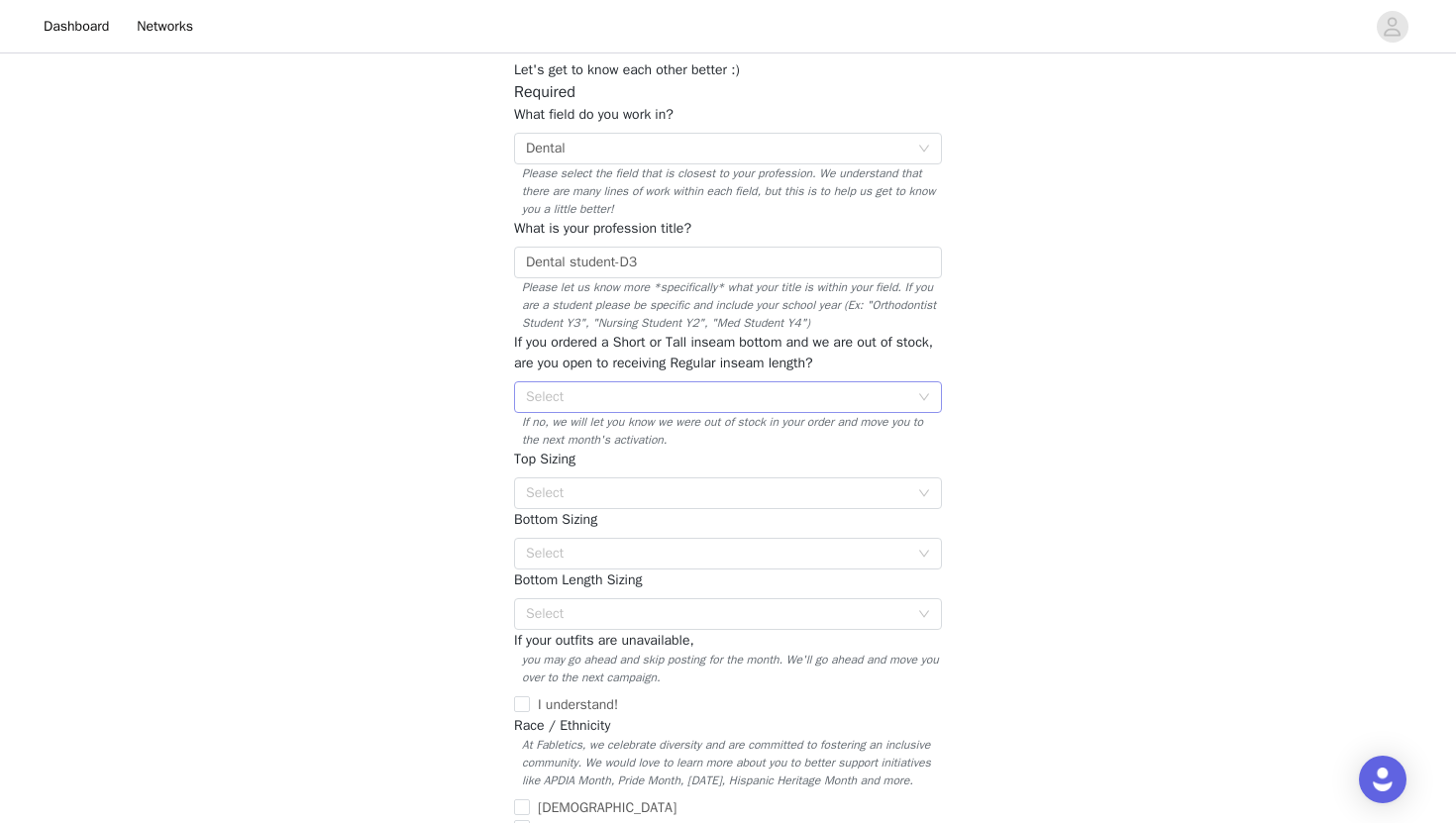 click on "Select" at bounding box center (717, 397) 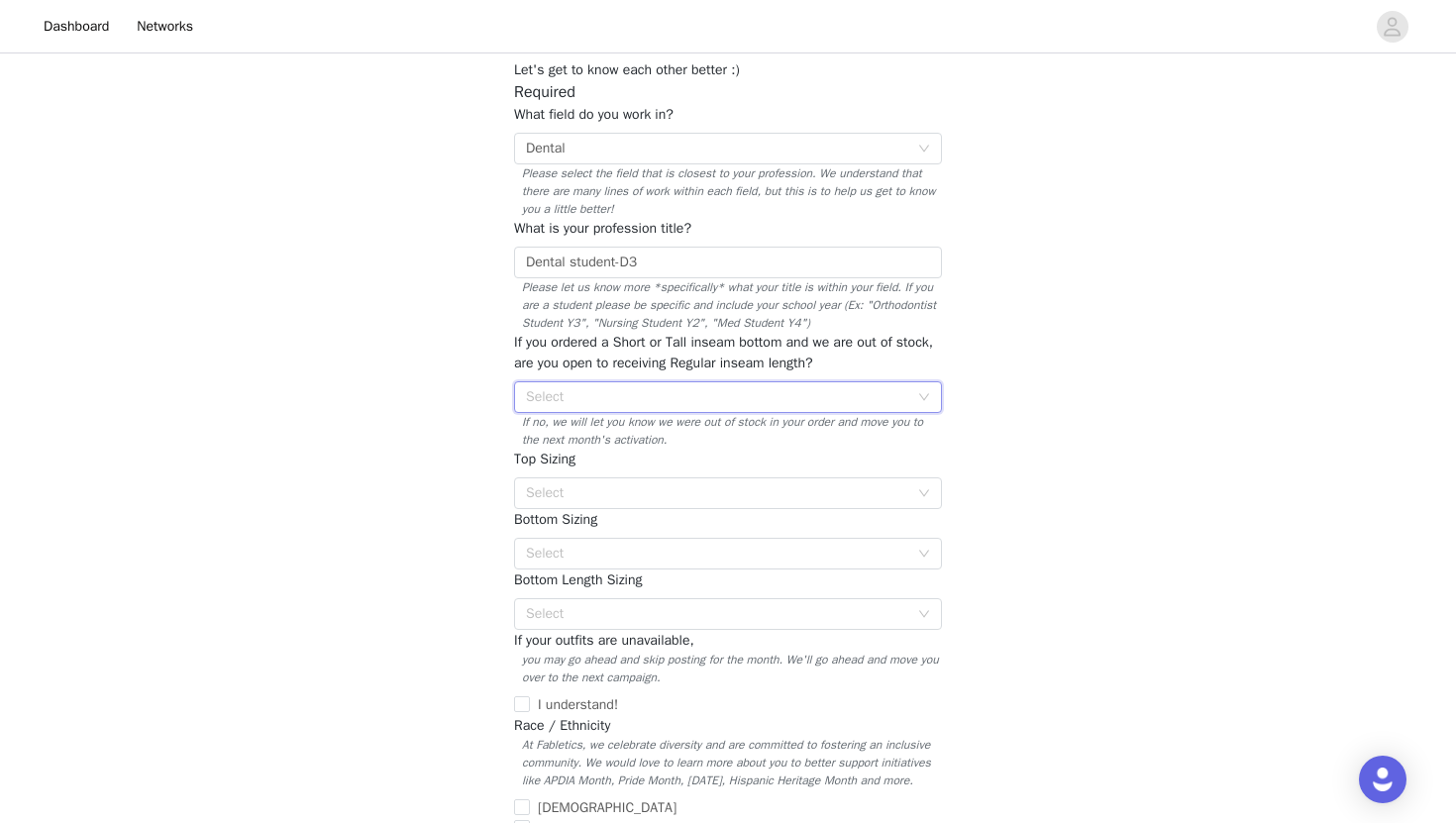 click on "STEP 5 OF 7
Additional Information
Let's get to know each other better :)   Required   What field do you work in?     Select Dental   Please select the field that is closest to your profession. We understand that there are many lines of work within each field, but this is to help us get to know you a little better! What is your profession title?     Dental student-D3   Please let us know more *specifically* what your title is within your field. If you are a student please be specific and include your school year (Ex: "Orthodontist Student Y3", "Nursing Student Y2", "Med Student Y4") If you ordered a Short or Tall inseam bottom and we are out of stock, are you open to receiving Regular inseam length?     Select   If no, we will let you know we were out of stock in your order and move you to the next month's activation. Top Sizing     Select   Bottom Sizing     Select   Bottom Length Sizing     Select" at bounding box center [728, 566] 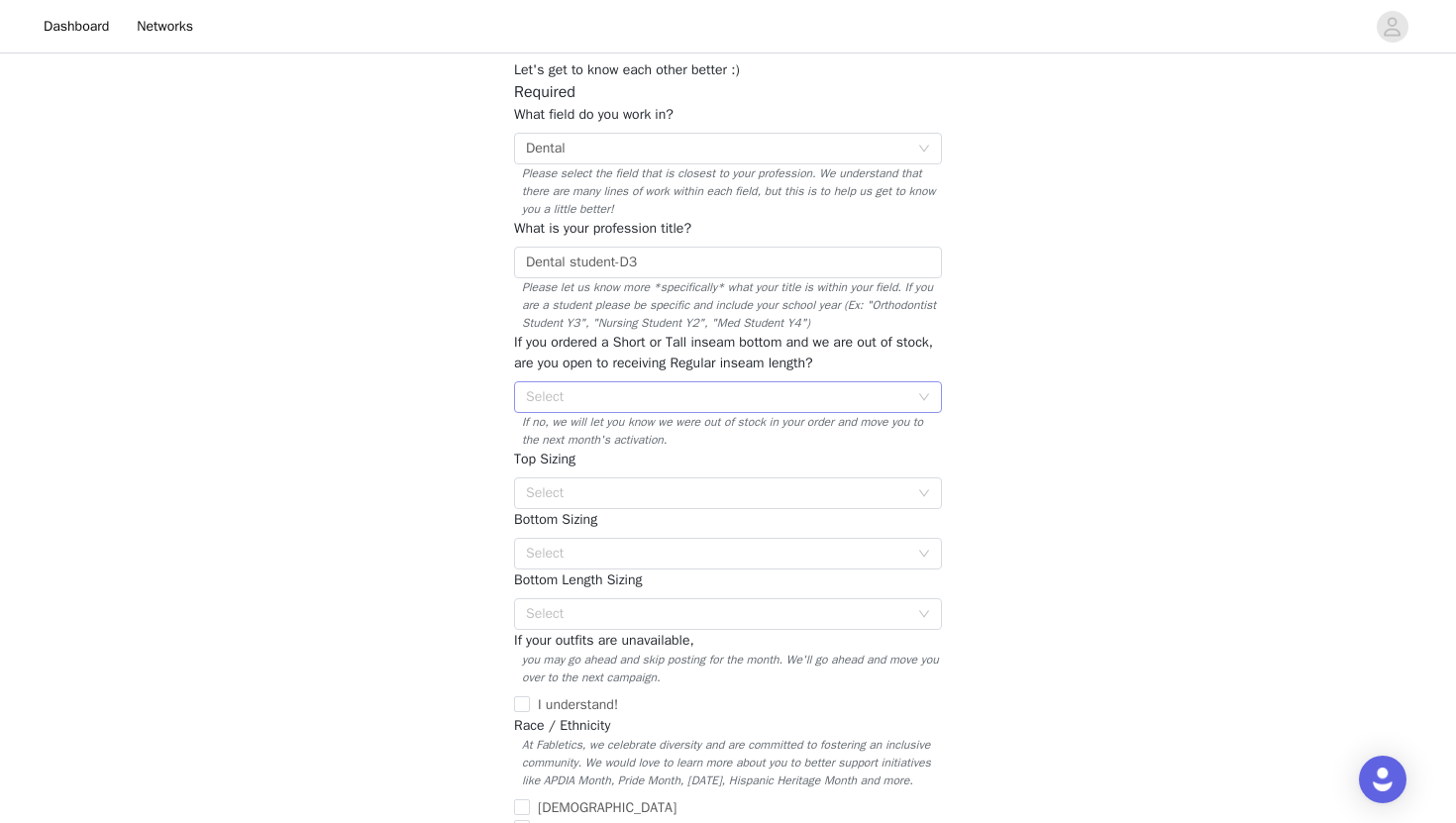 click on "Select" at bounding box center [717, 397] 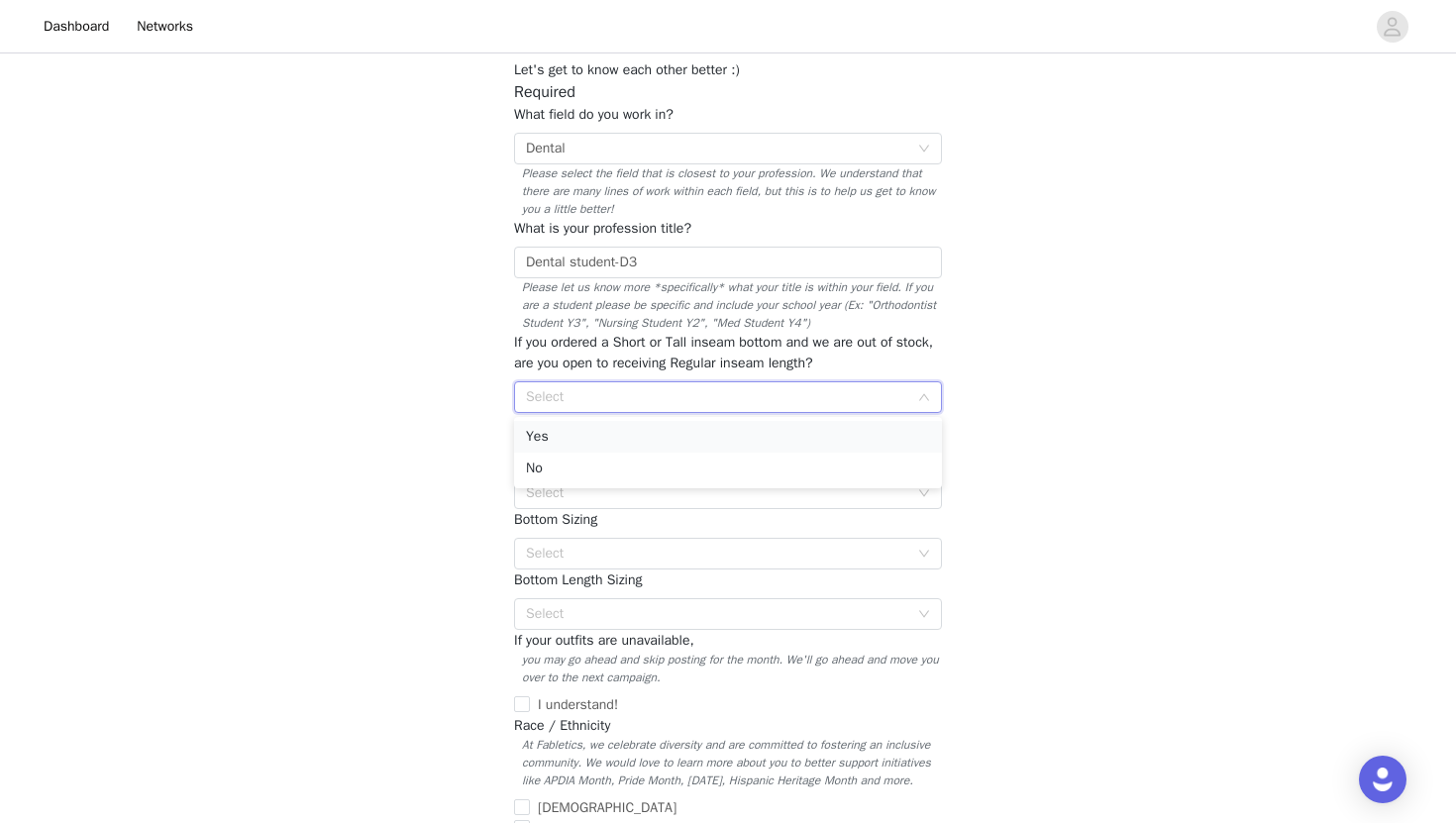 click on "Yes" at bounding box center (728, 437) 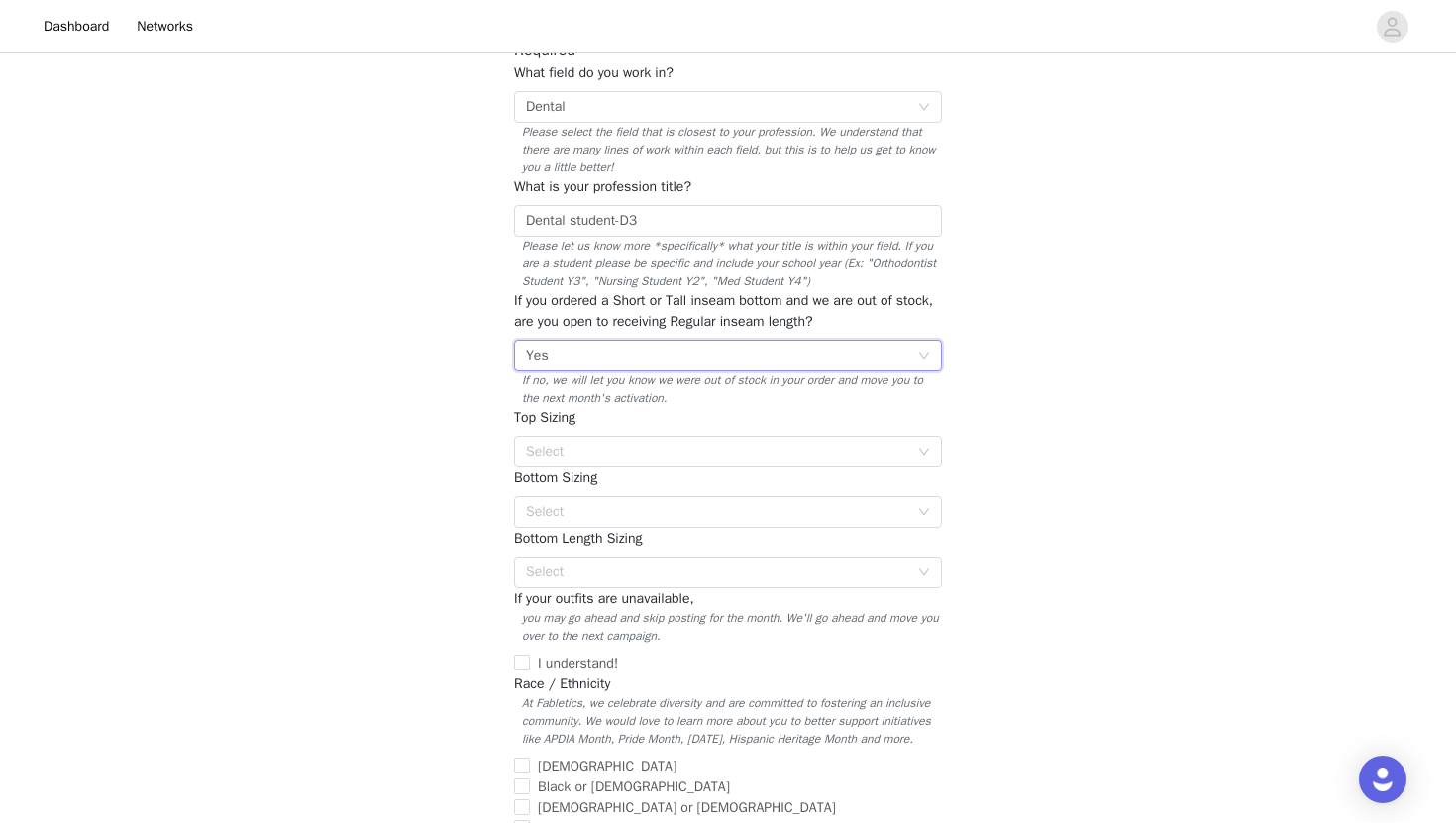 scroll, scrollTop: 168, scrollLeft: 0, axis: vertical 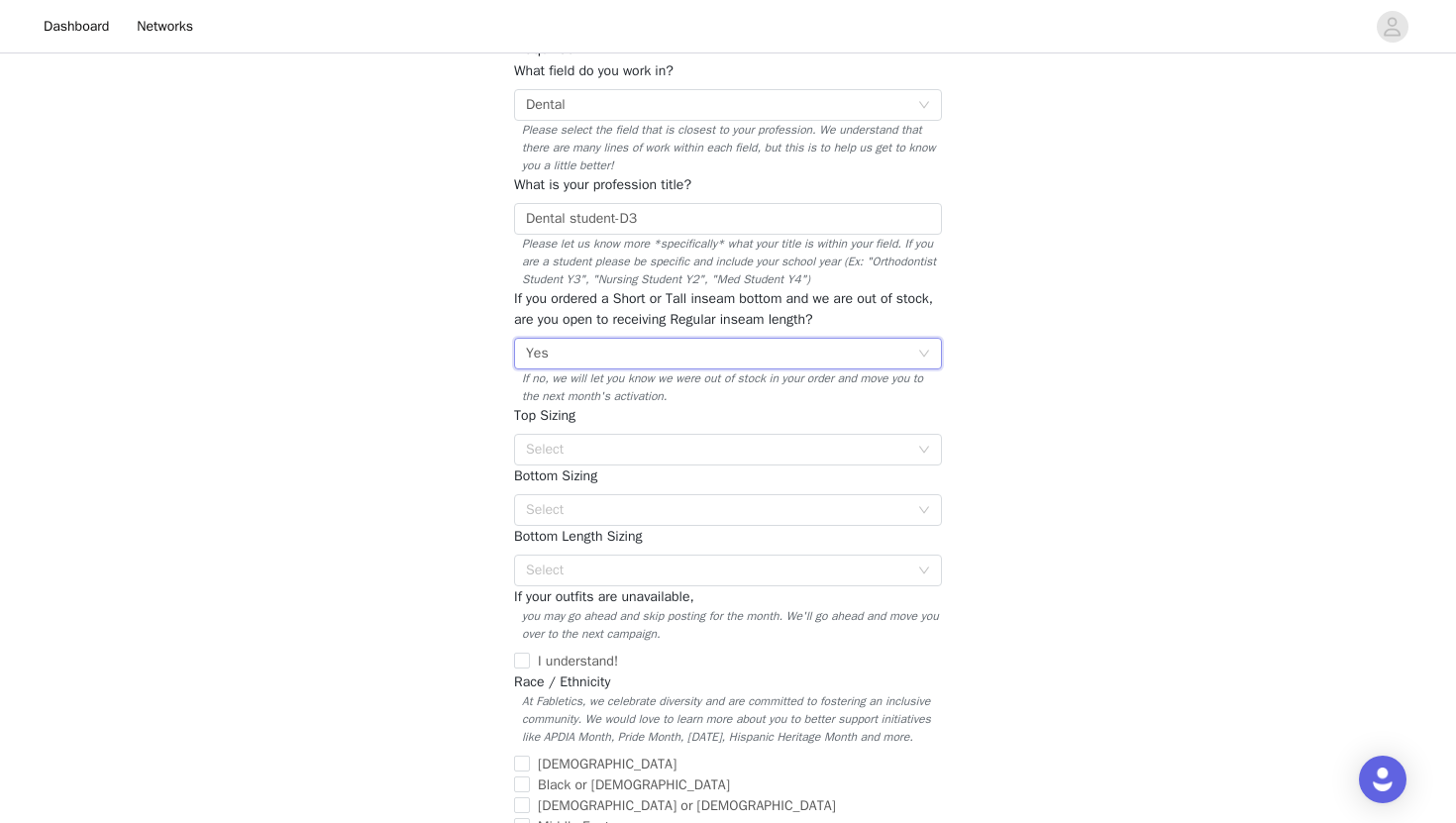 click on "Select Yes" at bounding box center (721, 354) 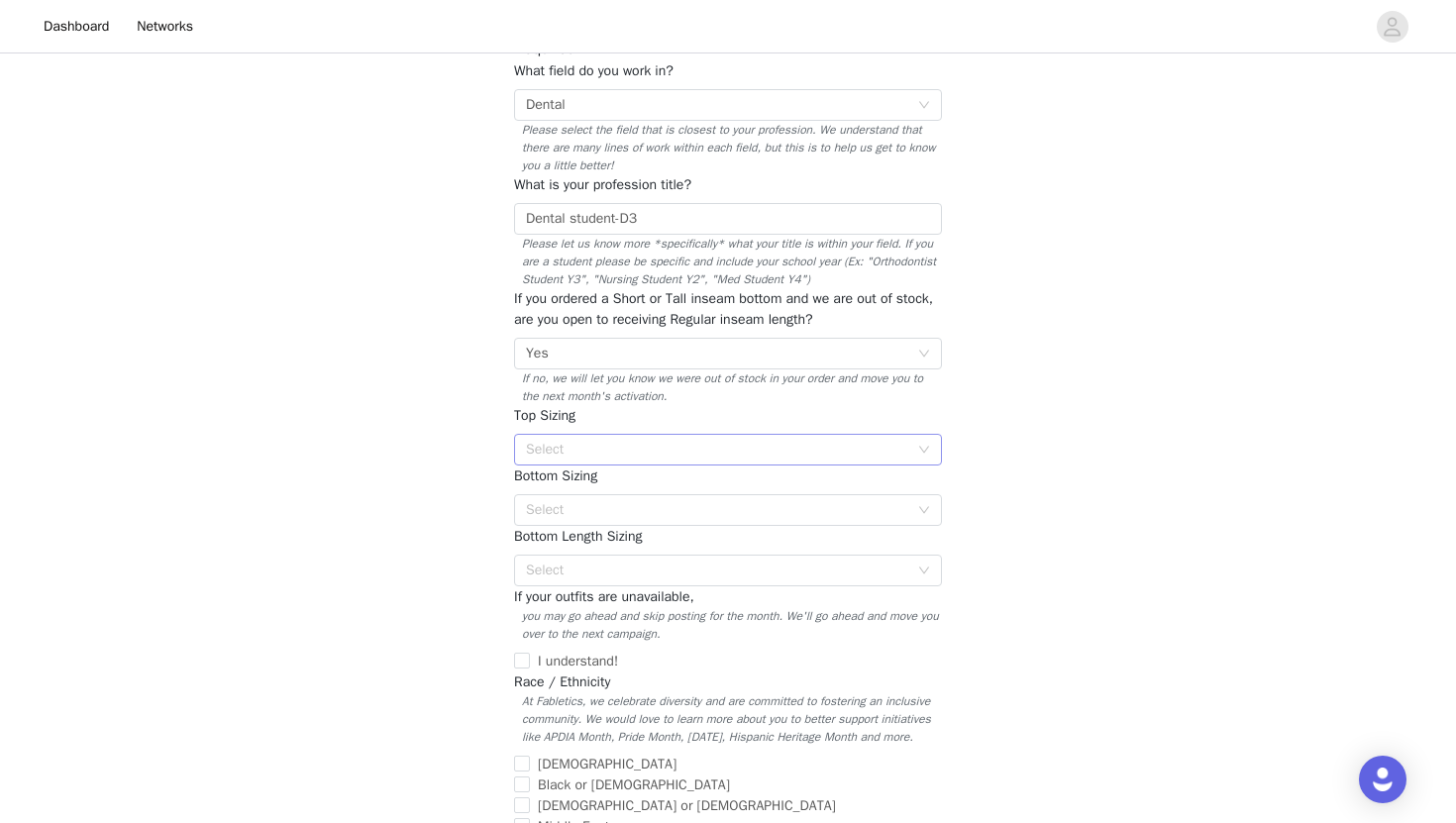 click on "Select" at bounding box center (717, 450) 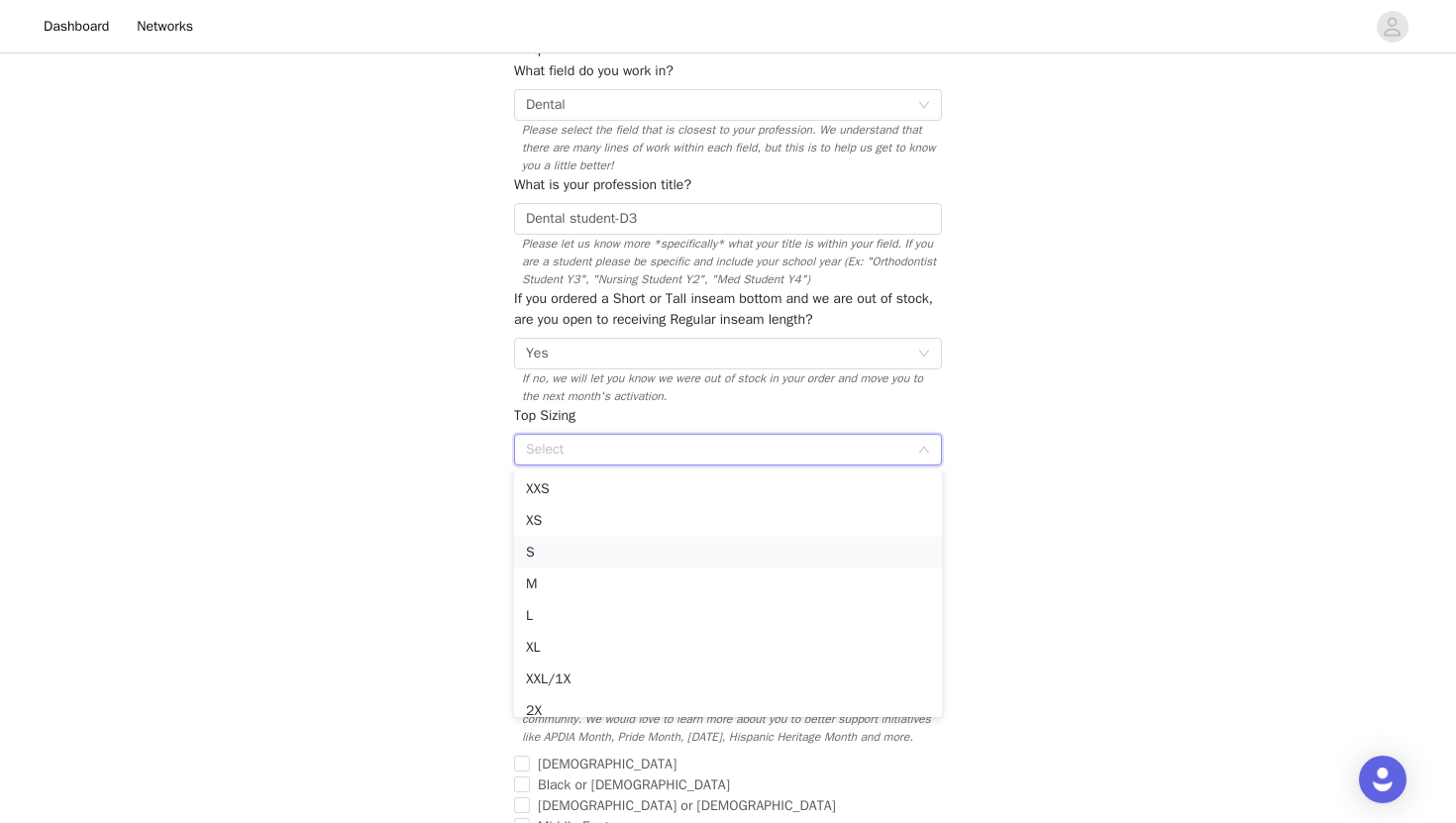 click on "S" at bounding box center (728, 553) 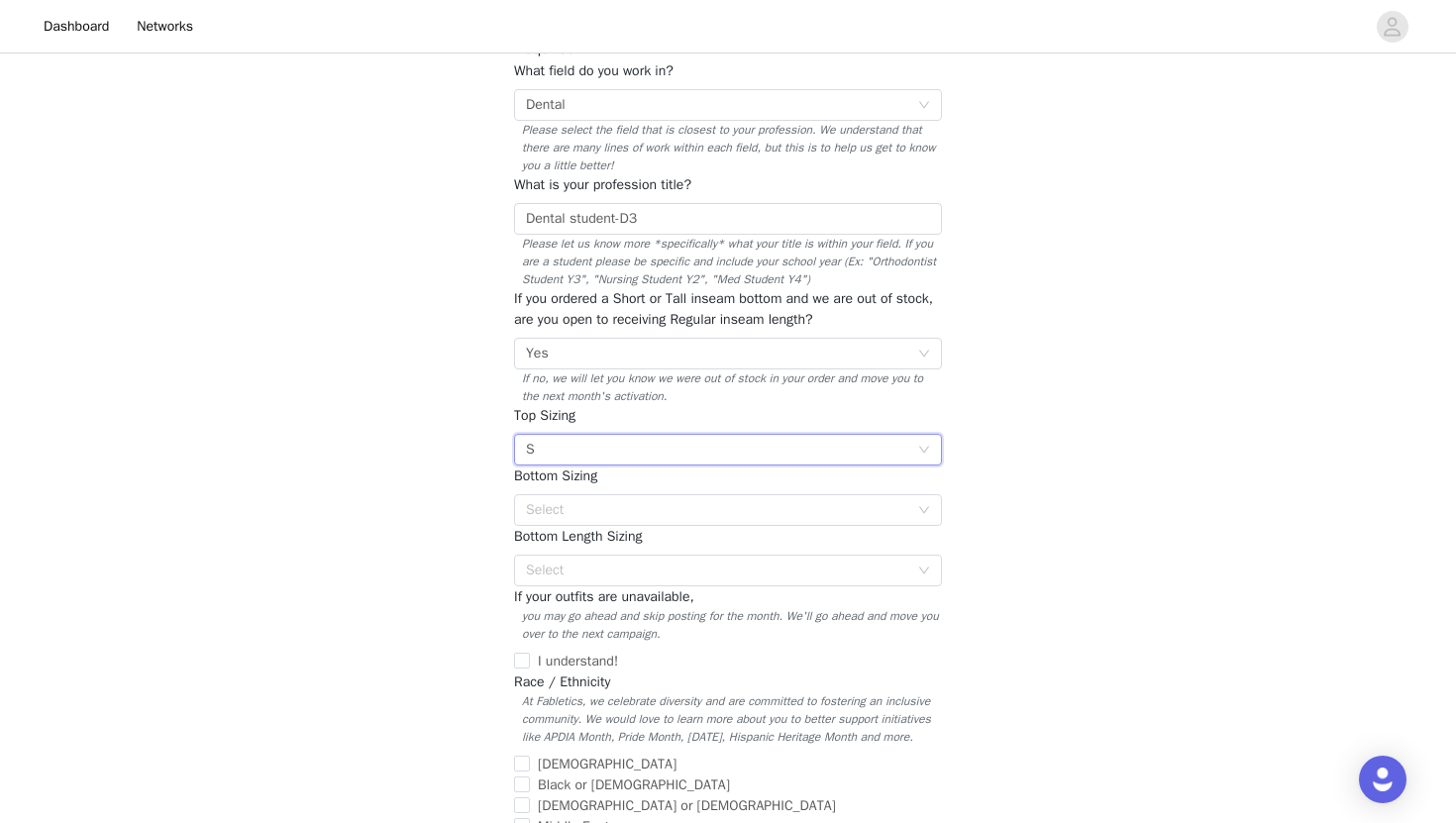 click on "Bottom Length Sizing" at bounding box center [577, 536] 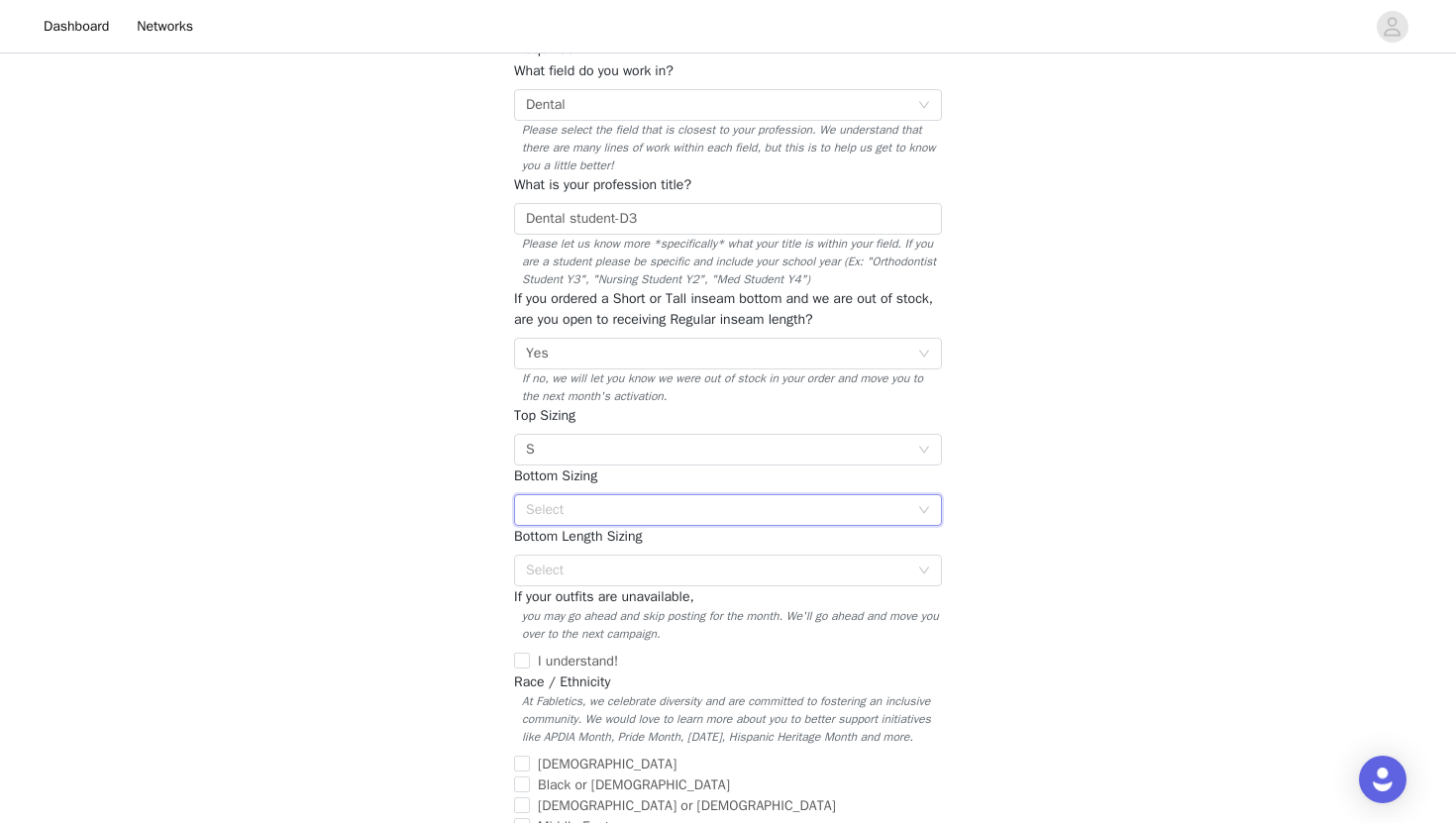 click on "Select" at bounding box center (721, 510) 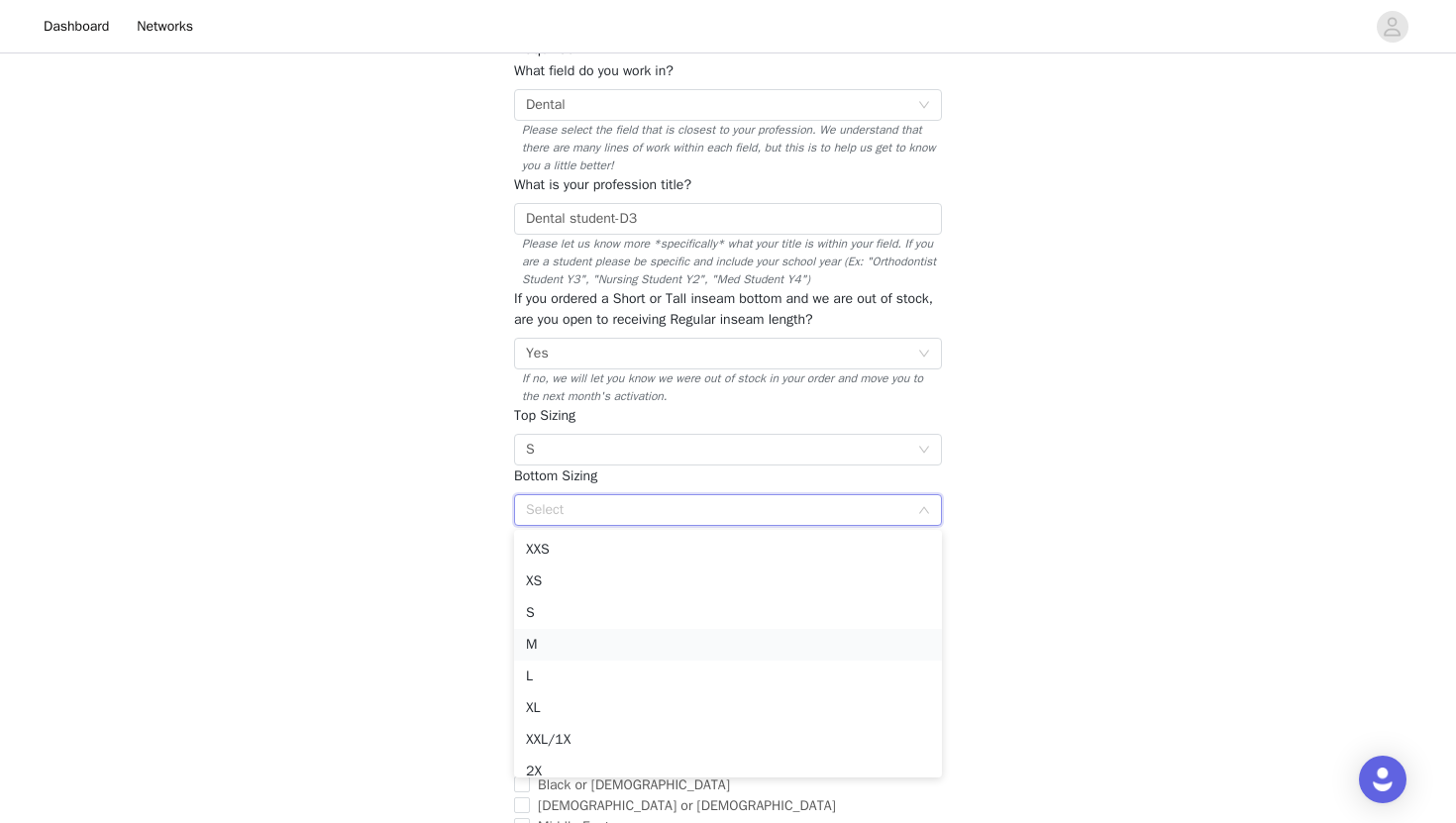 click on "M" at bounding box center [728, 645] 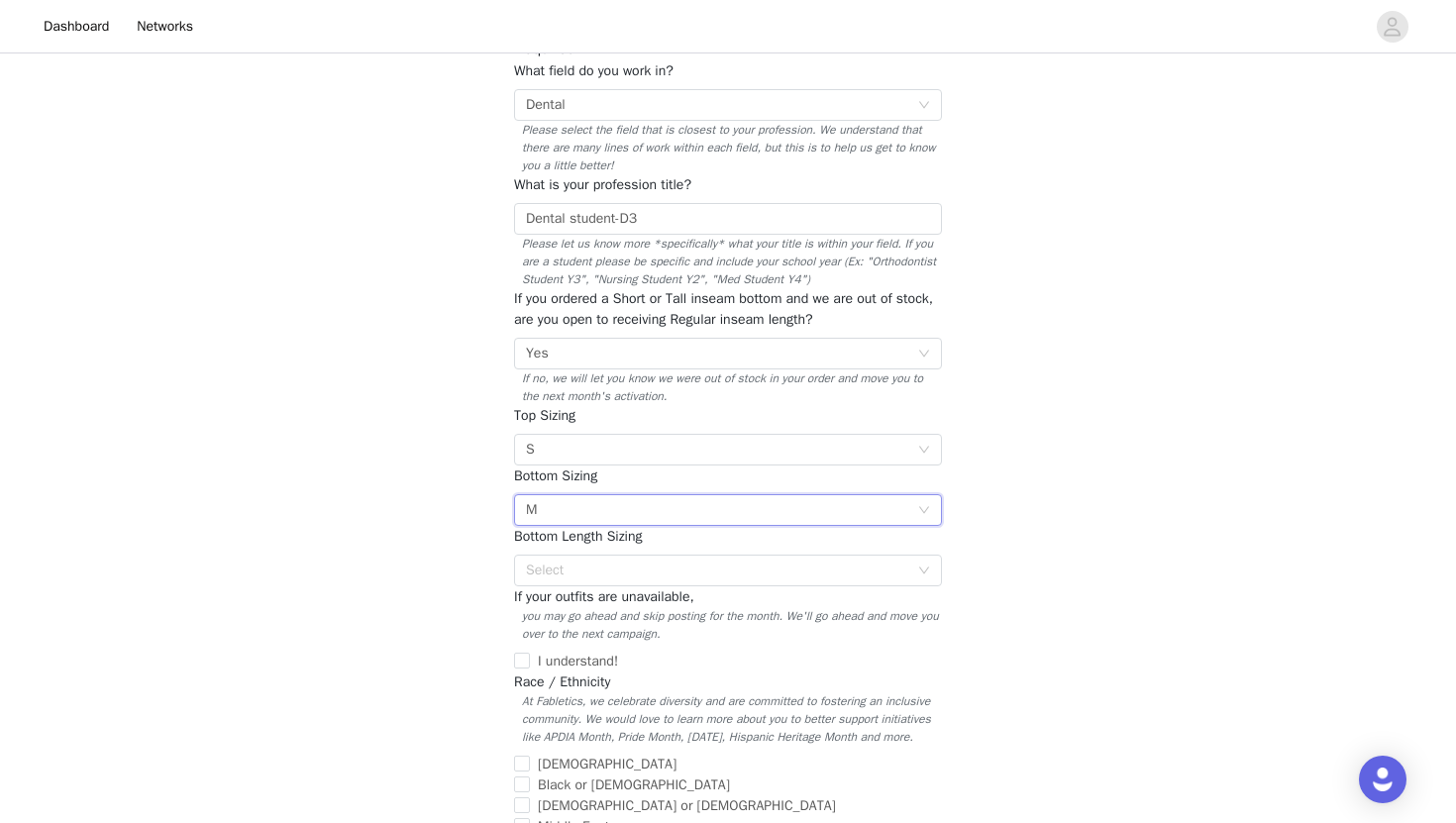 scroll, scrollTop: 209, scrollLeft: 0, axis: vertical 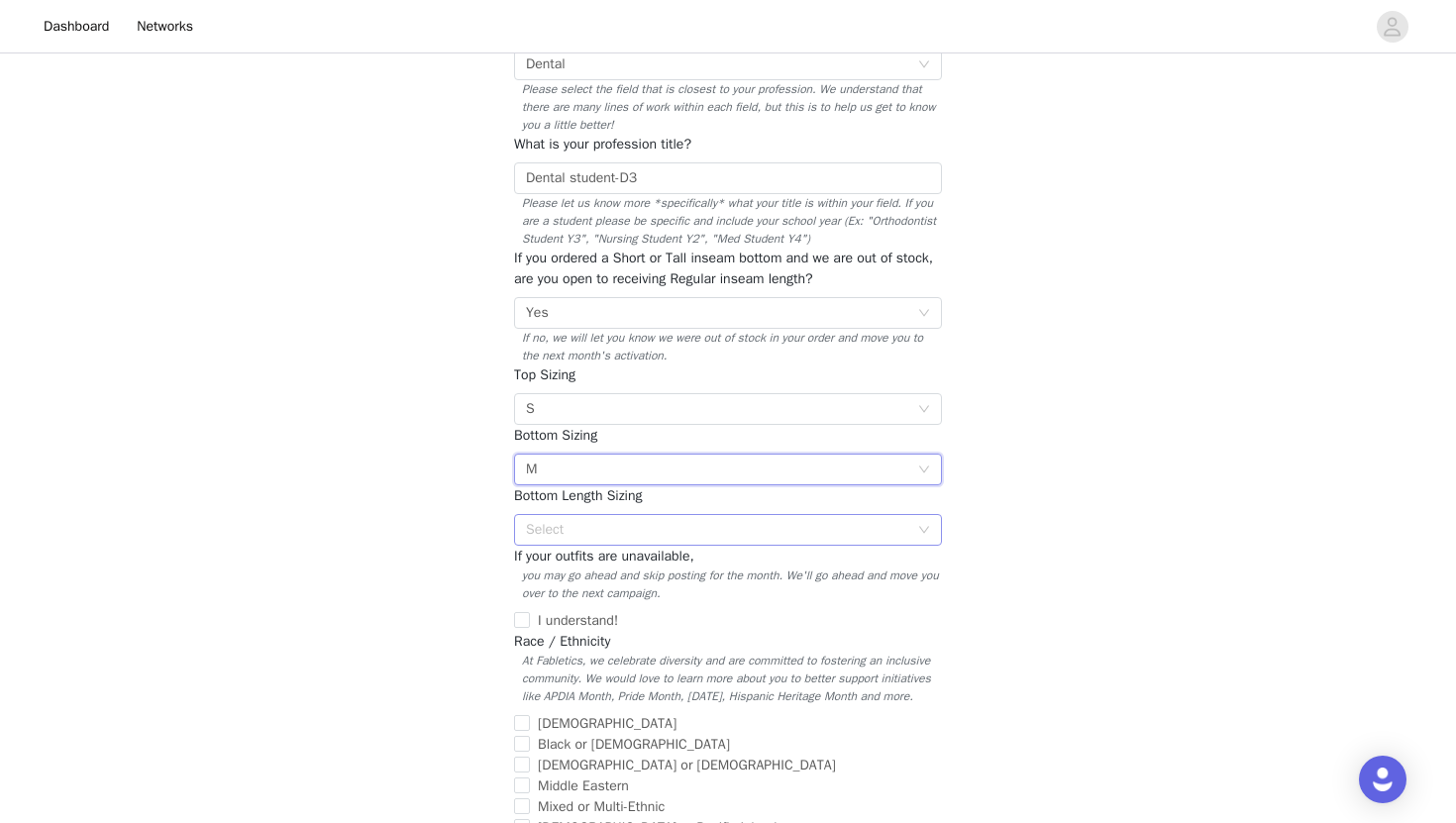 click on "Select" at bounding box center (717, 530) 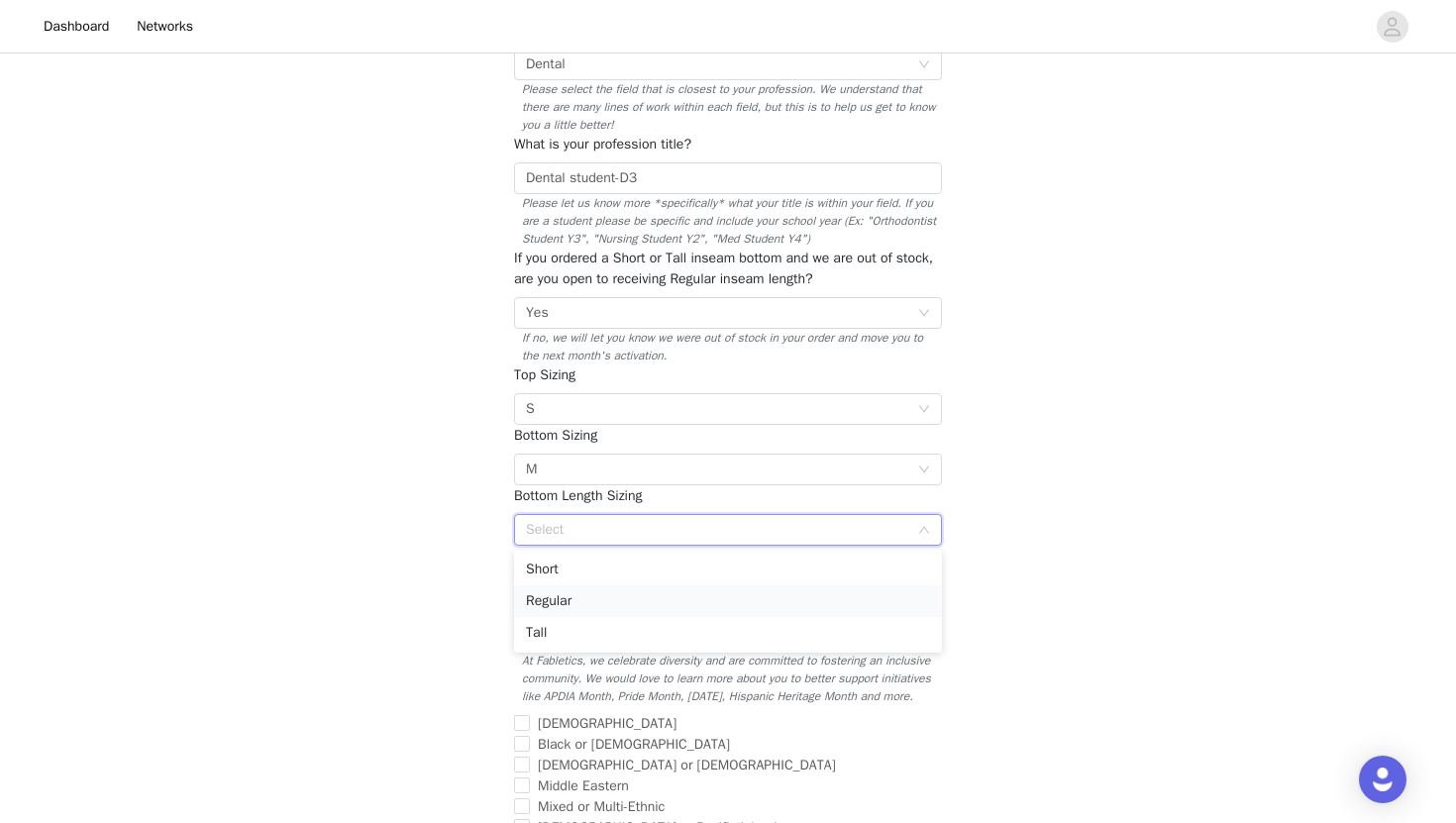 click on "Regular" at bounding box center [728, 601] 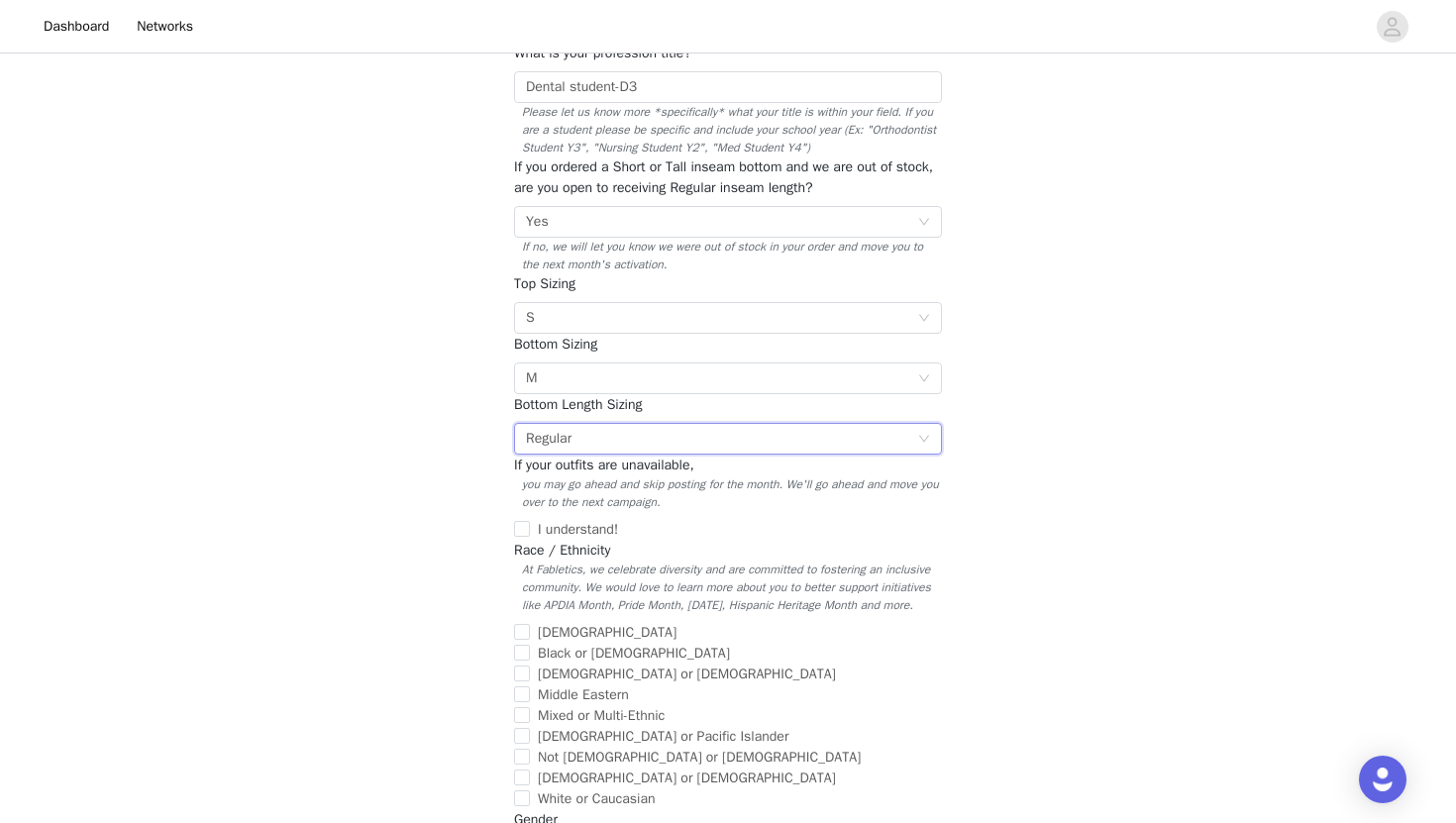 scroll, scrollTop: 299, scrollLeft: 0, axis: vertical 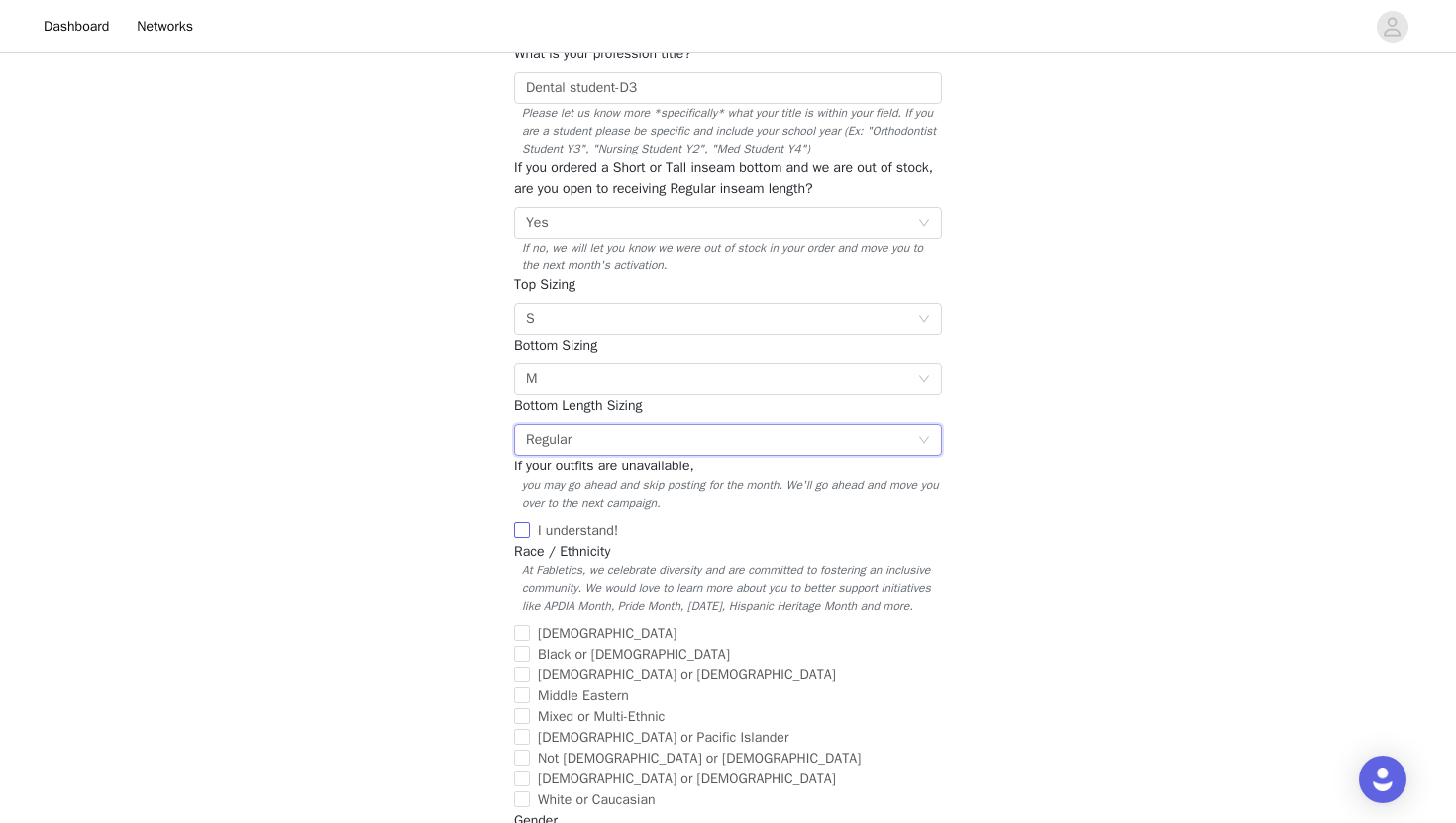 click on "I understand!" at bounding box center [577, 530] 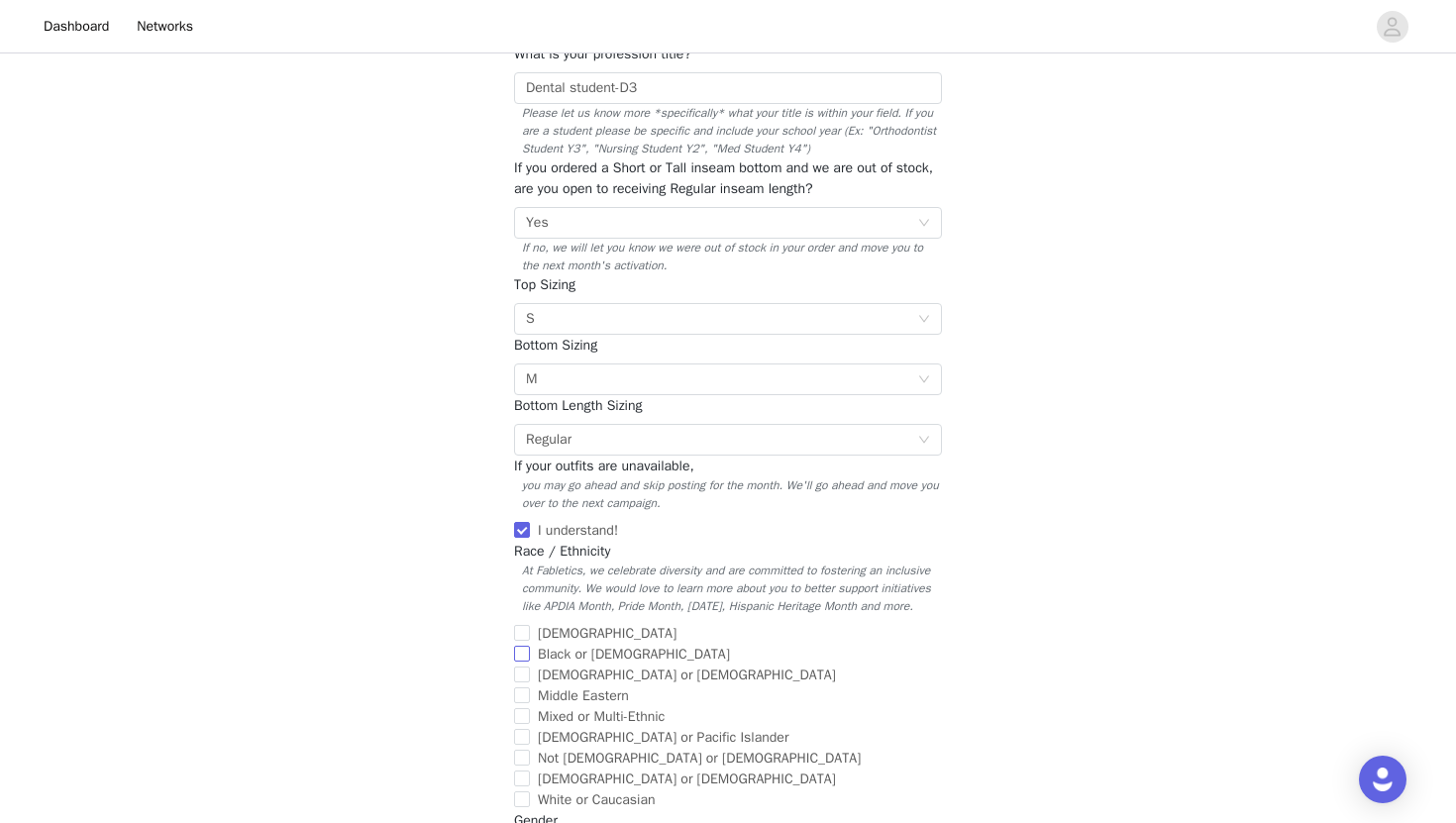scroll, scrollTop: 358, scrollLeft: 0, axis: vertical 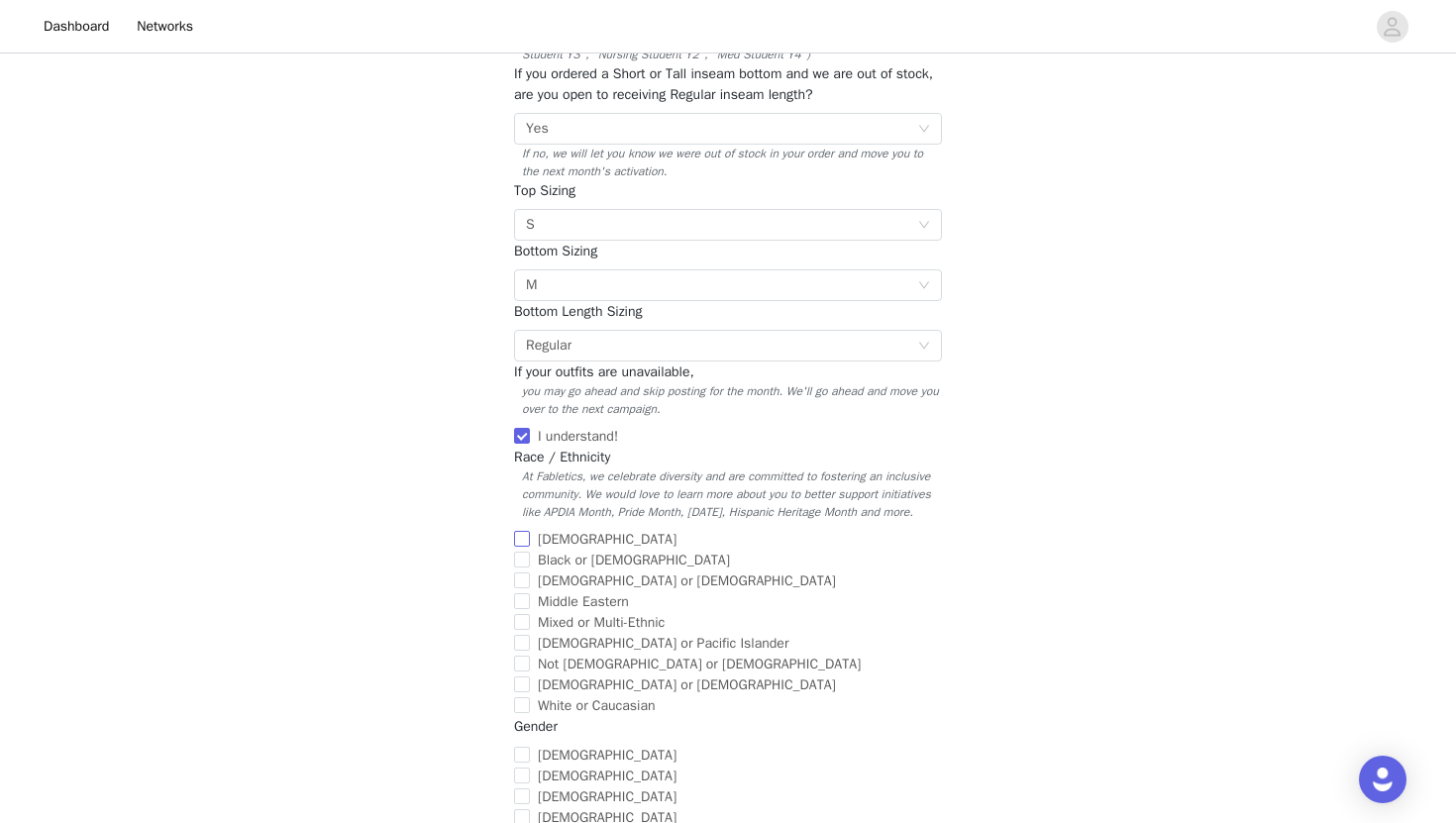 click on "Asian" at bounding box center [522, 539] 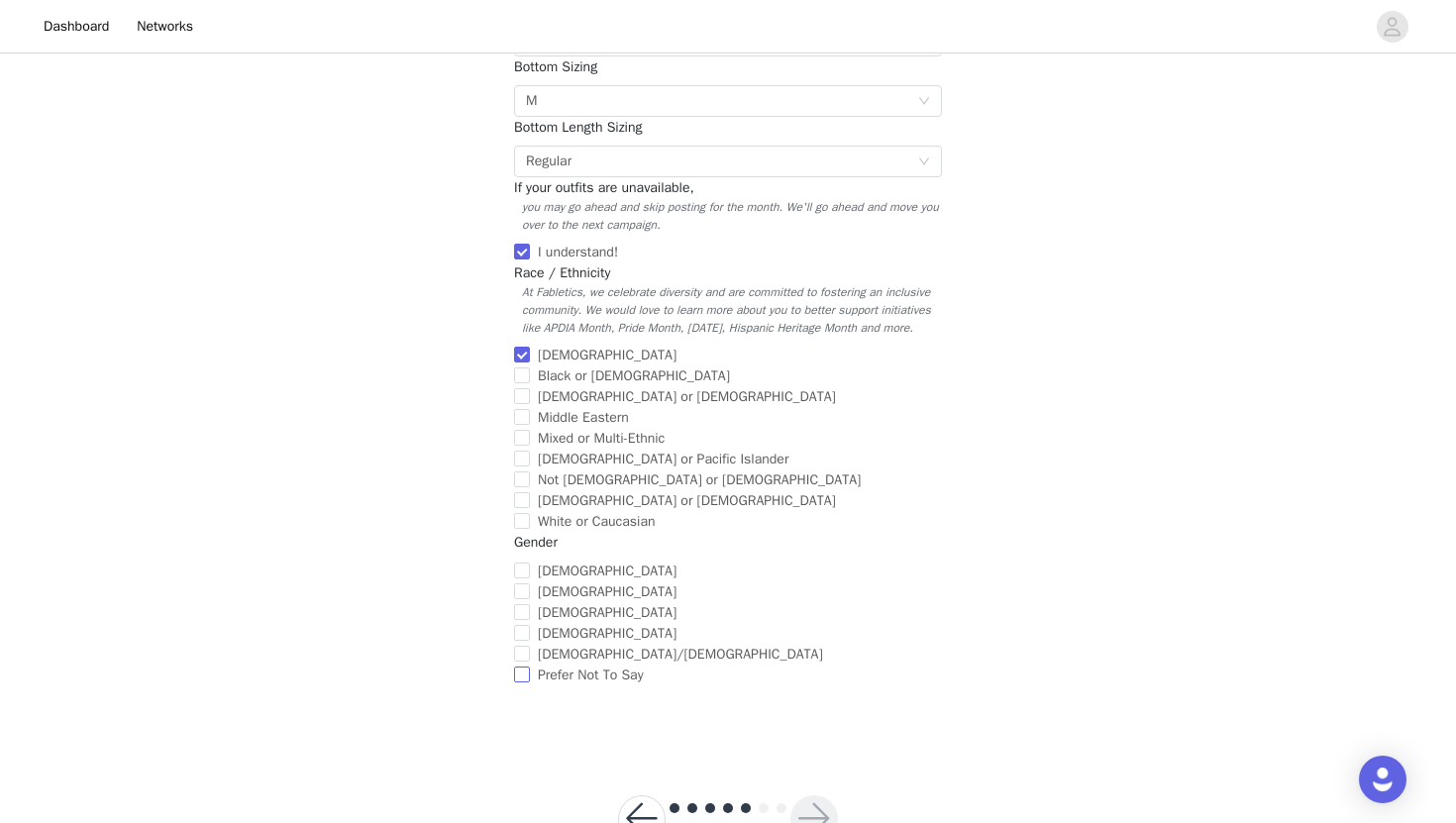 scroll, scrollTop: 615, scrollLeft: 0, axis: vertical 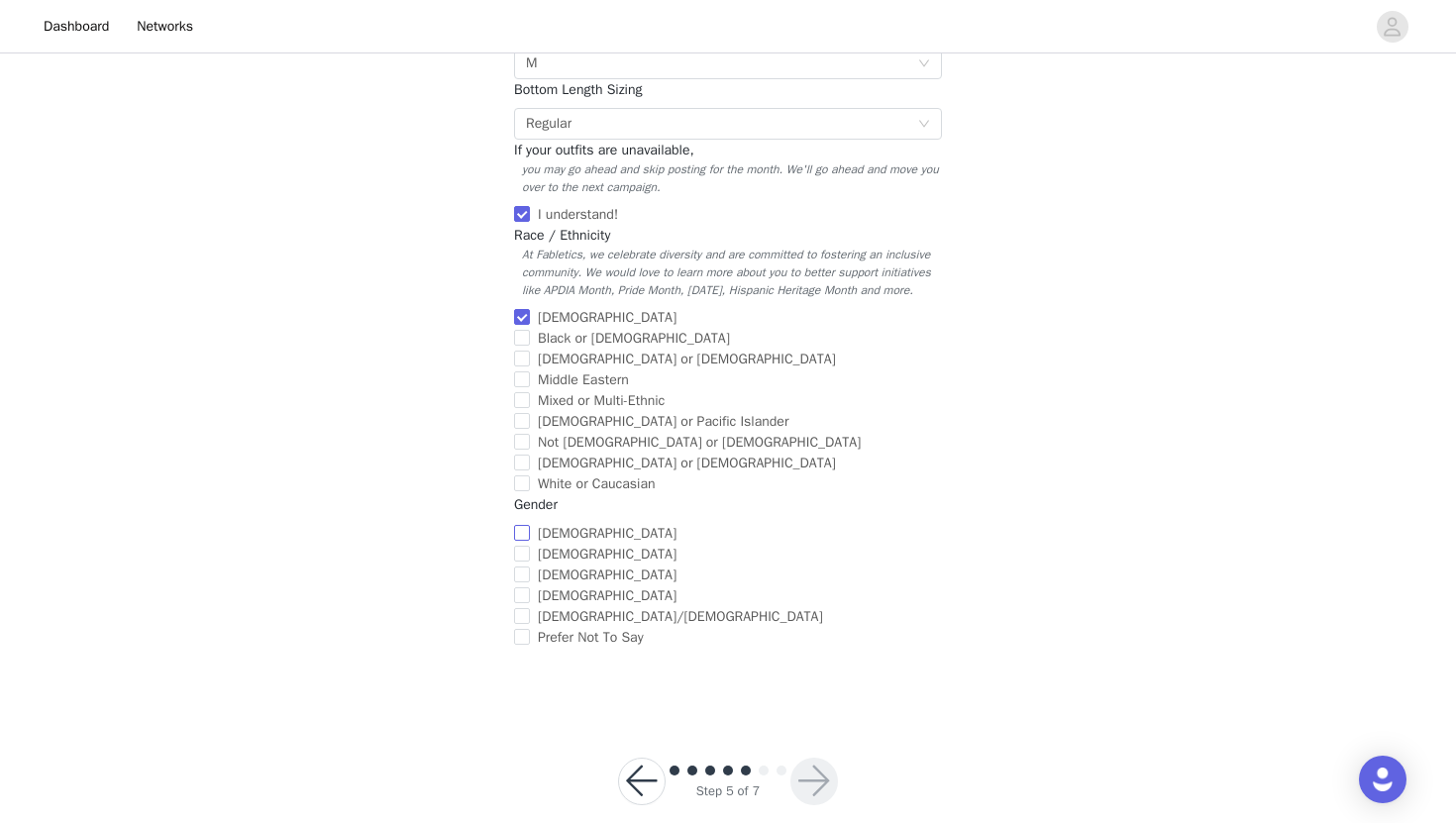 click on "Female" at bounding box center (522, 533) 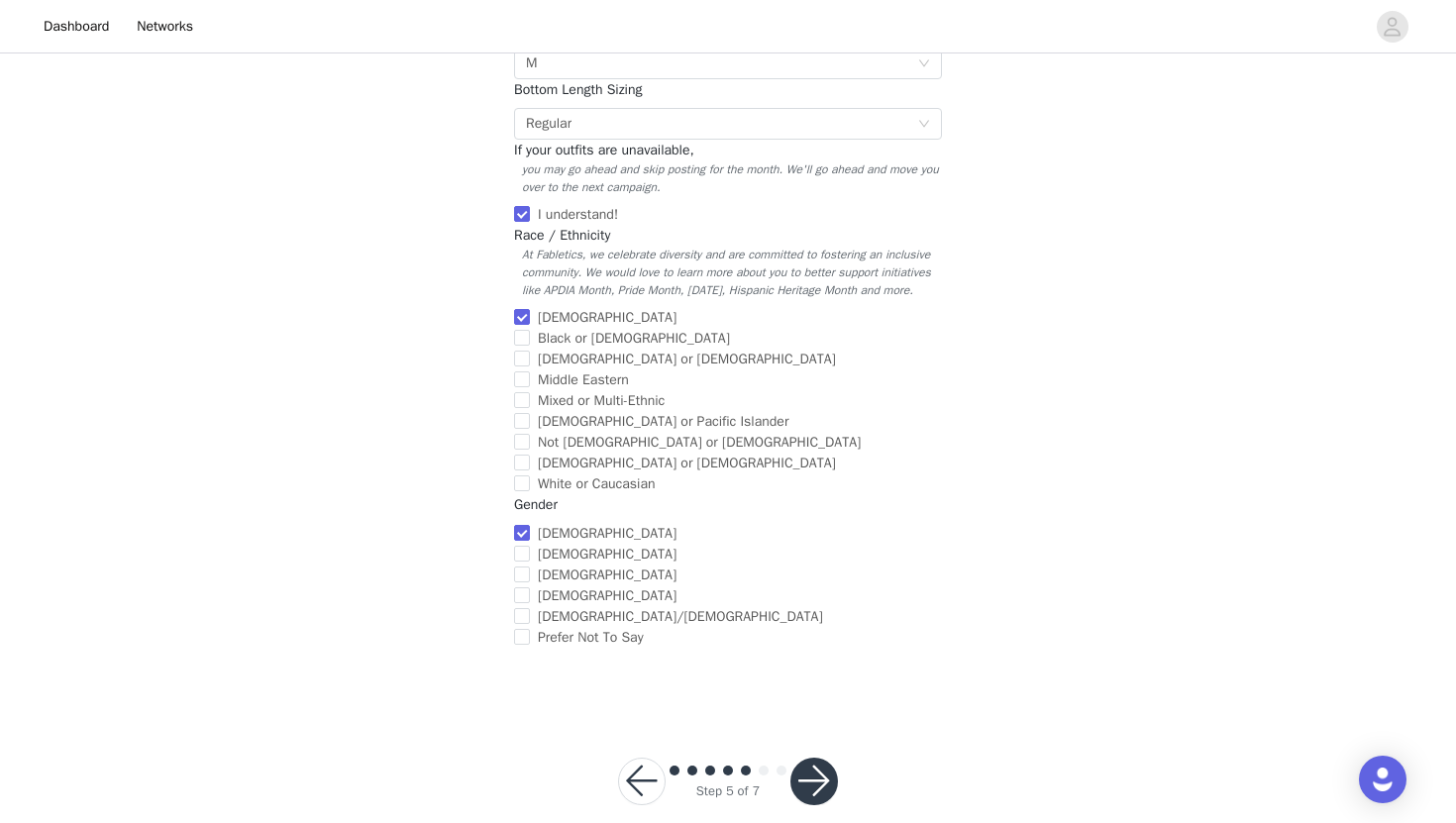 scroll, scrollTop: 662, scrollLeft: 0, axis: vertical 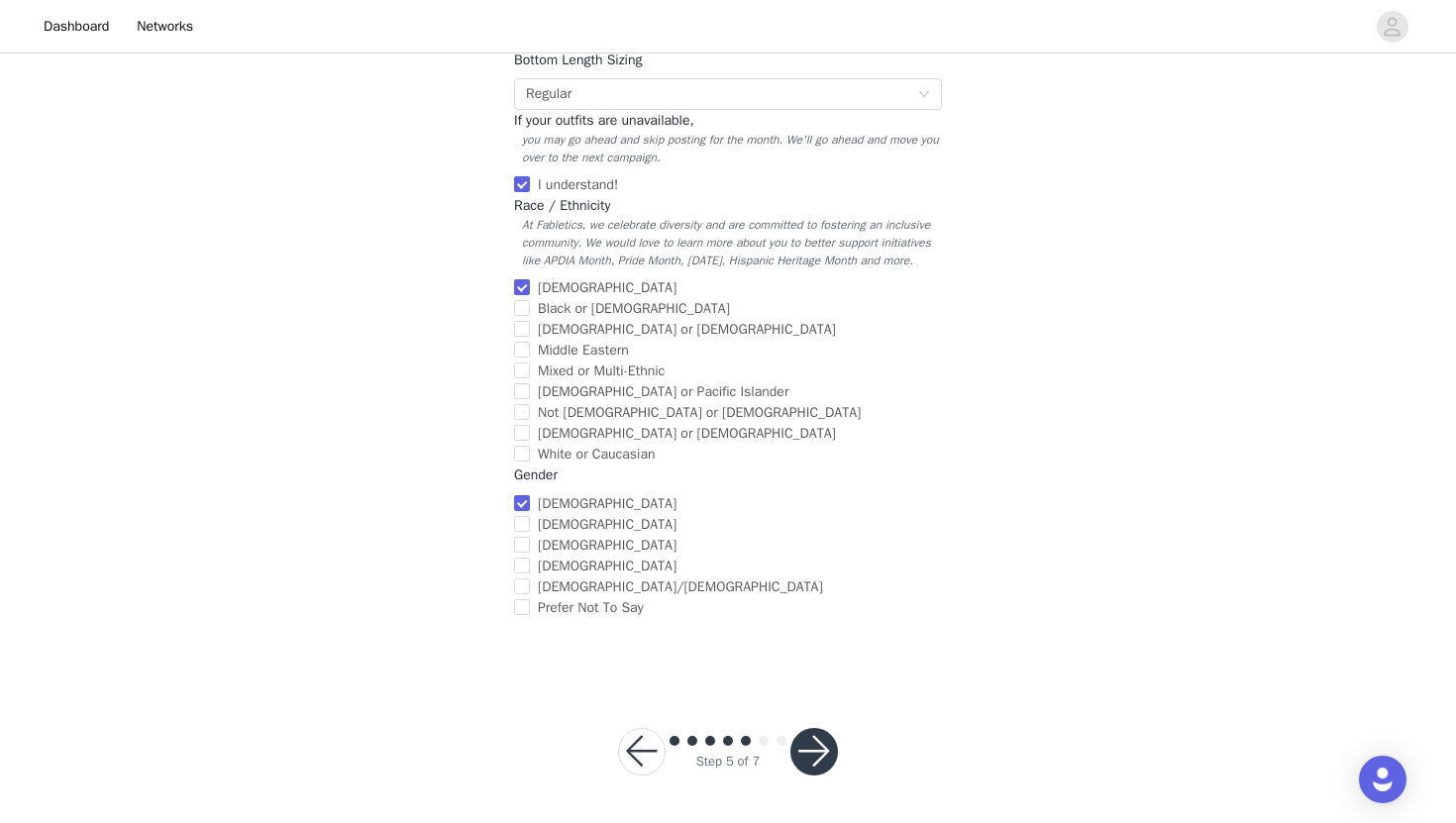 click at bounding box center (814, 752) 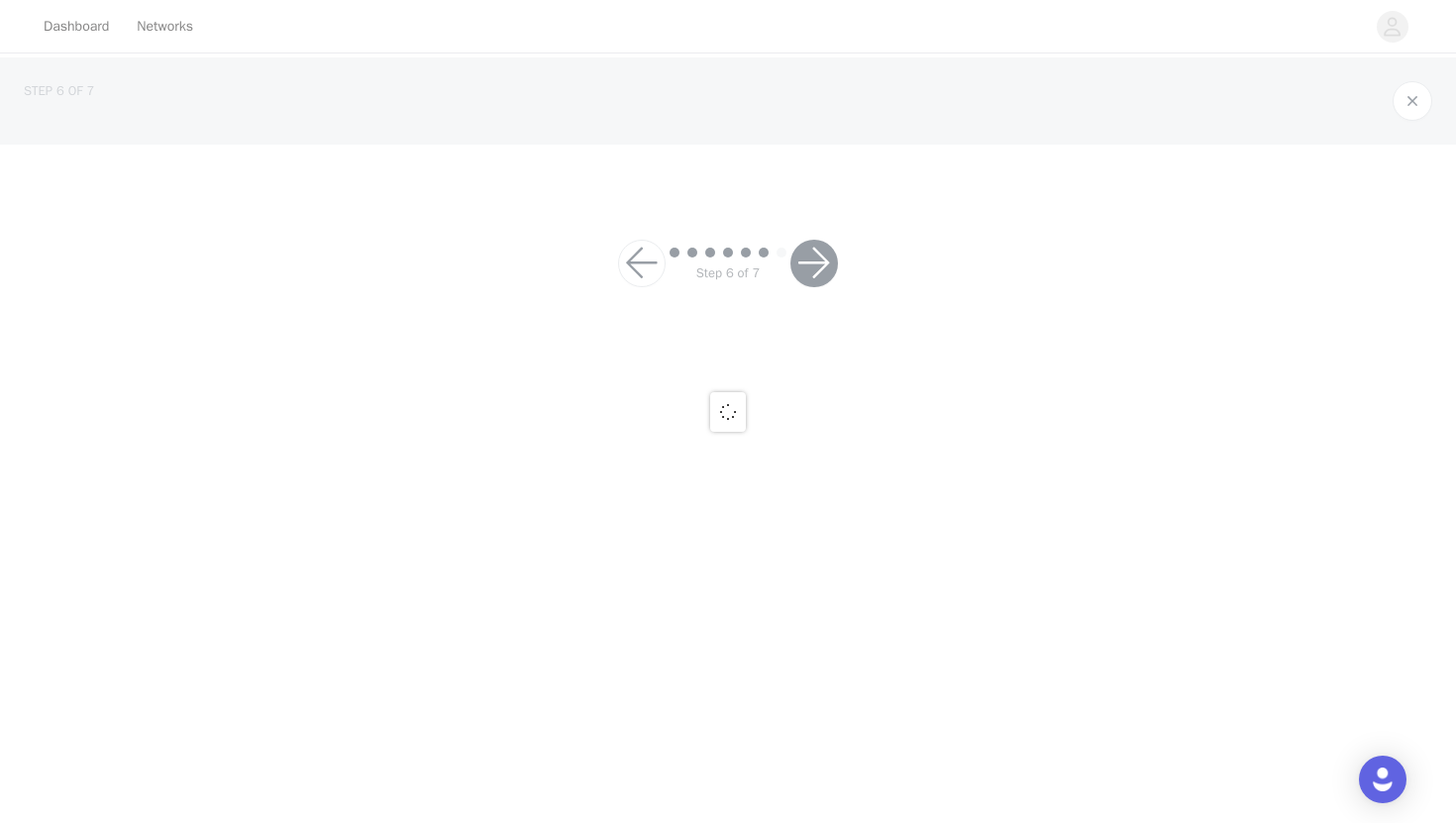 scroll, scrollTop: 0, scrollLeft: 0, axis: both 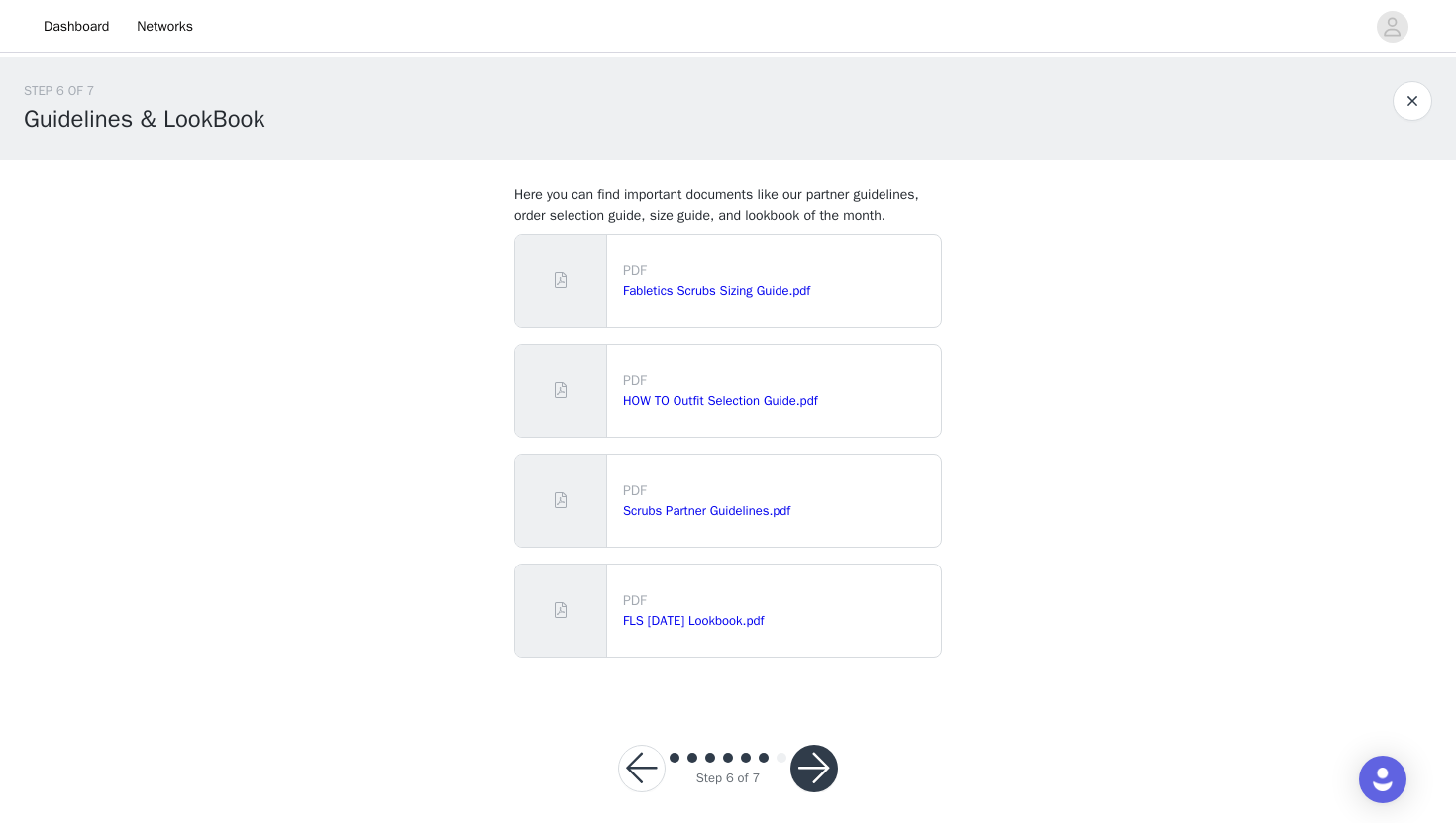 click on "PDF" at bounding box center (778, 600) 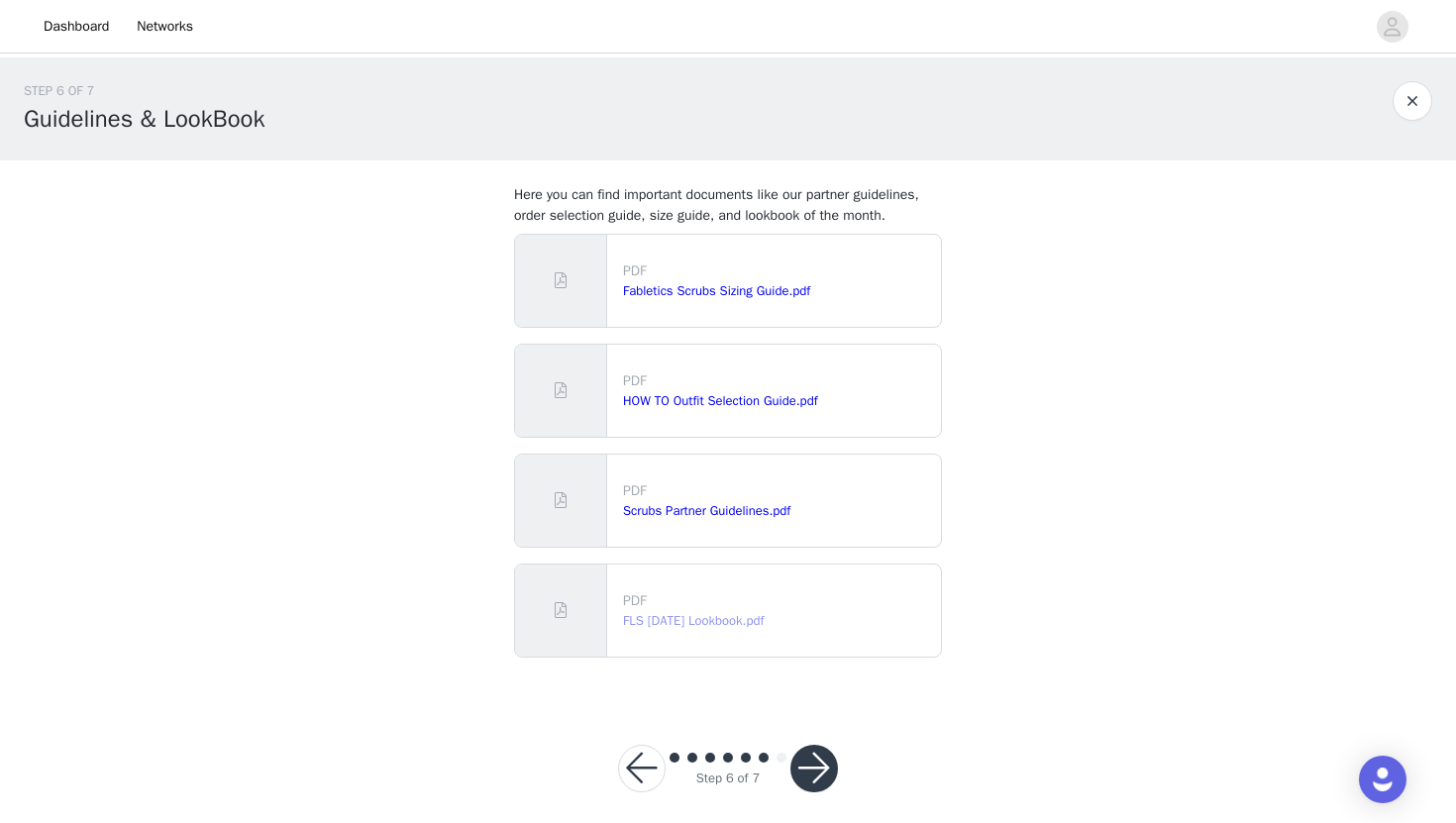 click on "FLS Aug 2025 Lookbook.pdf" at bounding box center [693, 620] 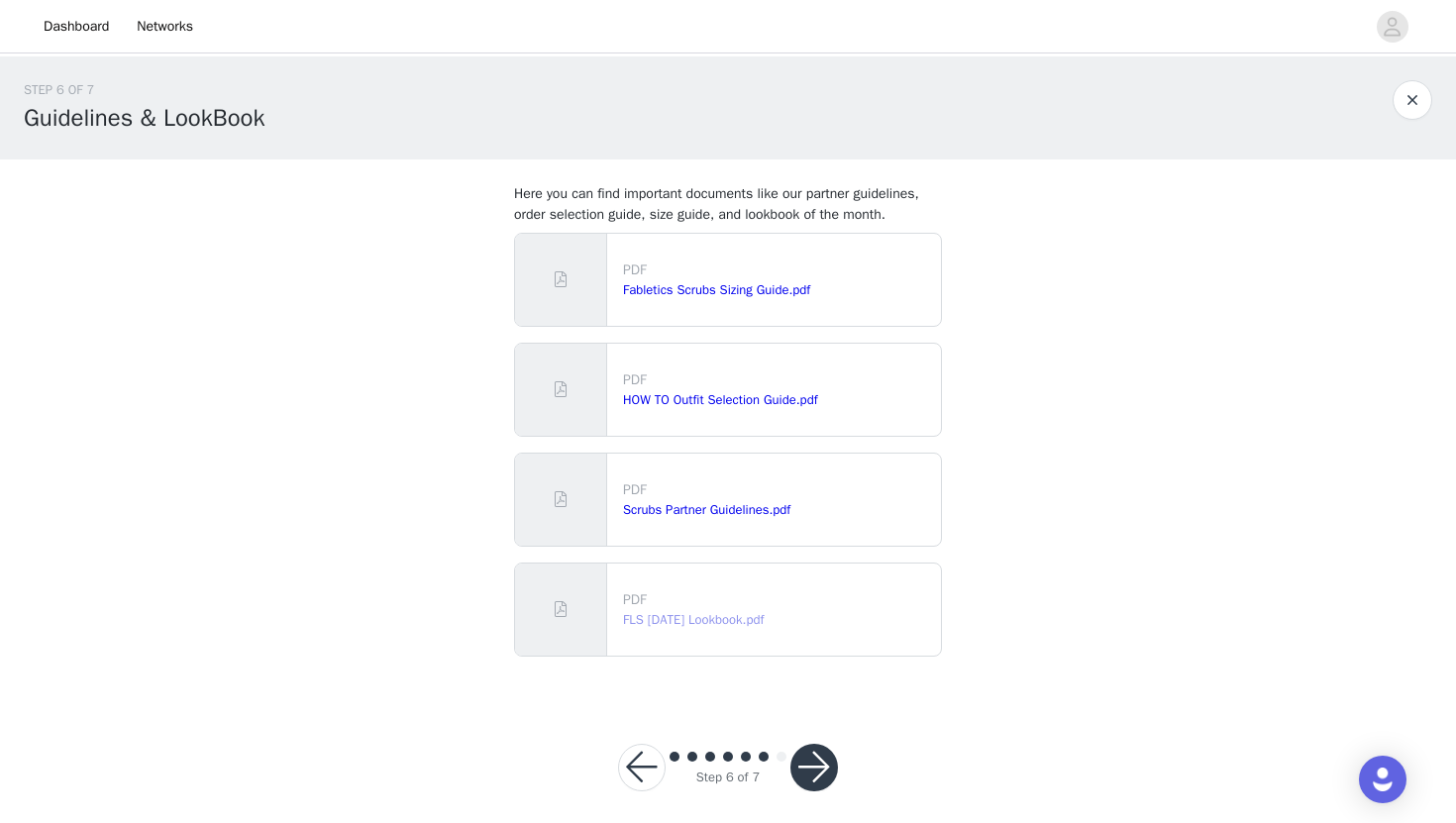 scroll, scrollTop: 16, scrollLeft: 0, axis: vertical 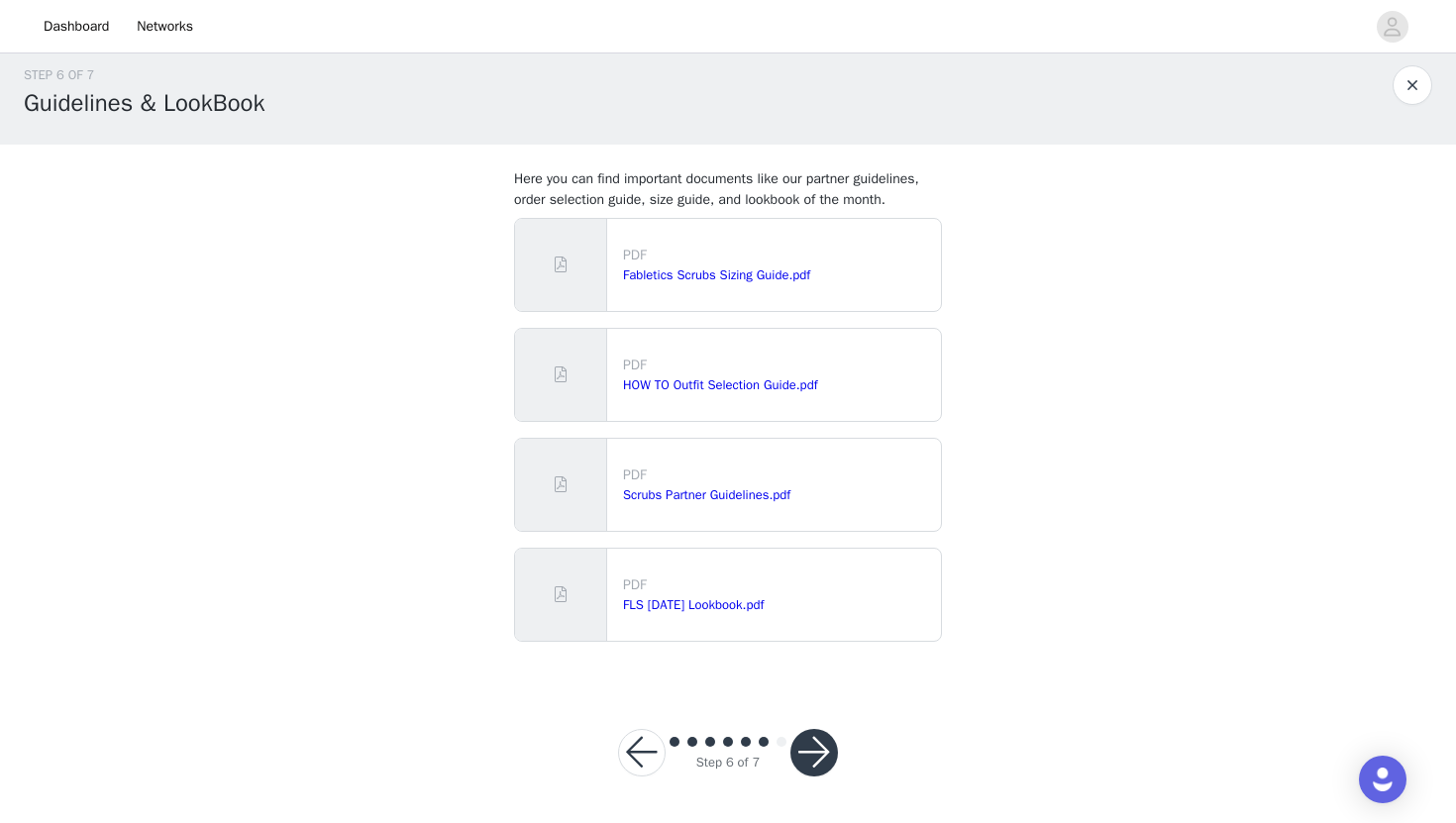 click at bounding box center (814, 753) 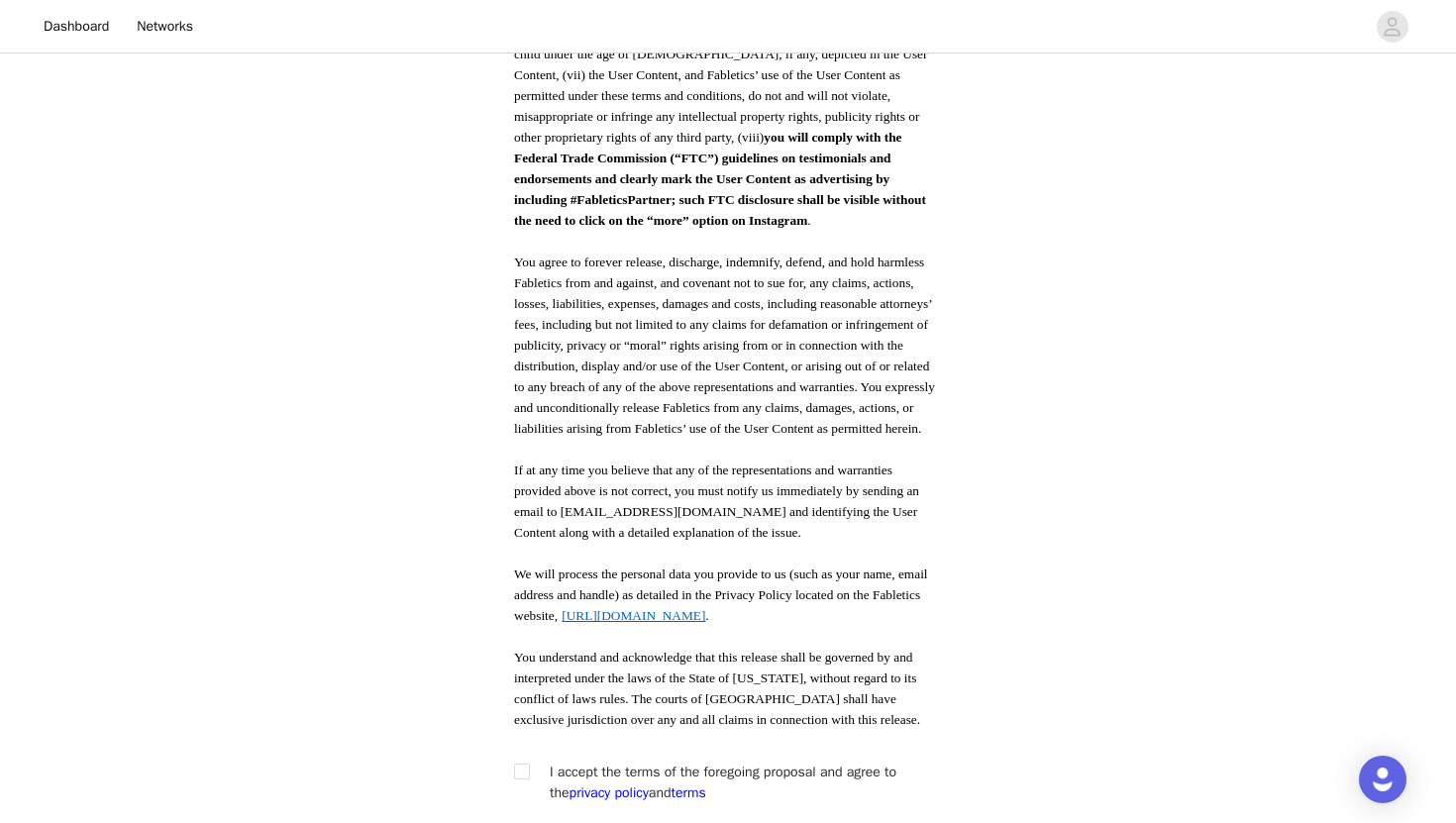 scroll, scrollTop: 966, scrollLeft: 0, axis: vertical 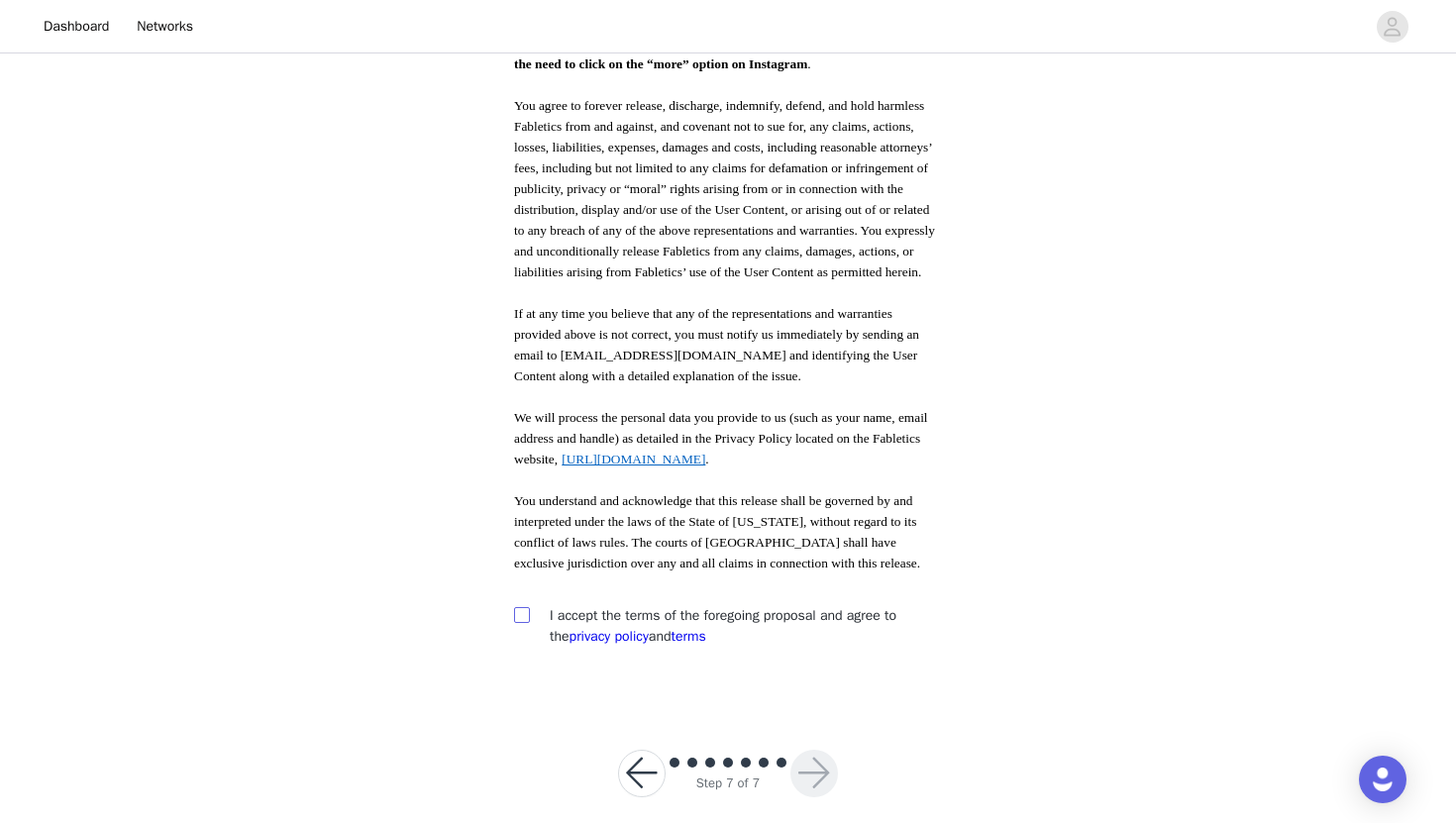 click at bounding box center [521, 614] 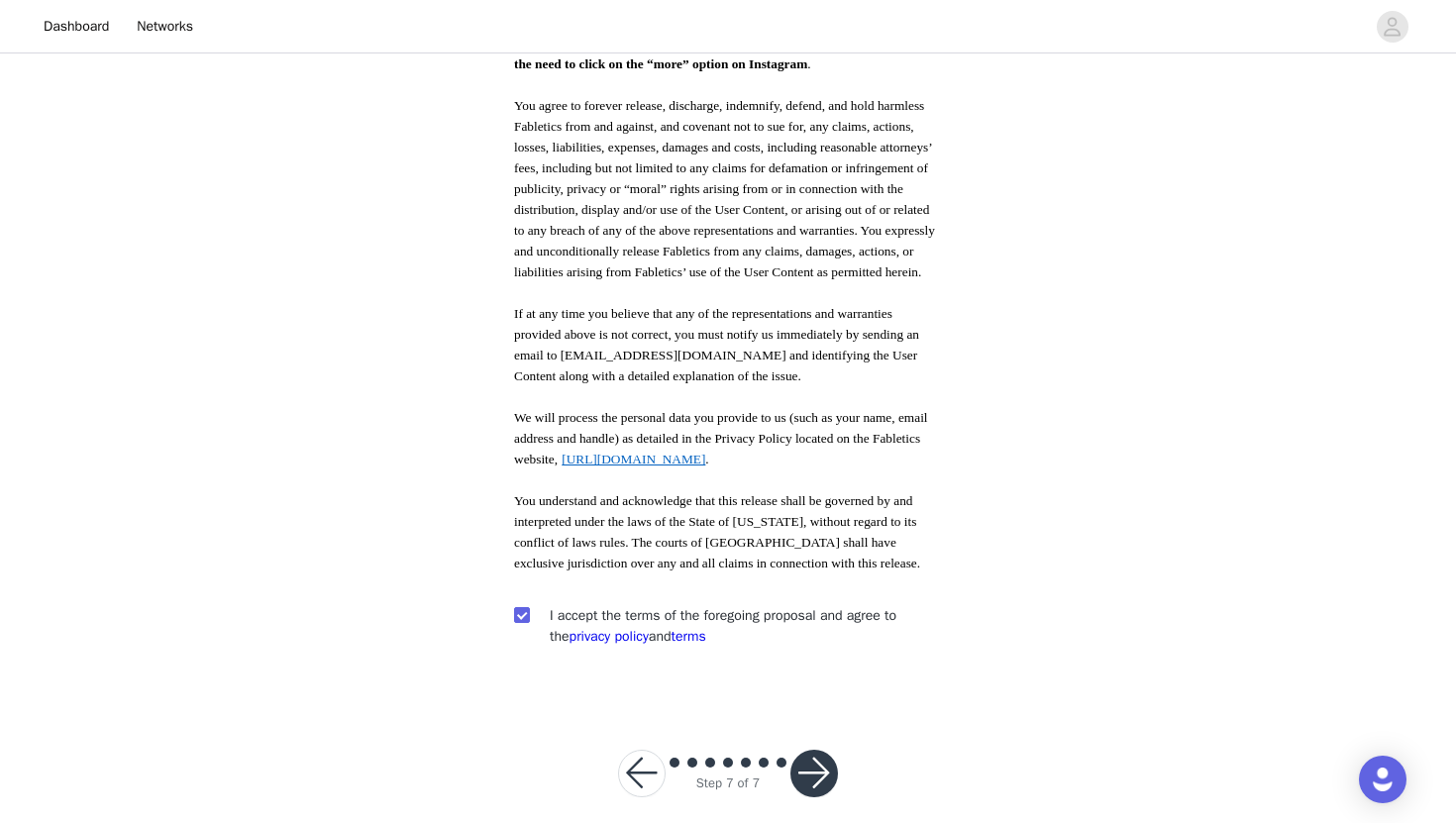 click at bounding box center [814, 773] 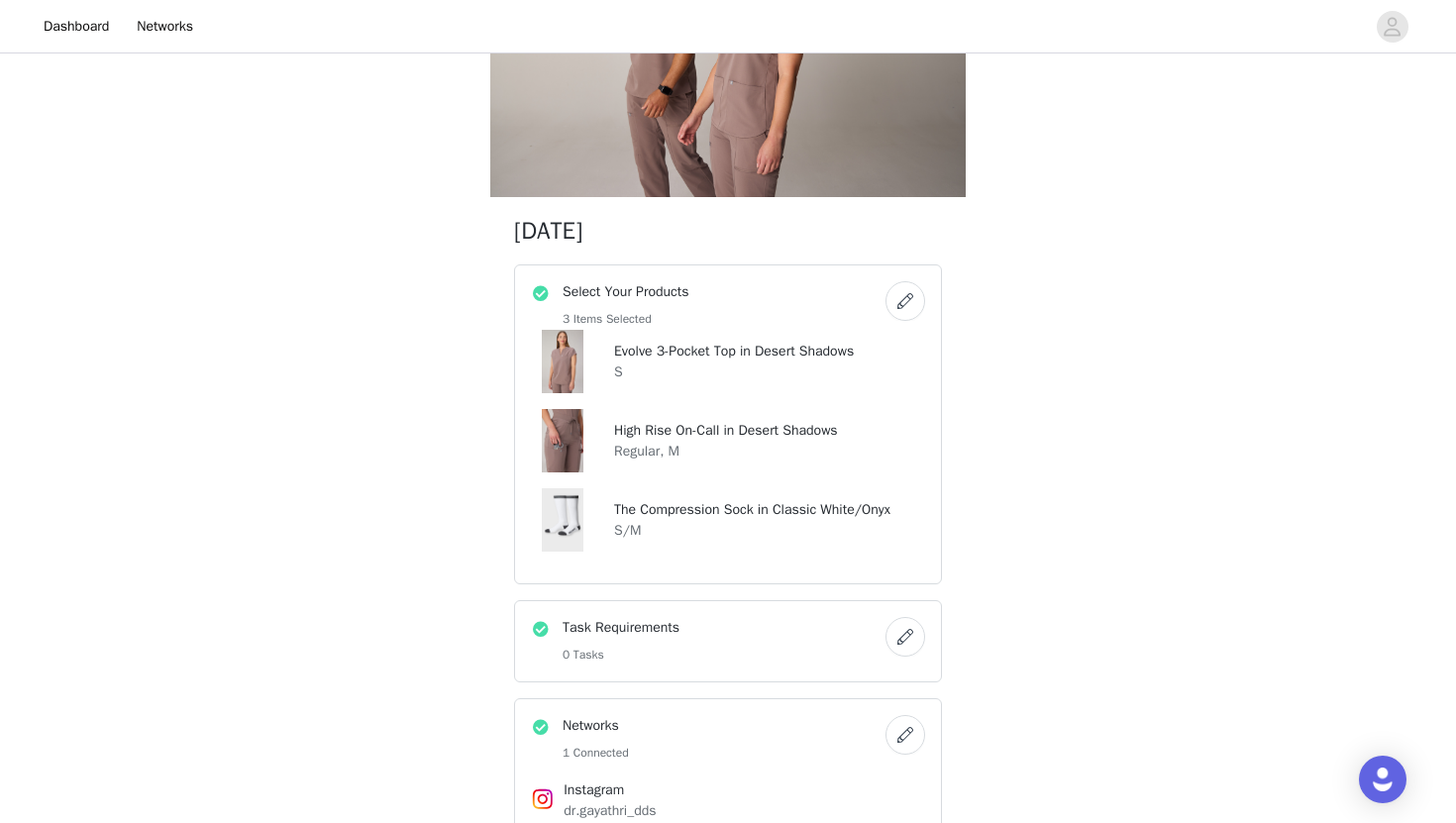 scroll, scrollTop: 235, scrollLeft: 0, axis: vertical 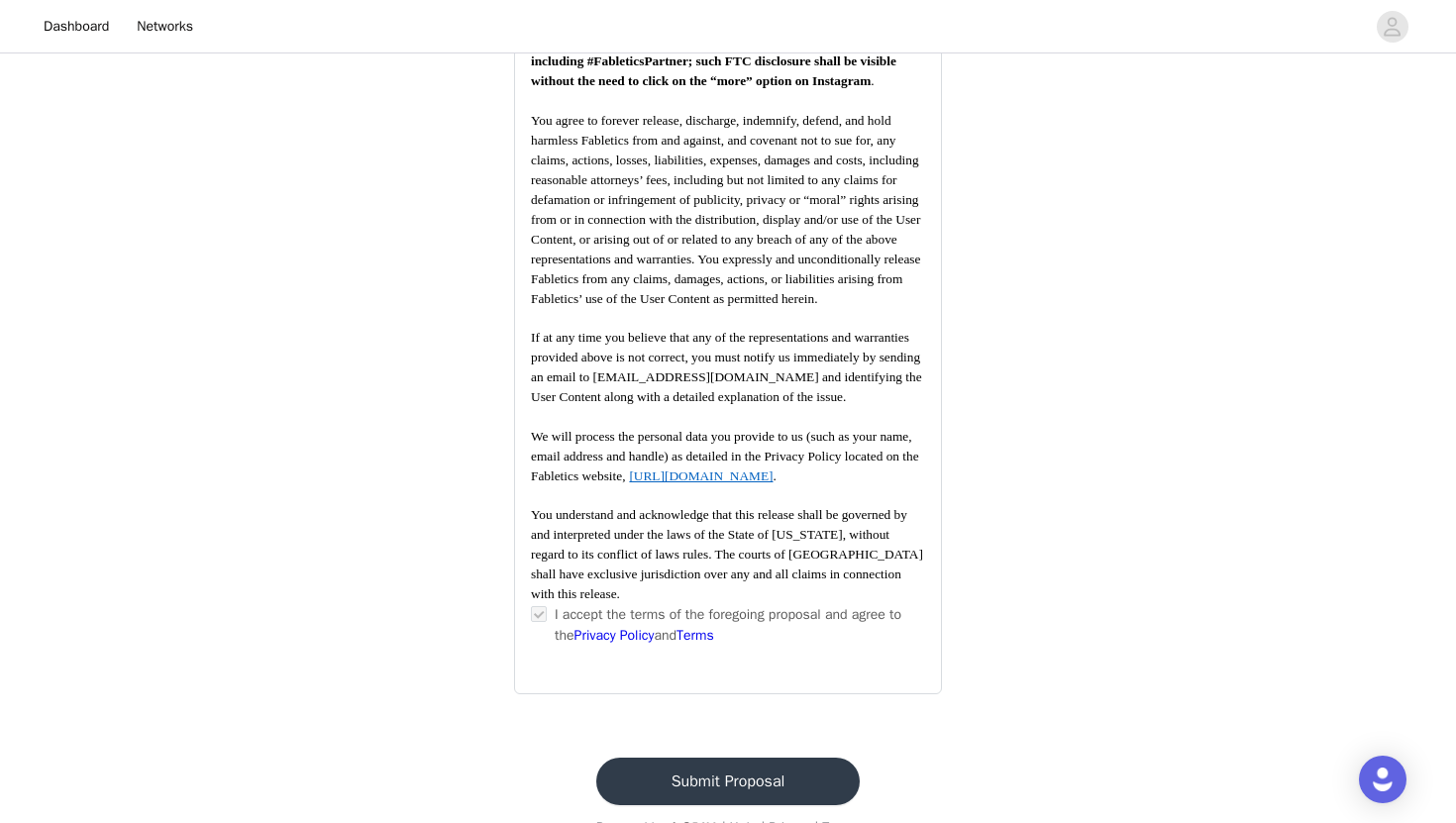 click on "Submit Proposal" at bounding box center [728, 781] 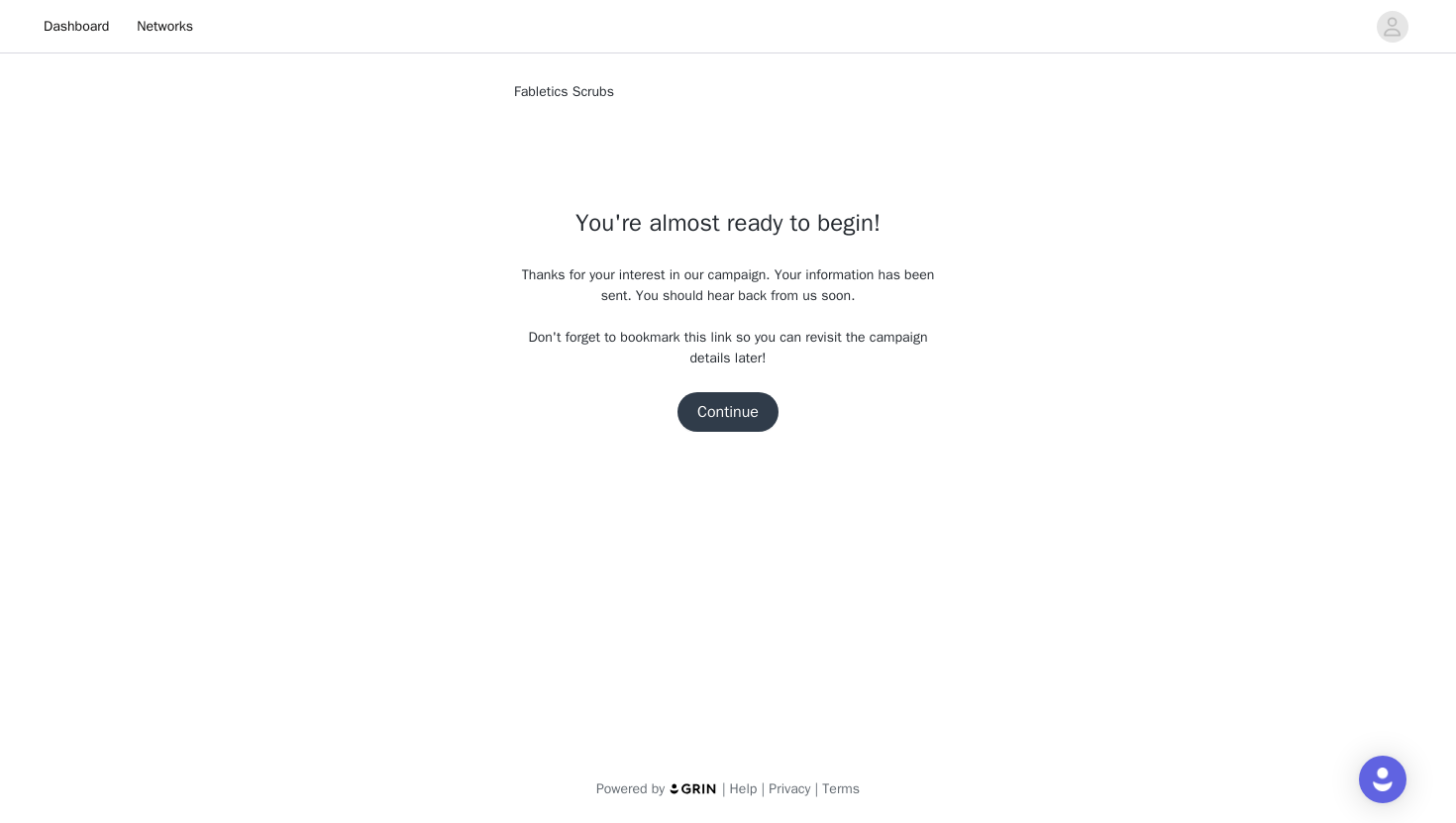 scroll, scrollTop: 0, scrollLeft: 0, axis: both 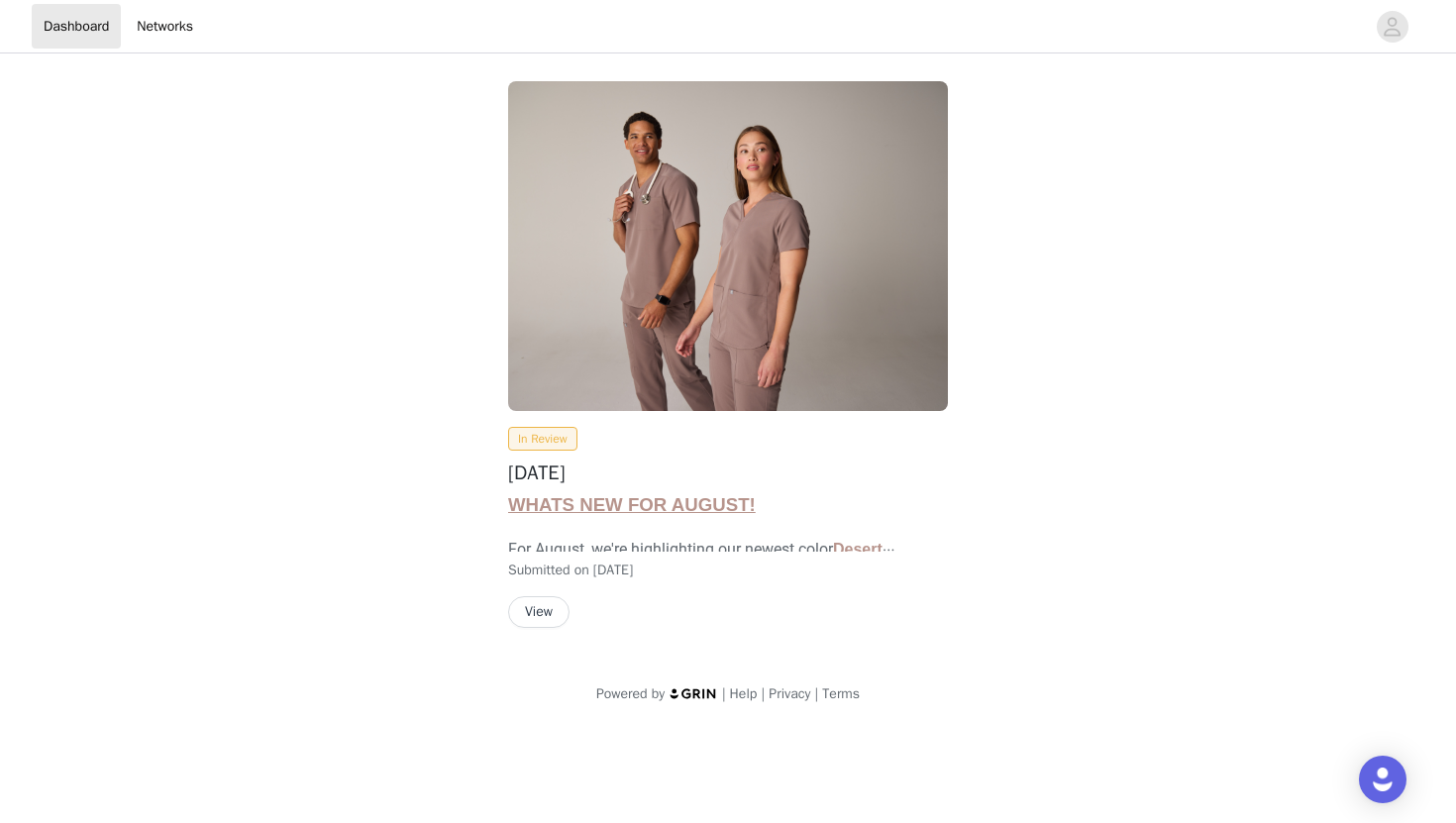 click on "View" at bounding box center (539, 612) 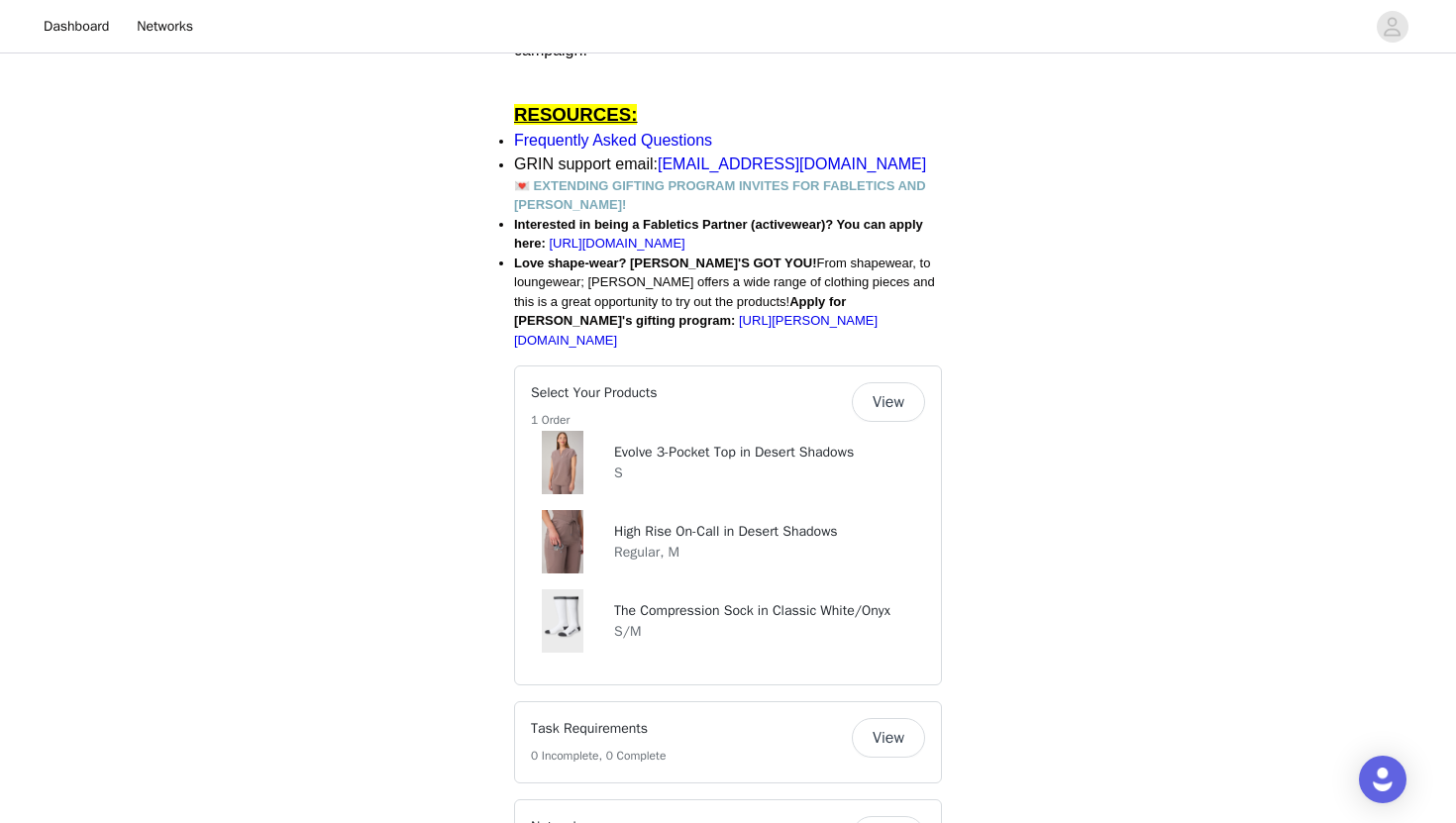 scroll, scrollTop: 1538, scrollLeft: 0, axis: vertical 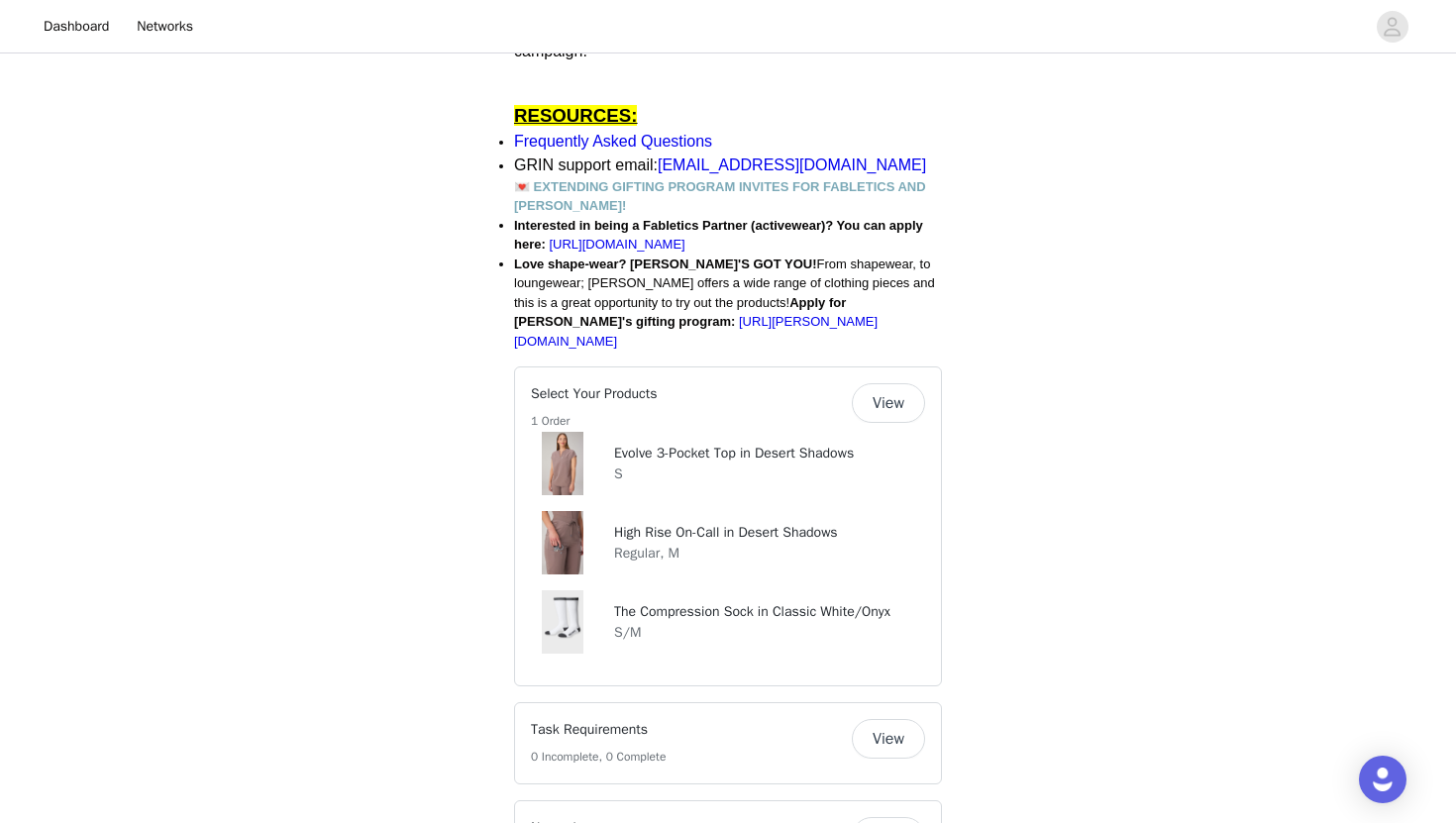 click on "View" at bounding box center (888, 739) 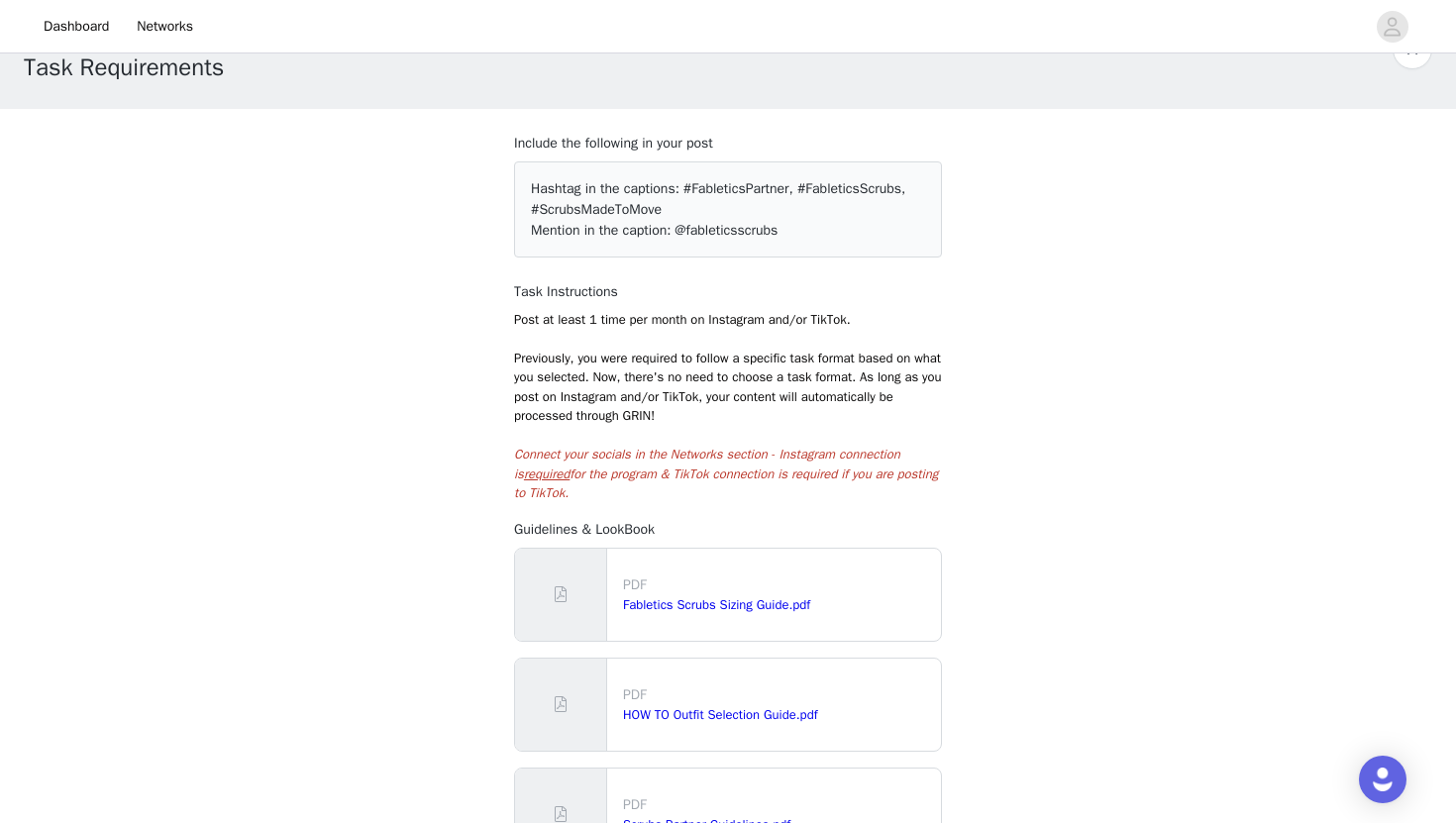 scroll, scrollTop: 0, scrollLeft: 0, axis: both 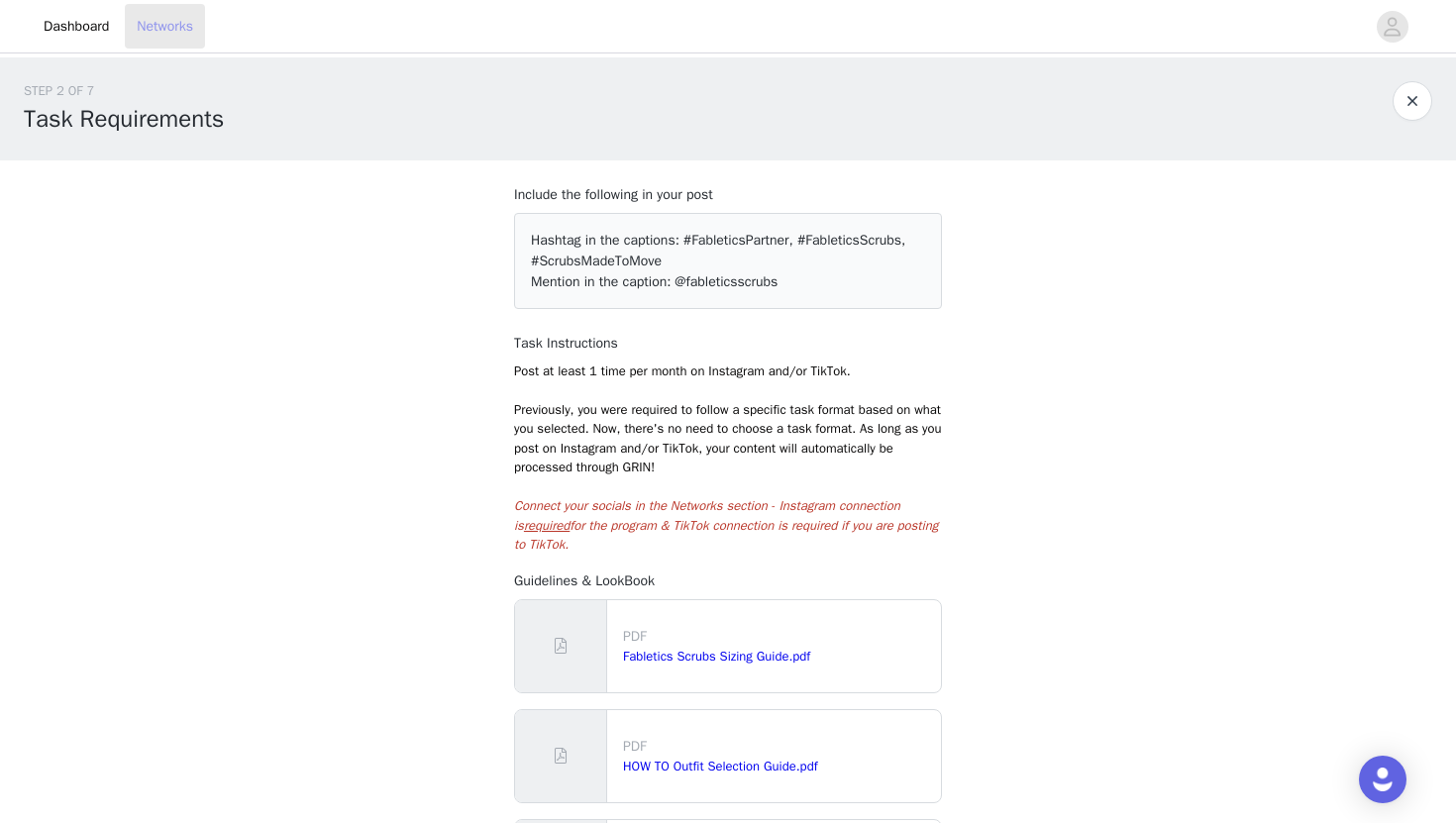click on "Networks" at bounding box center (164, 26) 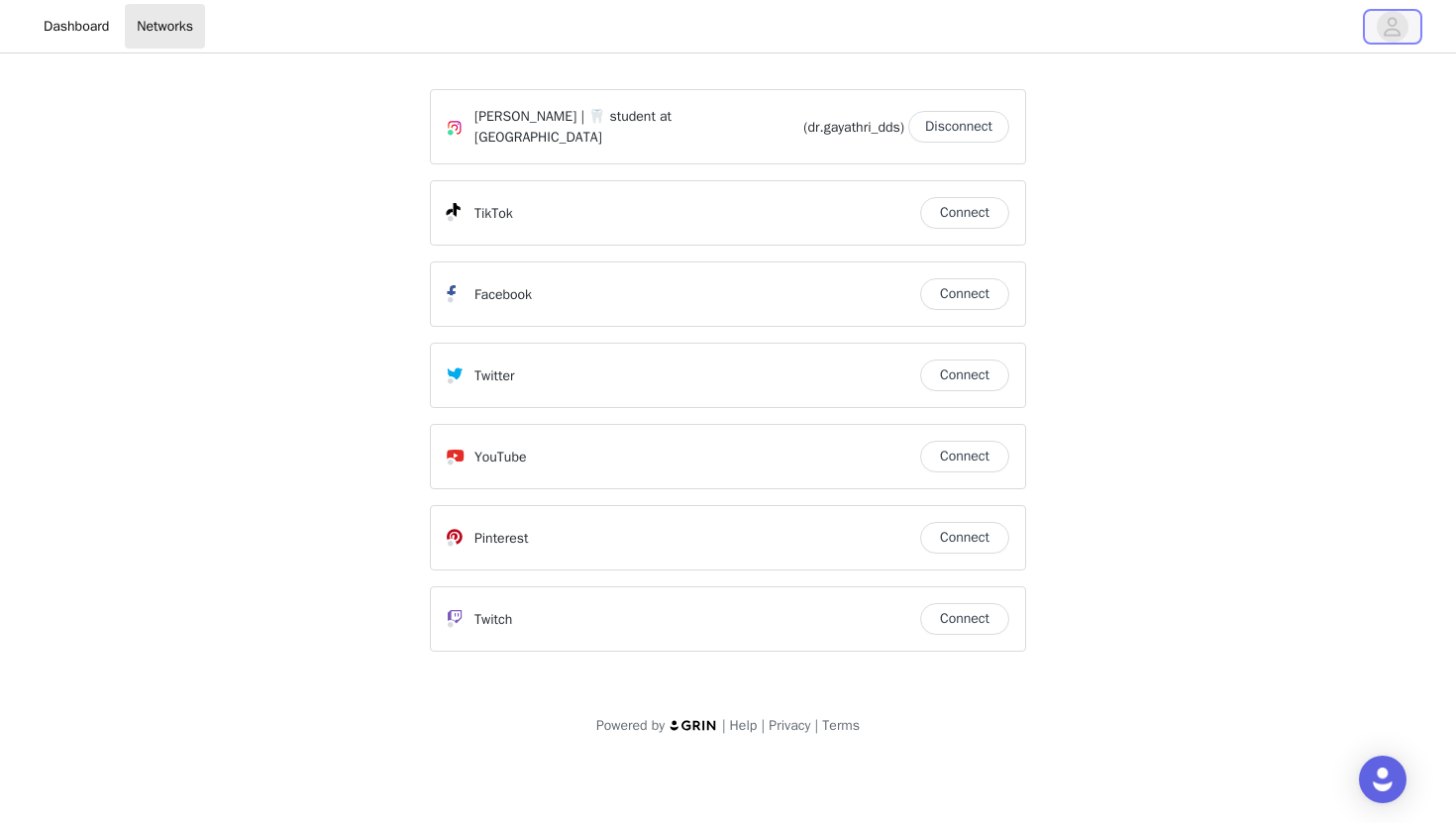click 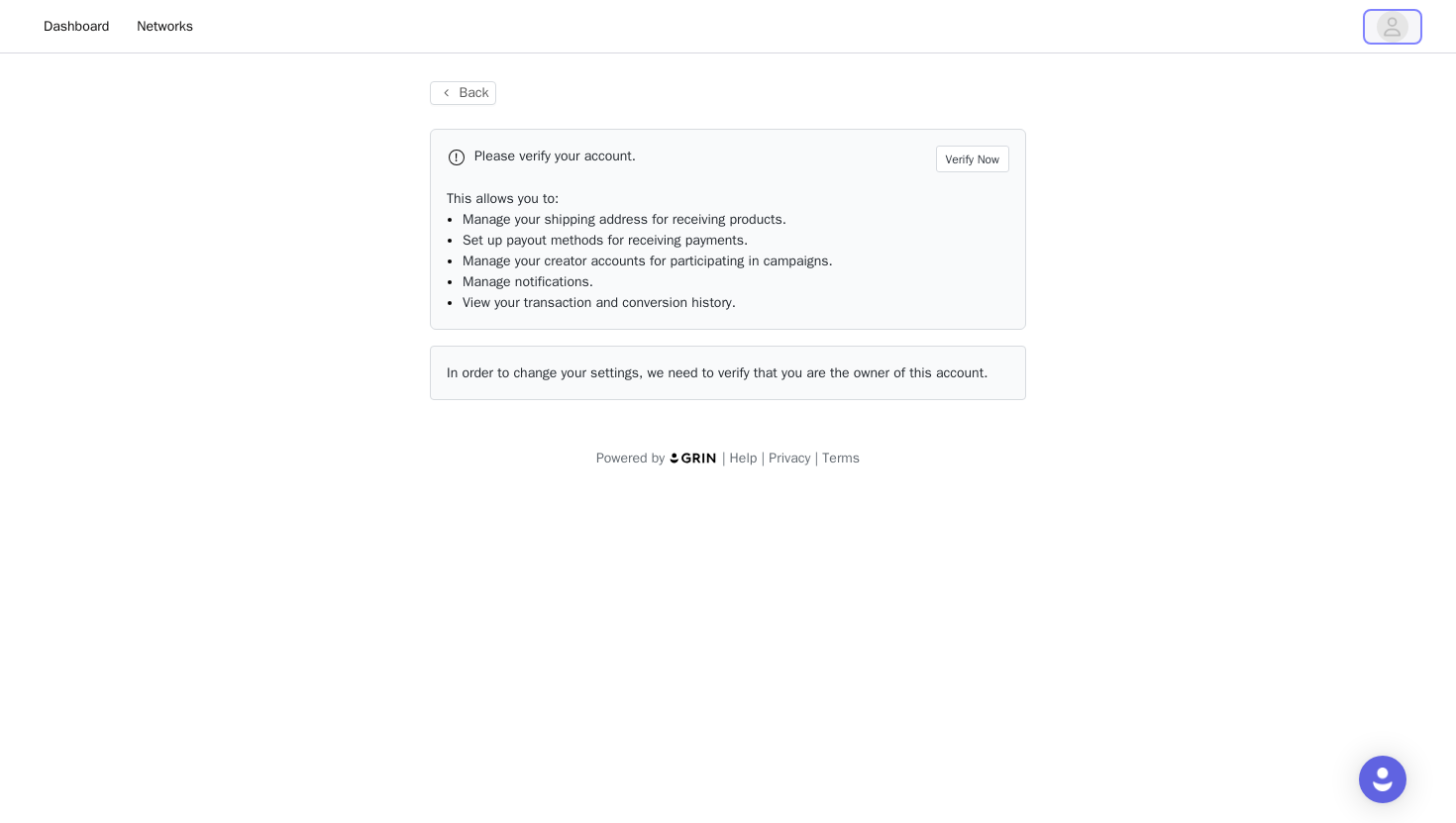 click 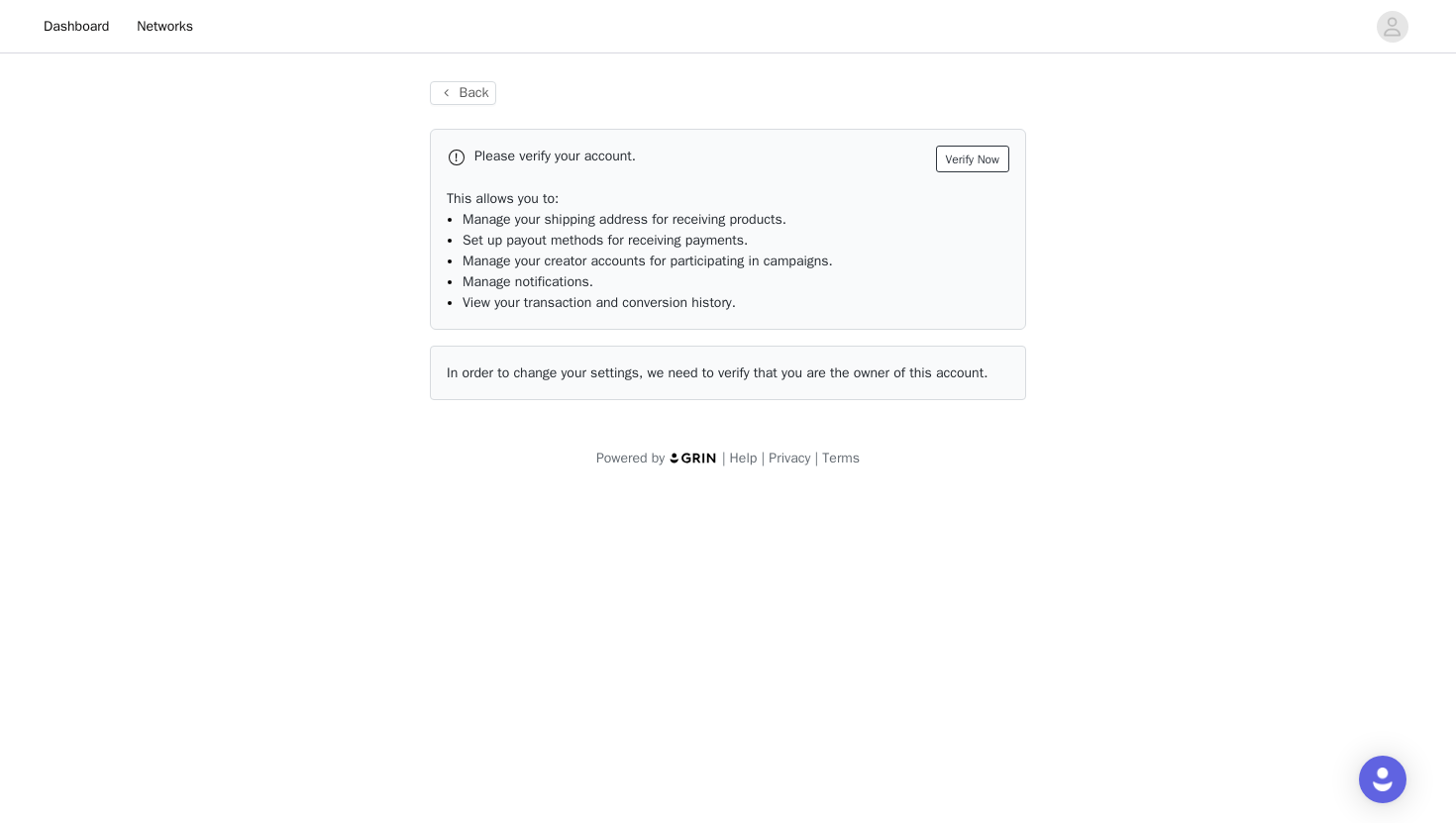 click on "Verify Now" at bounding box center [973, 158] 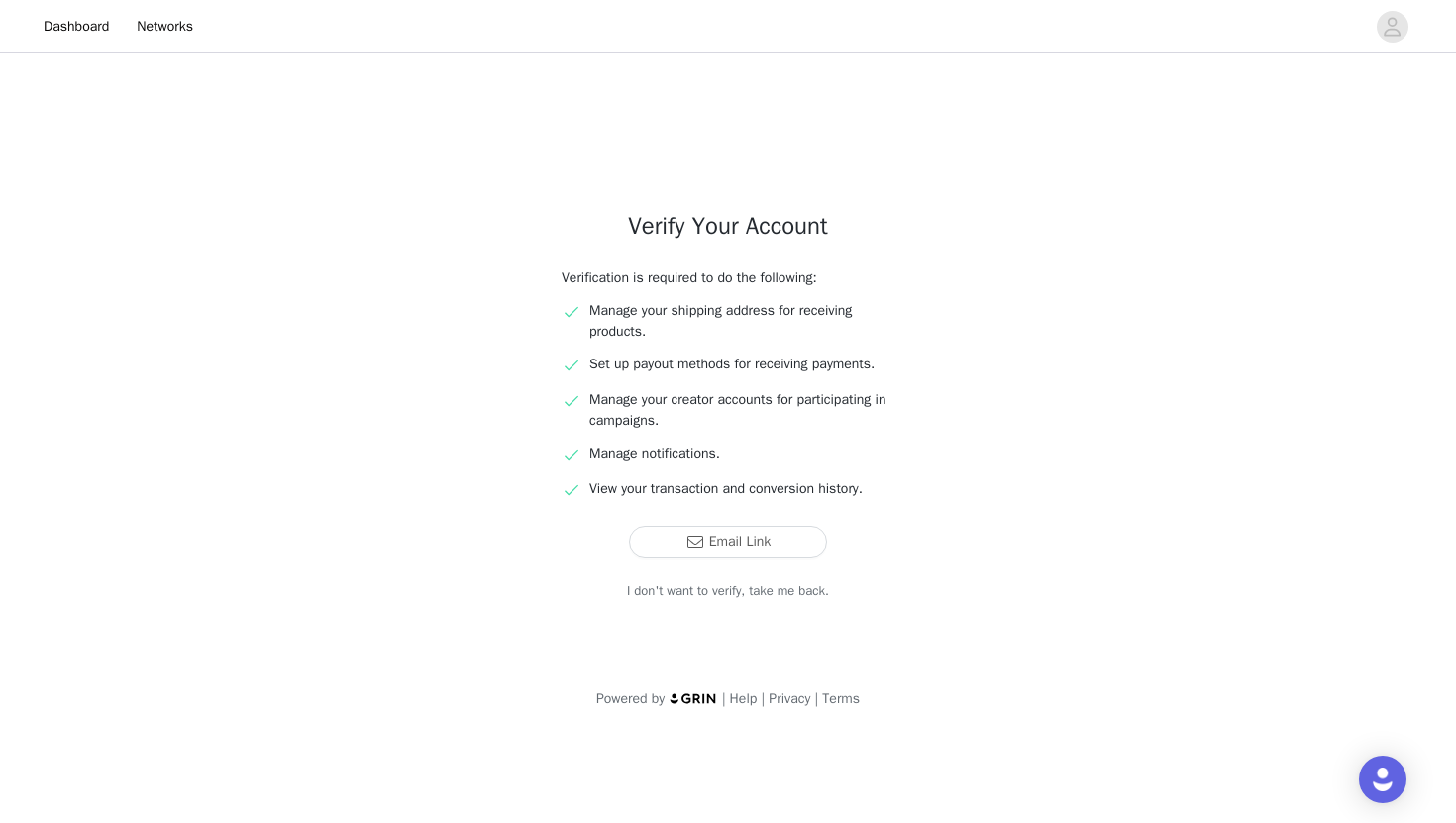 click on "Verify Your Account    Verification is required to do the following:       Manage your shipping address for receiving products.        Set up payout methods for receiving payments.
Manage your creator accounts for participating in campaigns.
Manage notifications.       View your transaction and conversion history.     Email Link   I don't want to verify, take me back." at bounding box center [728, 404] 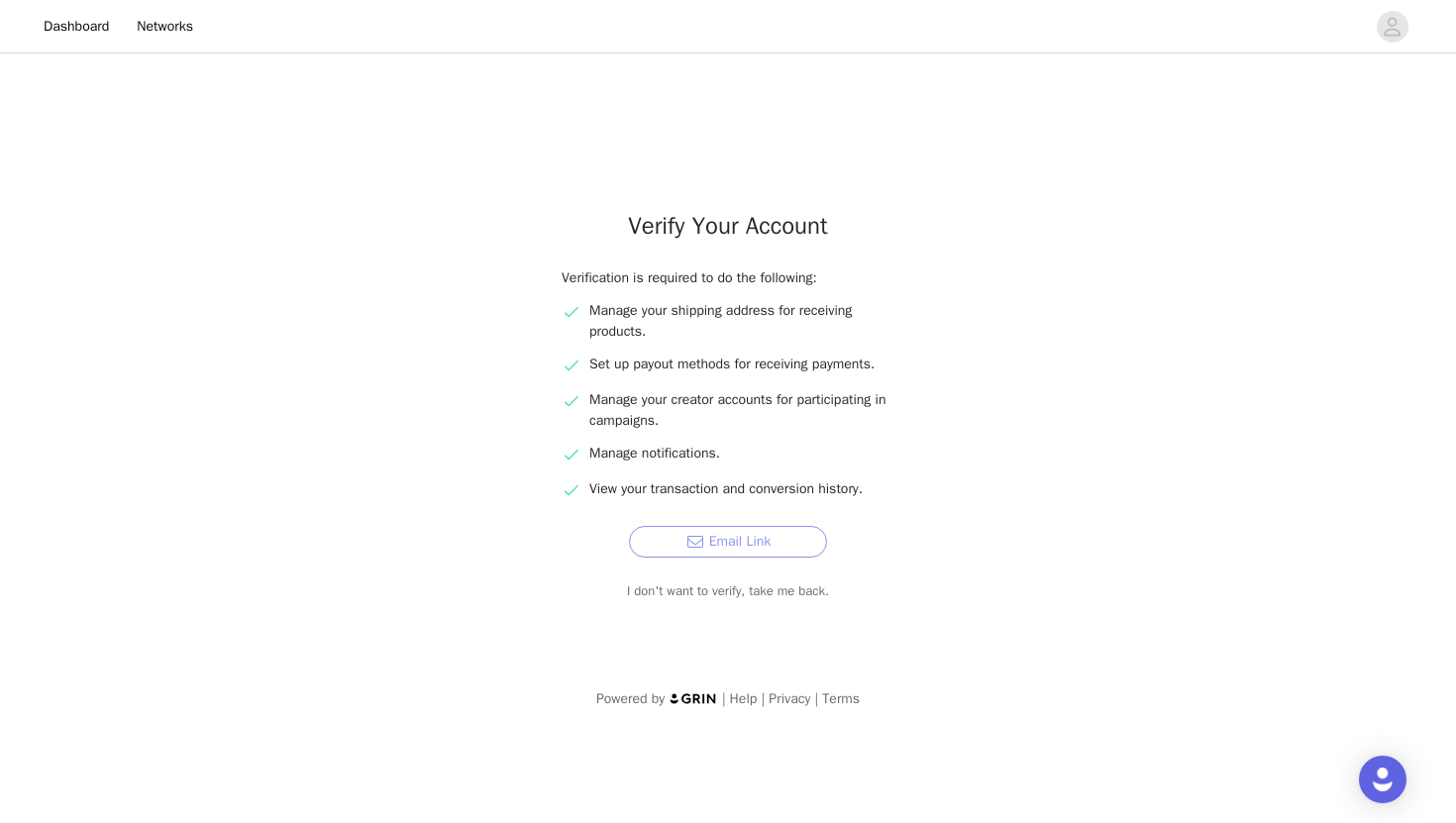 click on "Email Link" at bounding box center [728, 542] 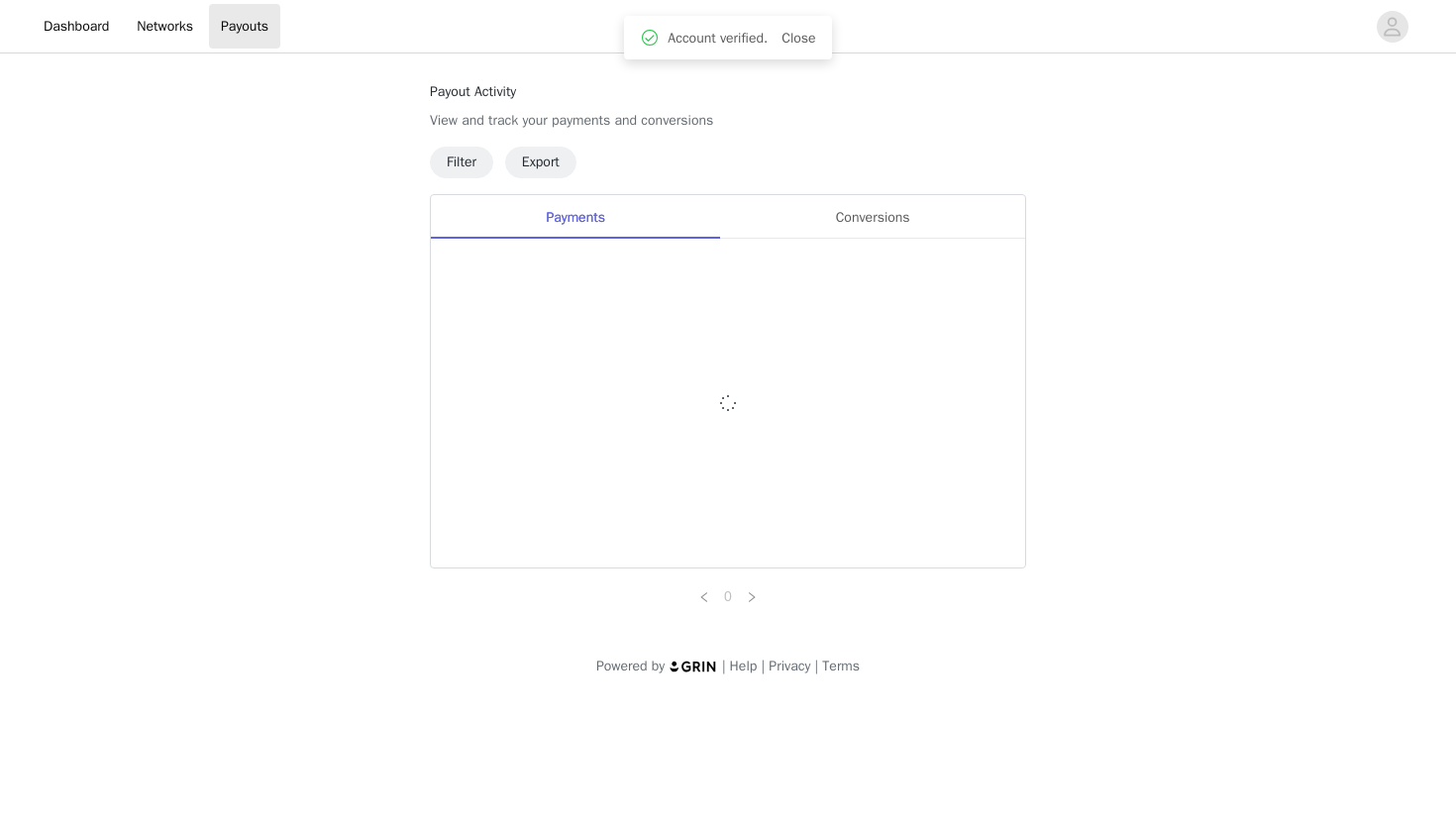 scroll, scrollTop: 0, scrollLeft: 0, axis: both 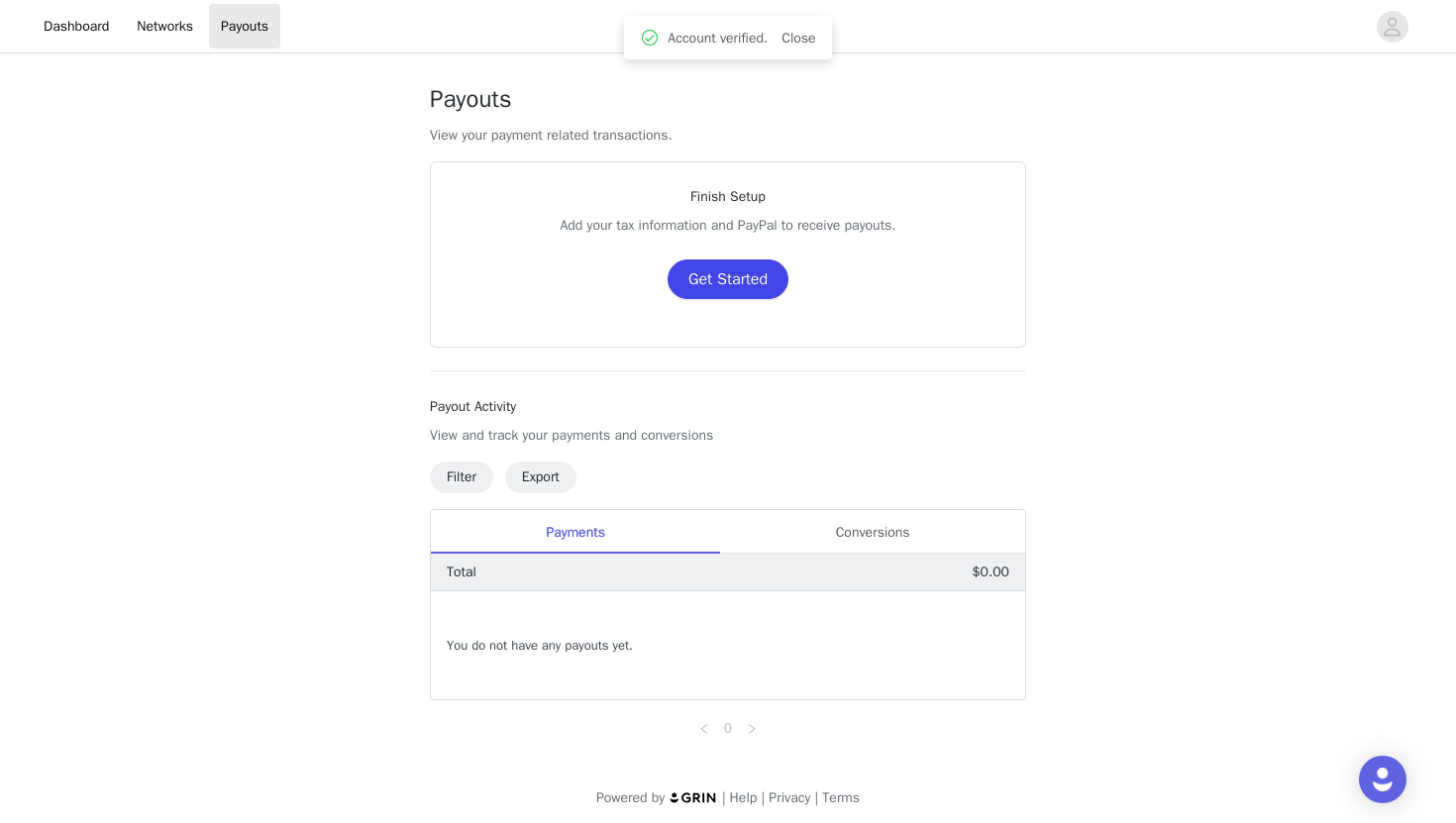 click on "Get Started" at bounding box center (728, 279) 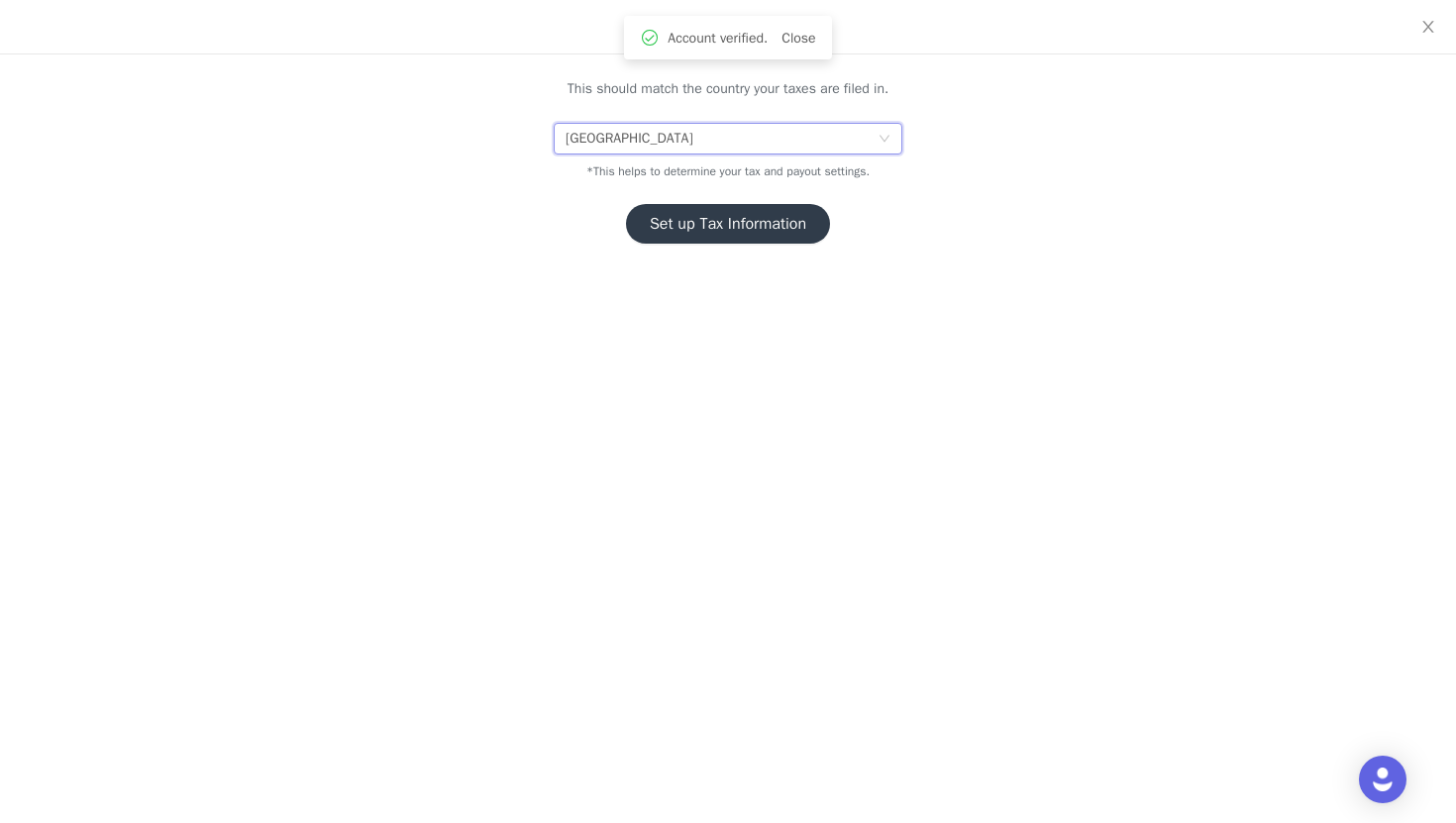 click on "[GEOGRAPHIC_DATA]" at bounding box center [721, 139] 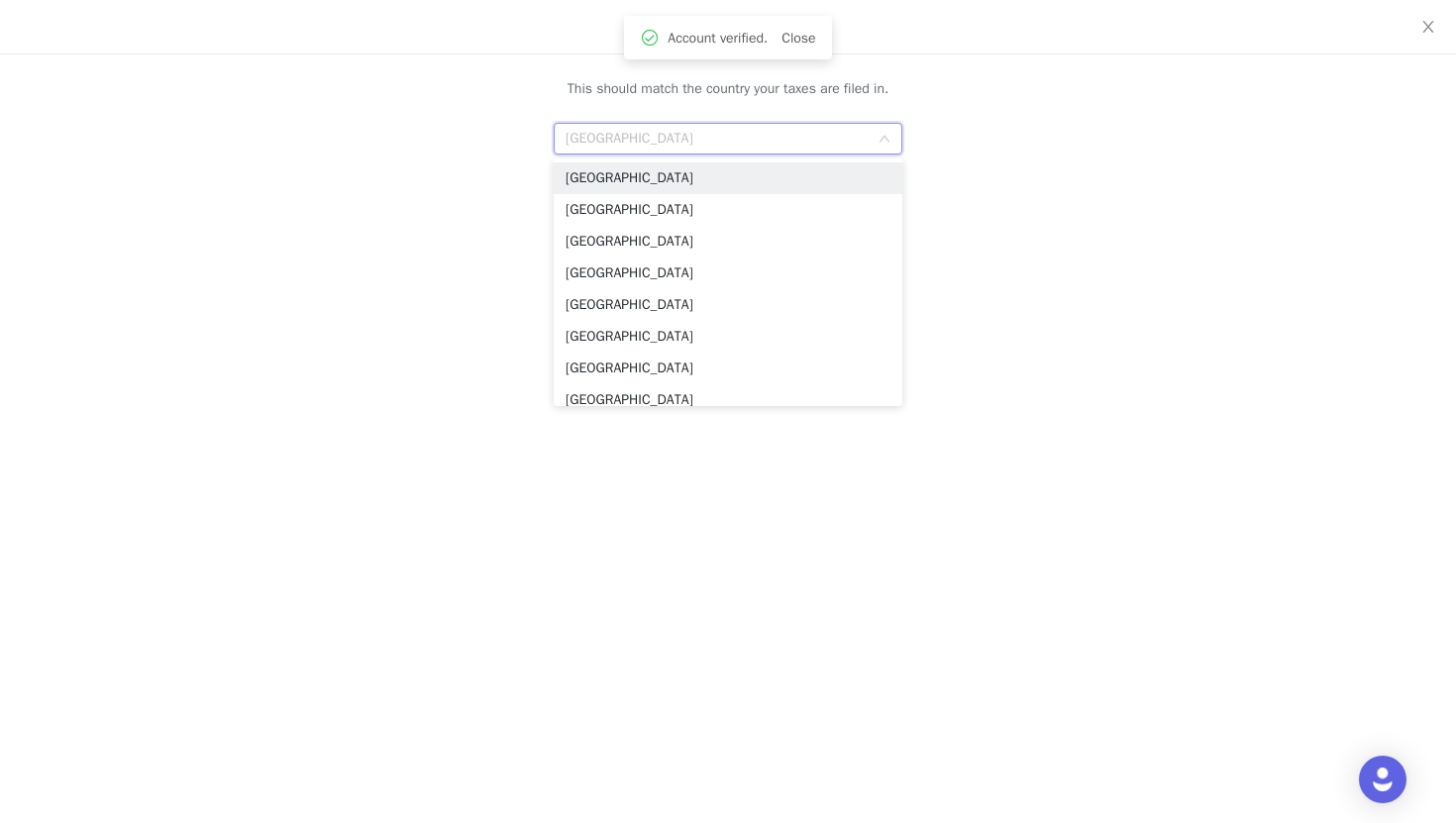 click on "Select Your Country
This should match the country your taxes are filed in.
United States
*This helps to determine your tax and payout settings.
Set up Tax Information" at bounding box center [728, 411] 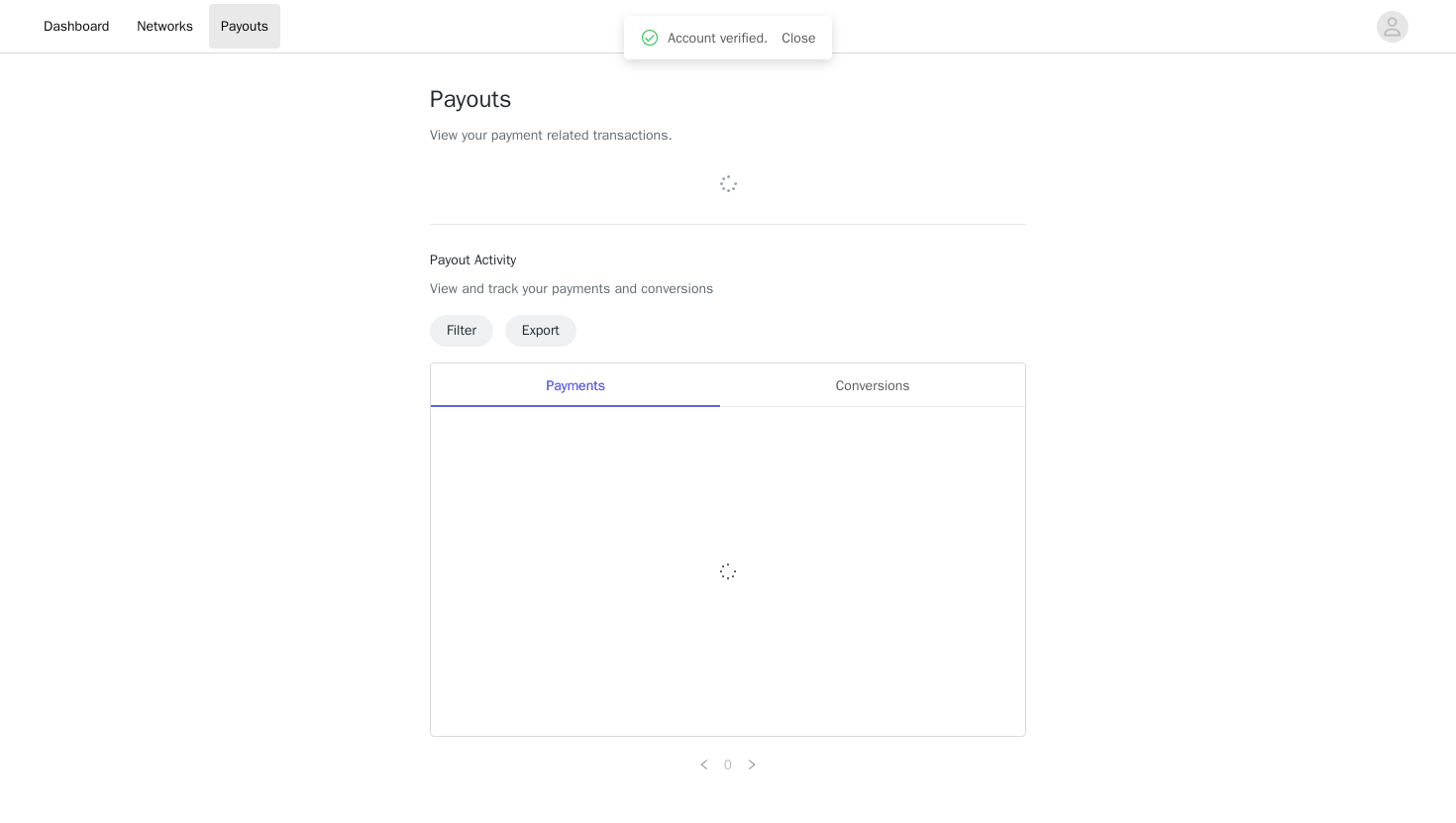 scroll, scrollTop: 0, scrollLeft: 0, axis: both 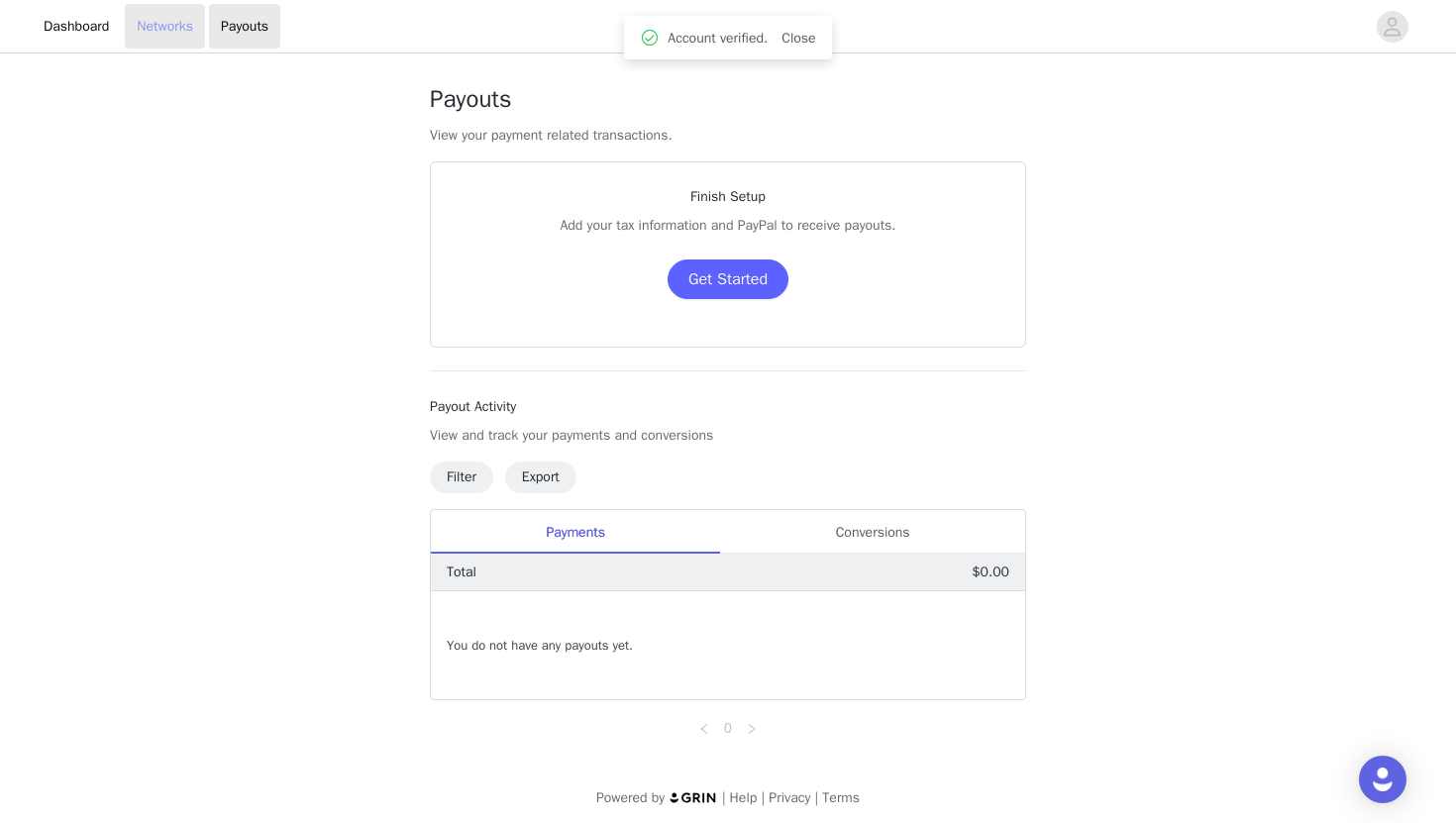 click on "Networks" at bounding box center (164, 26) 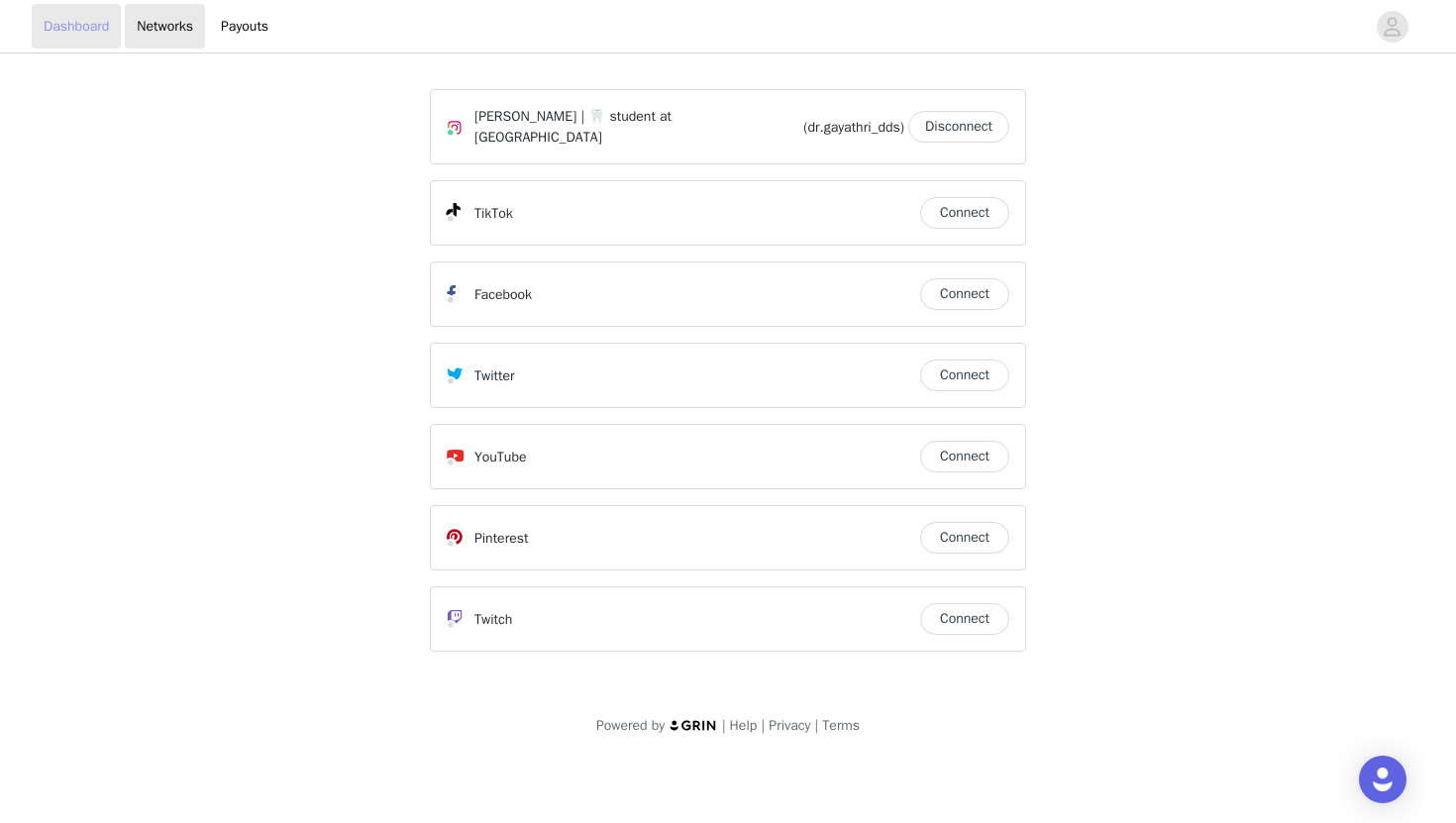 click on "Dashboard" at bounding box center (76, 26) 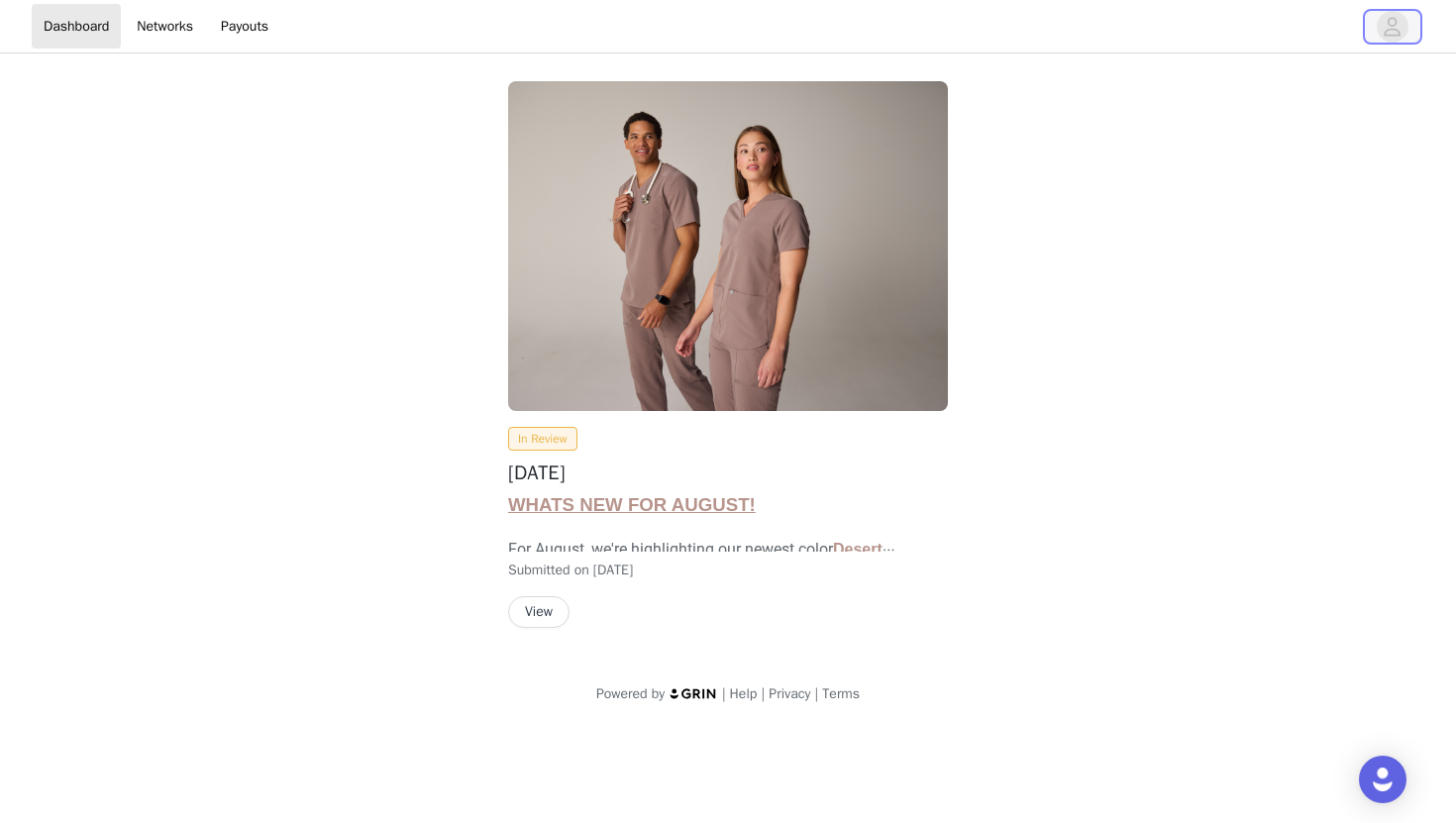 click 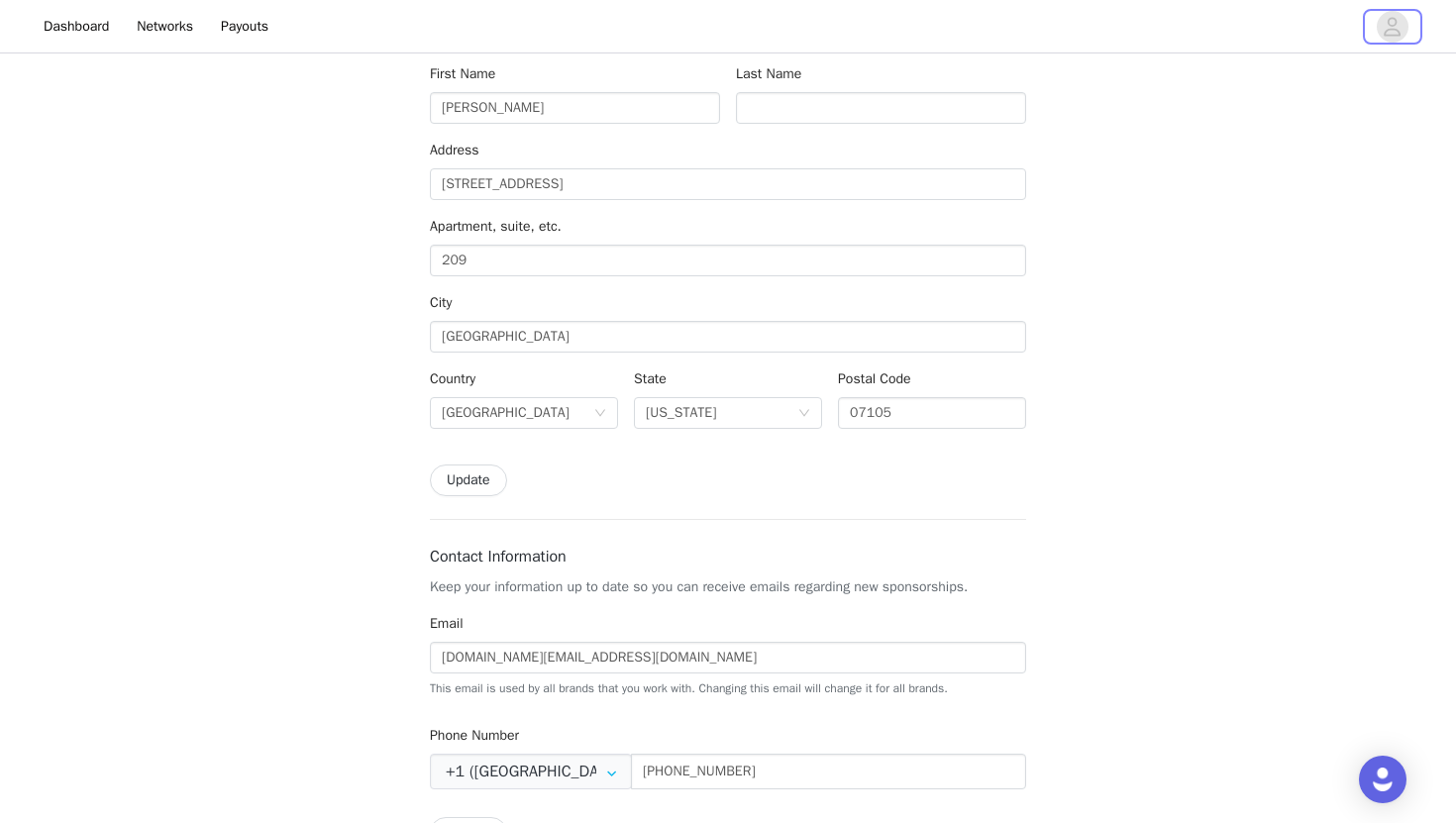 scroll, scrollTop: 215, scrollLeft: 0, axis: vertical 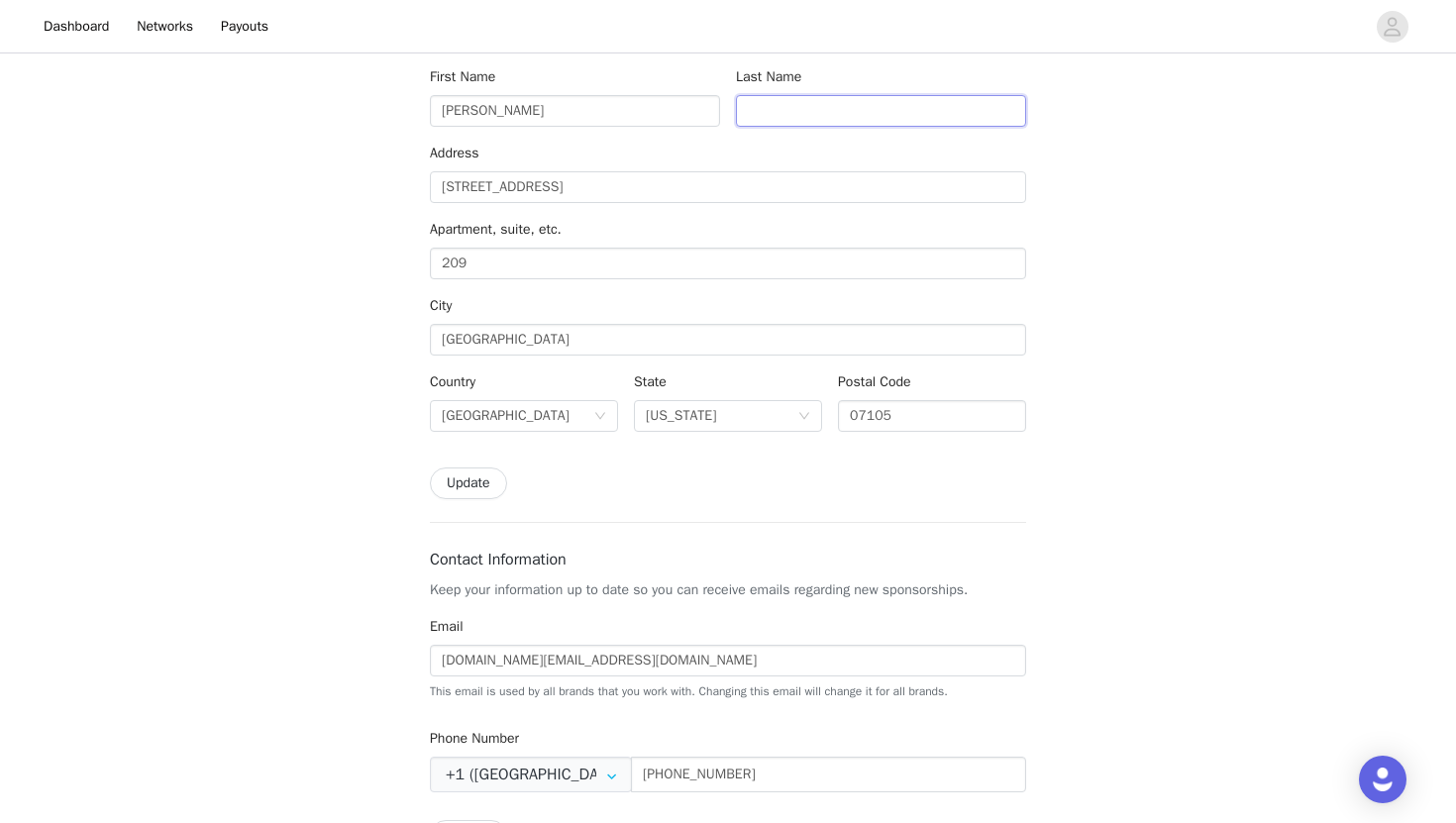 click at bounding box center (881, 111) 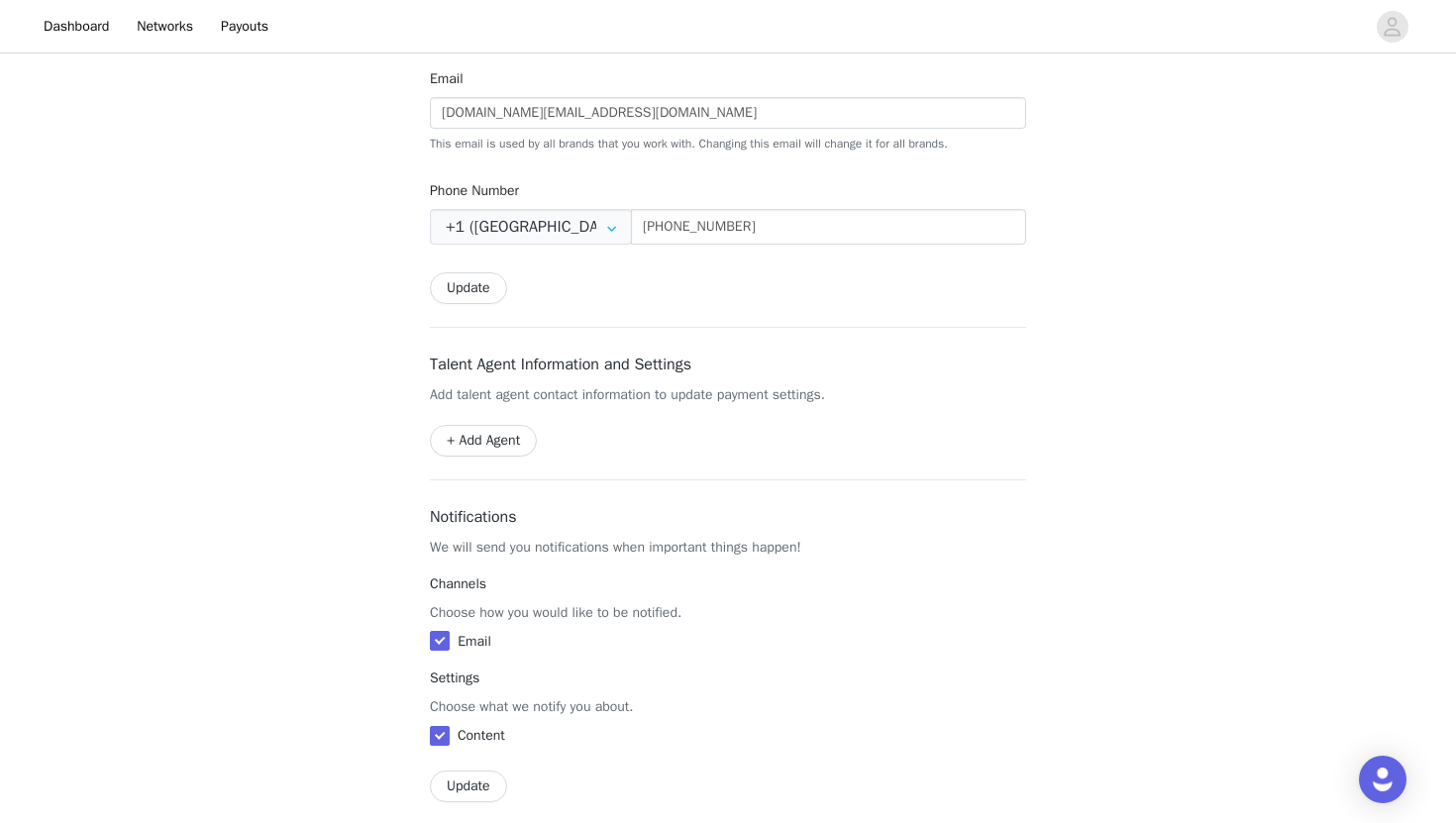 scroll, scrollTop: 725, scrollLeft: 0, axis: vertical 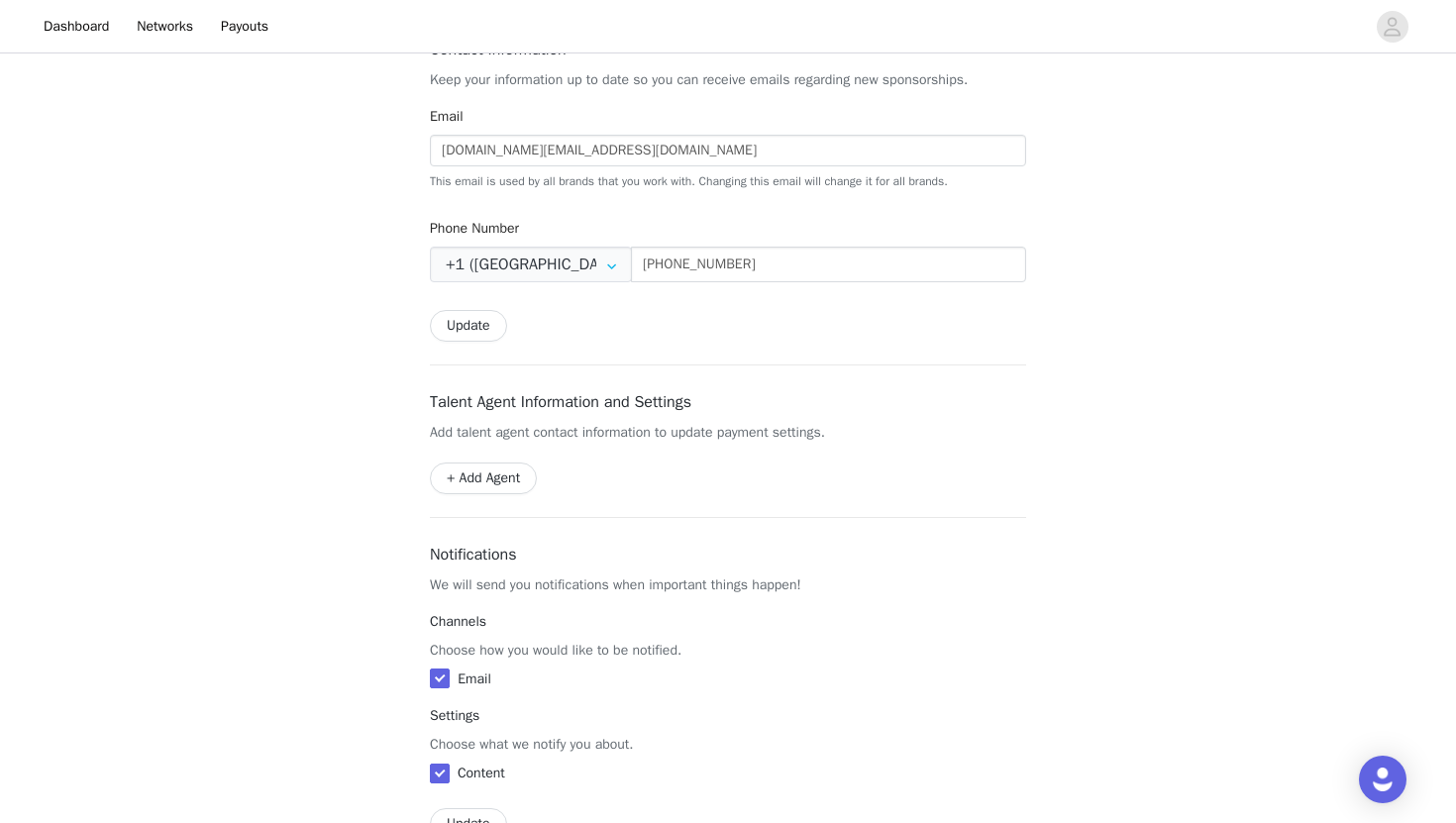 type on "Pedada" 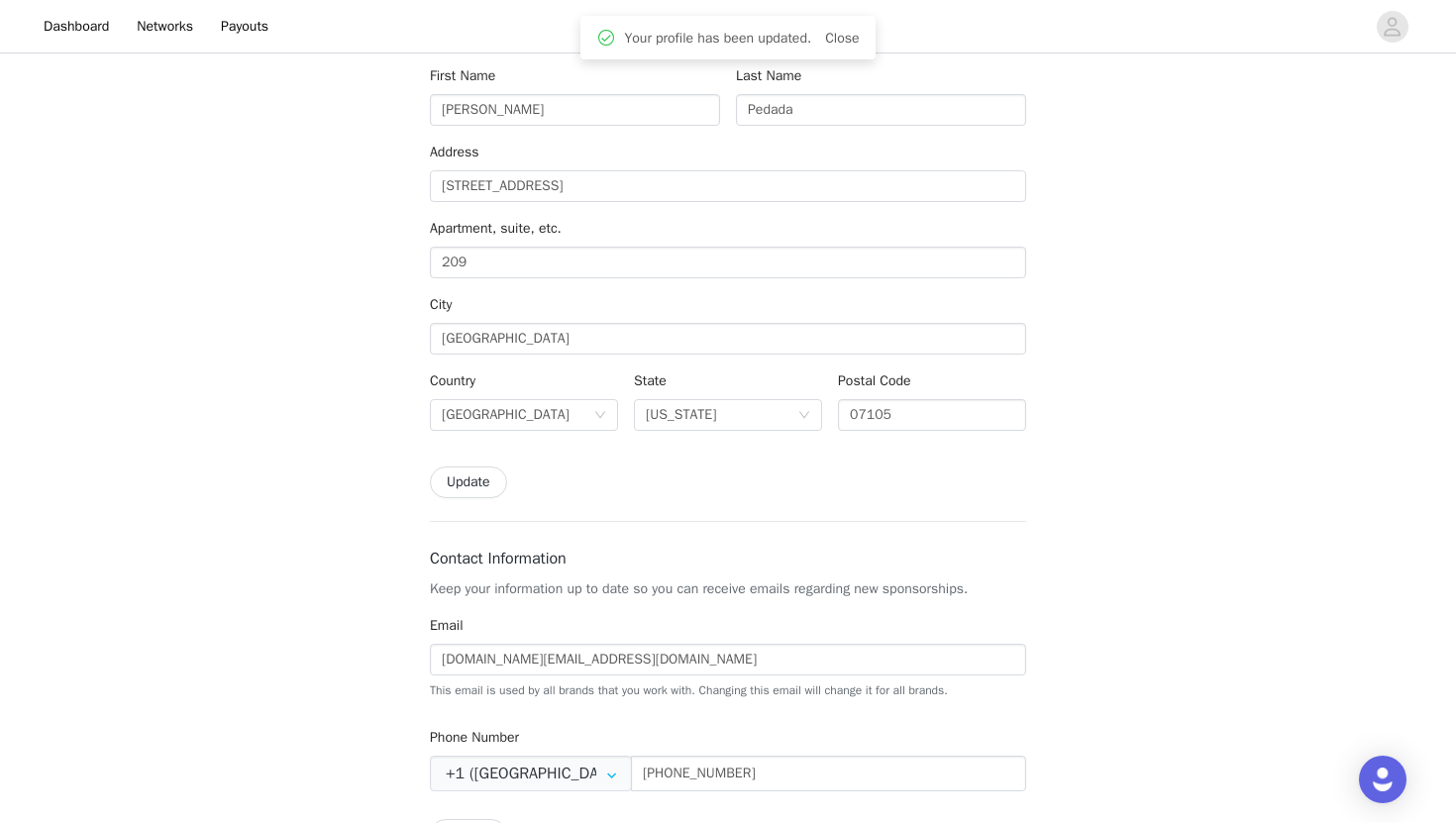 click on "Update" at bounding box center (468, 482) 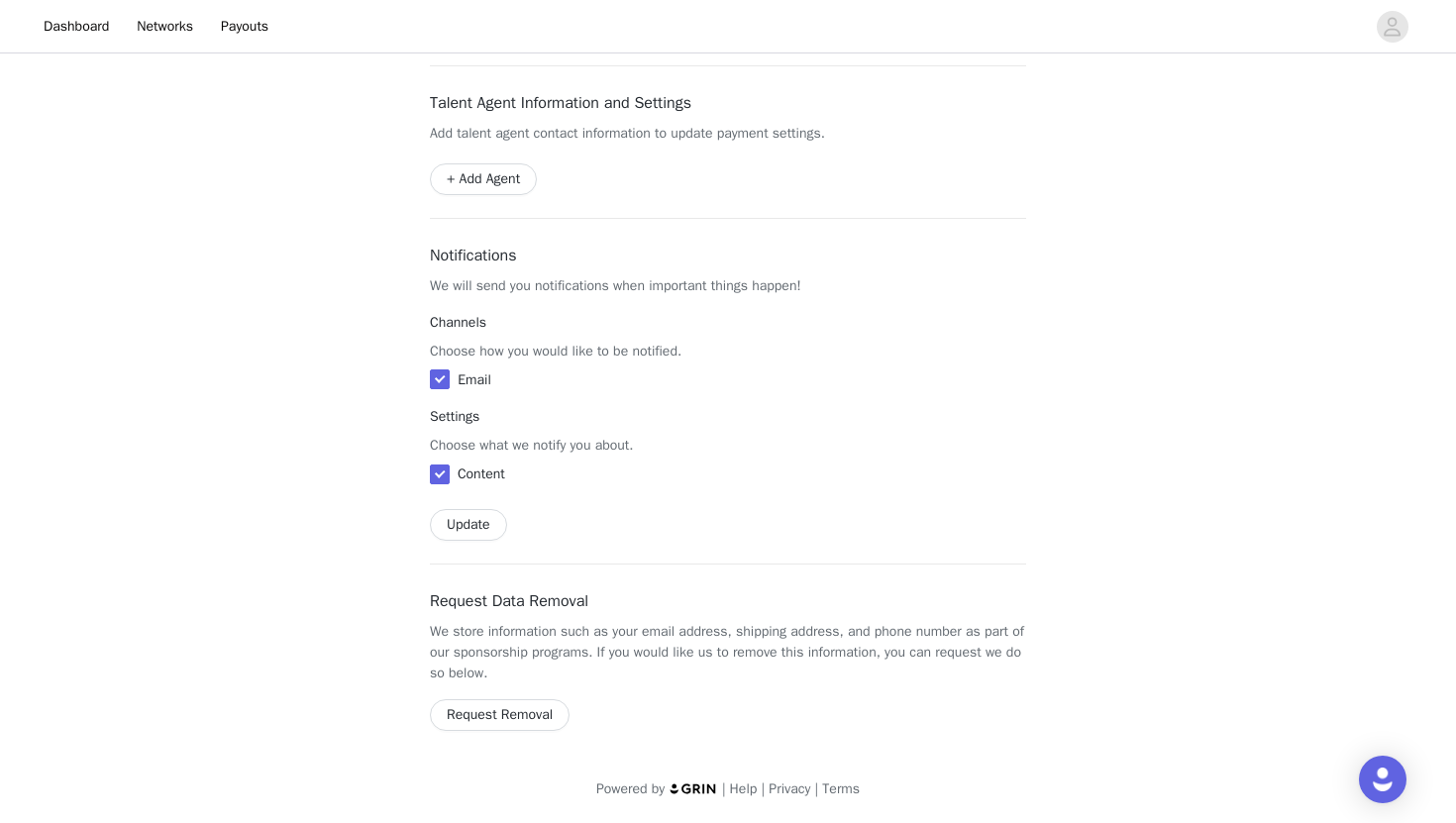 scroll, scrollTop: 0, scrollLeft: 0, axis: both 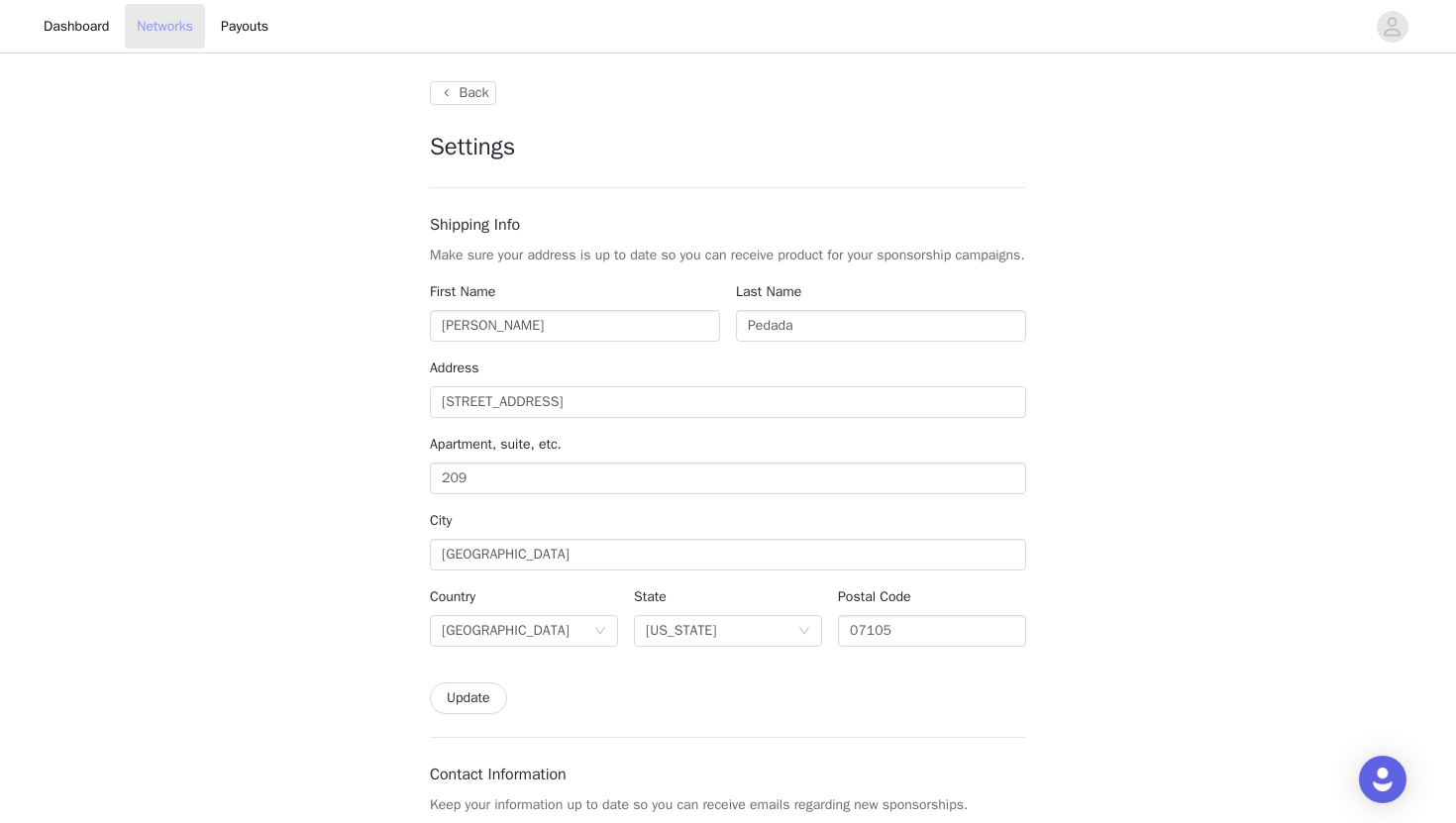 click on "Networks" at bounding box center (164, 26) 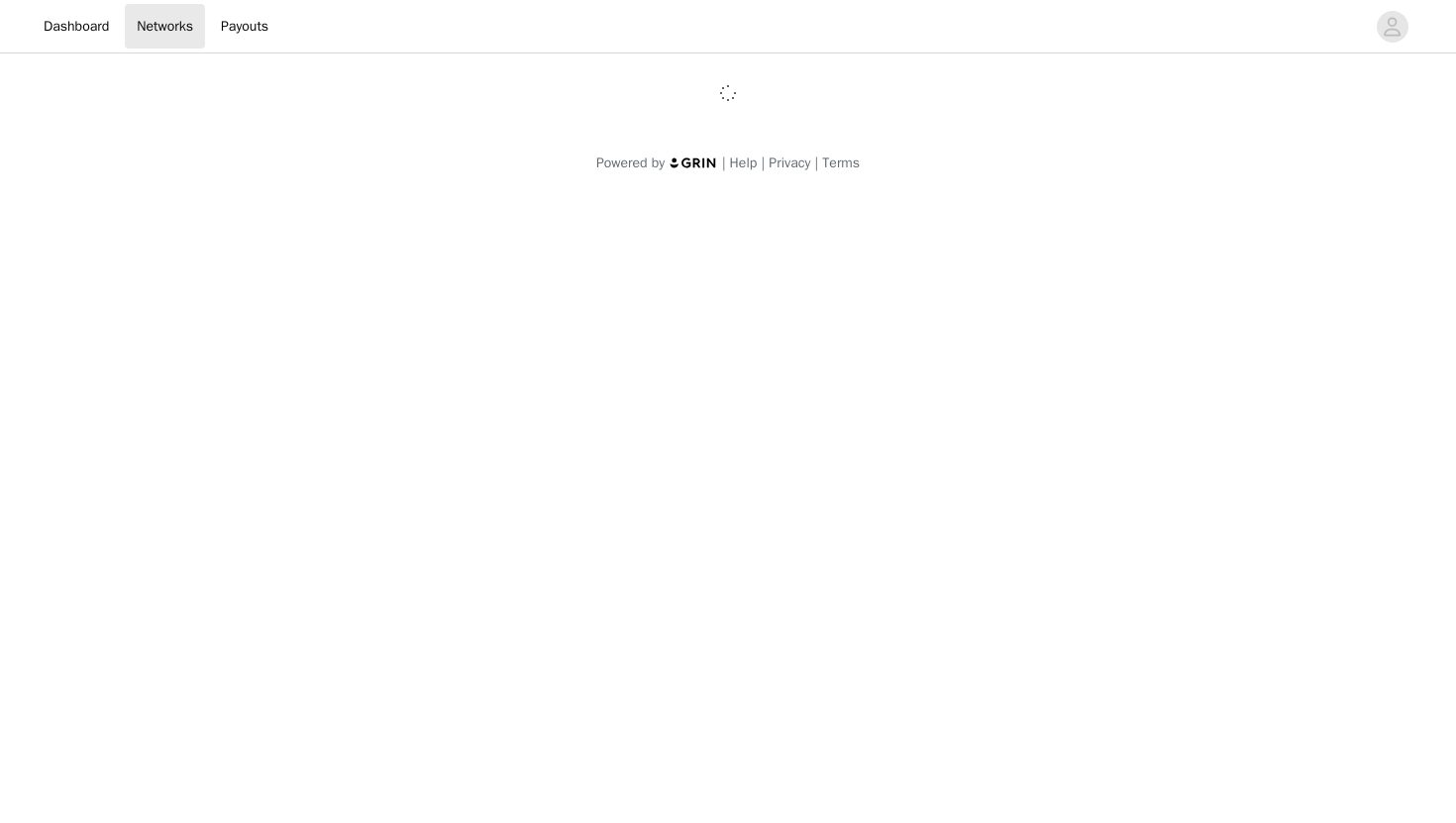 scroll, scrollTop: 0, scrollLeft: 0, axis: both 